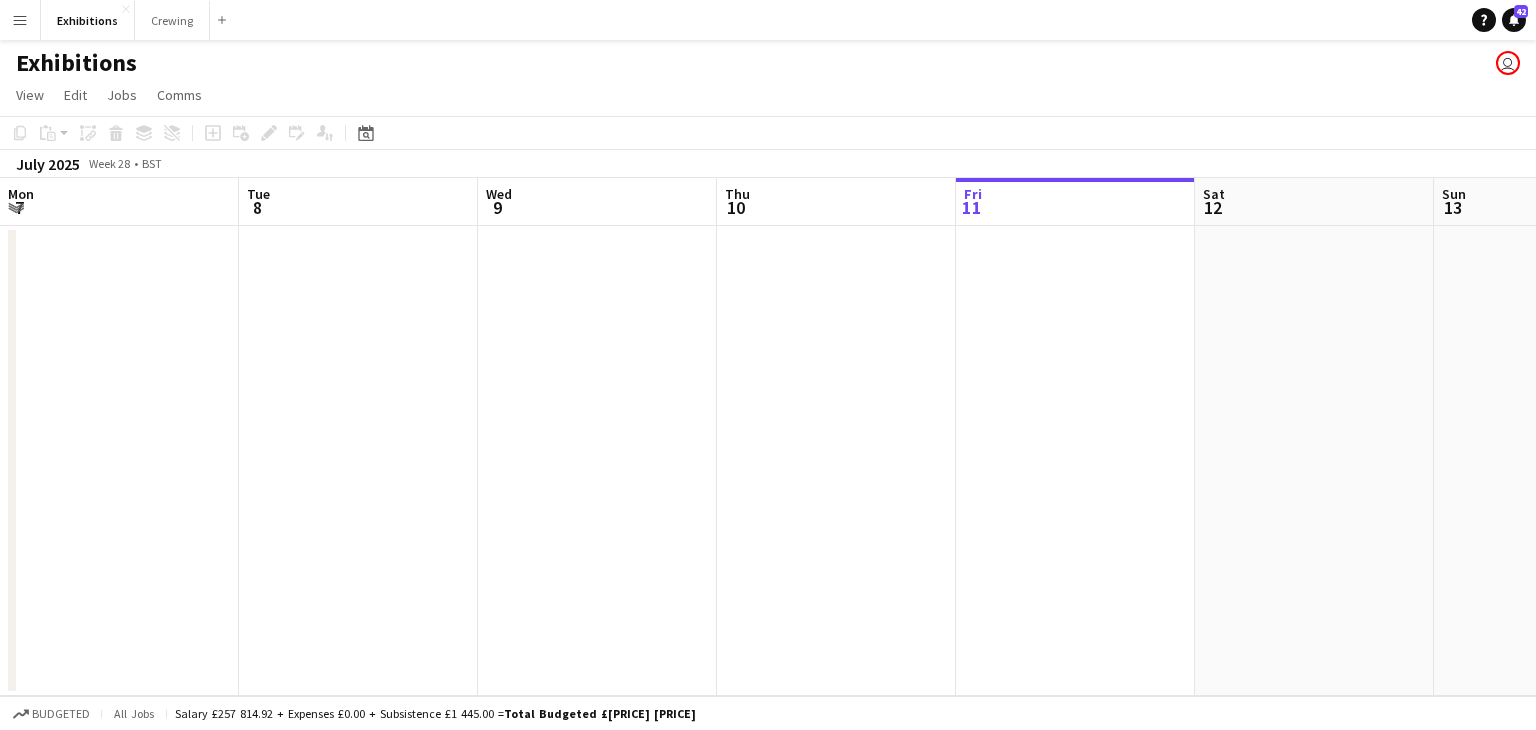scroll, scrollTop: 0, scrollLeft: 0, axis: both 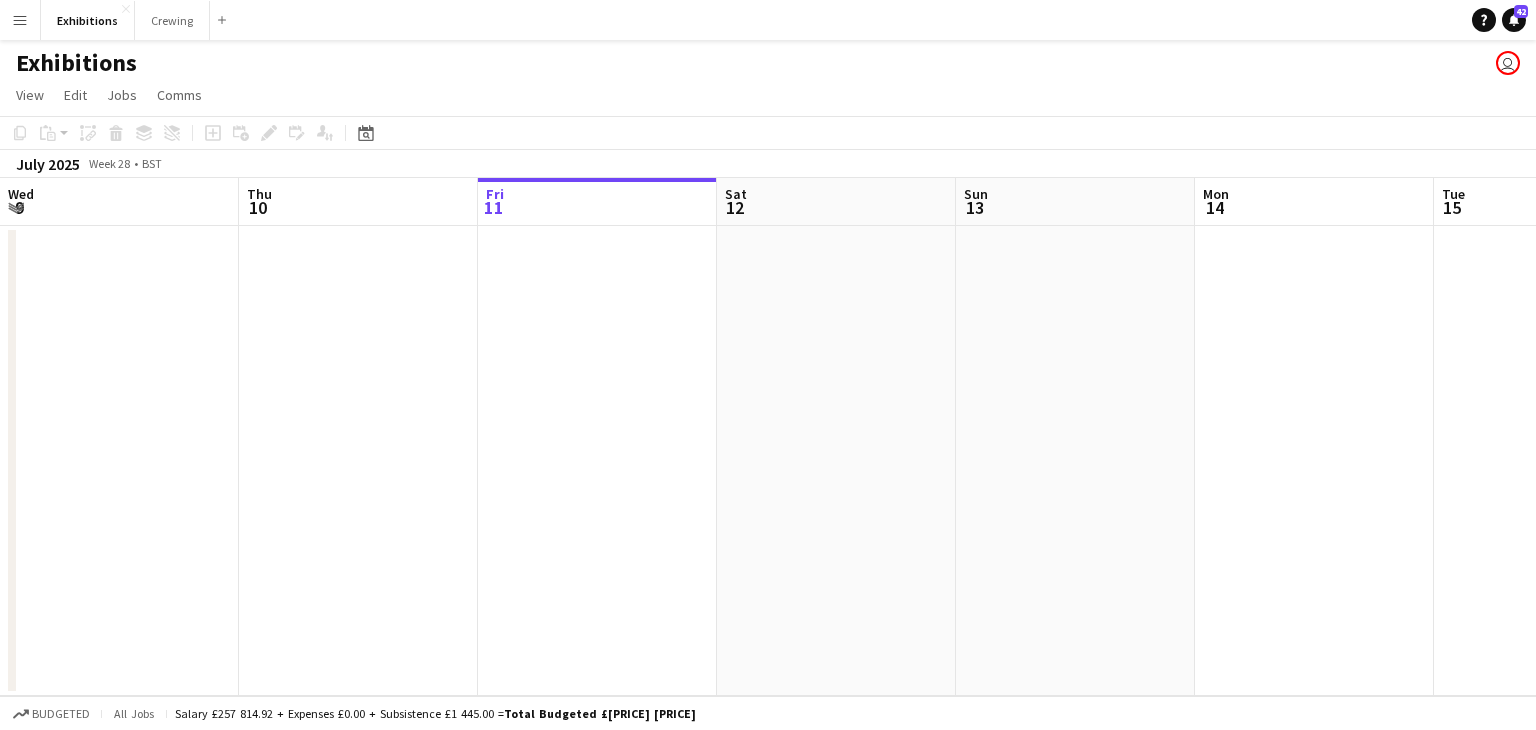 click on "Menu" at bounding box center [20, 20] 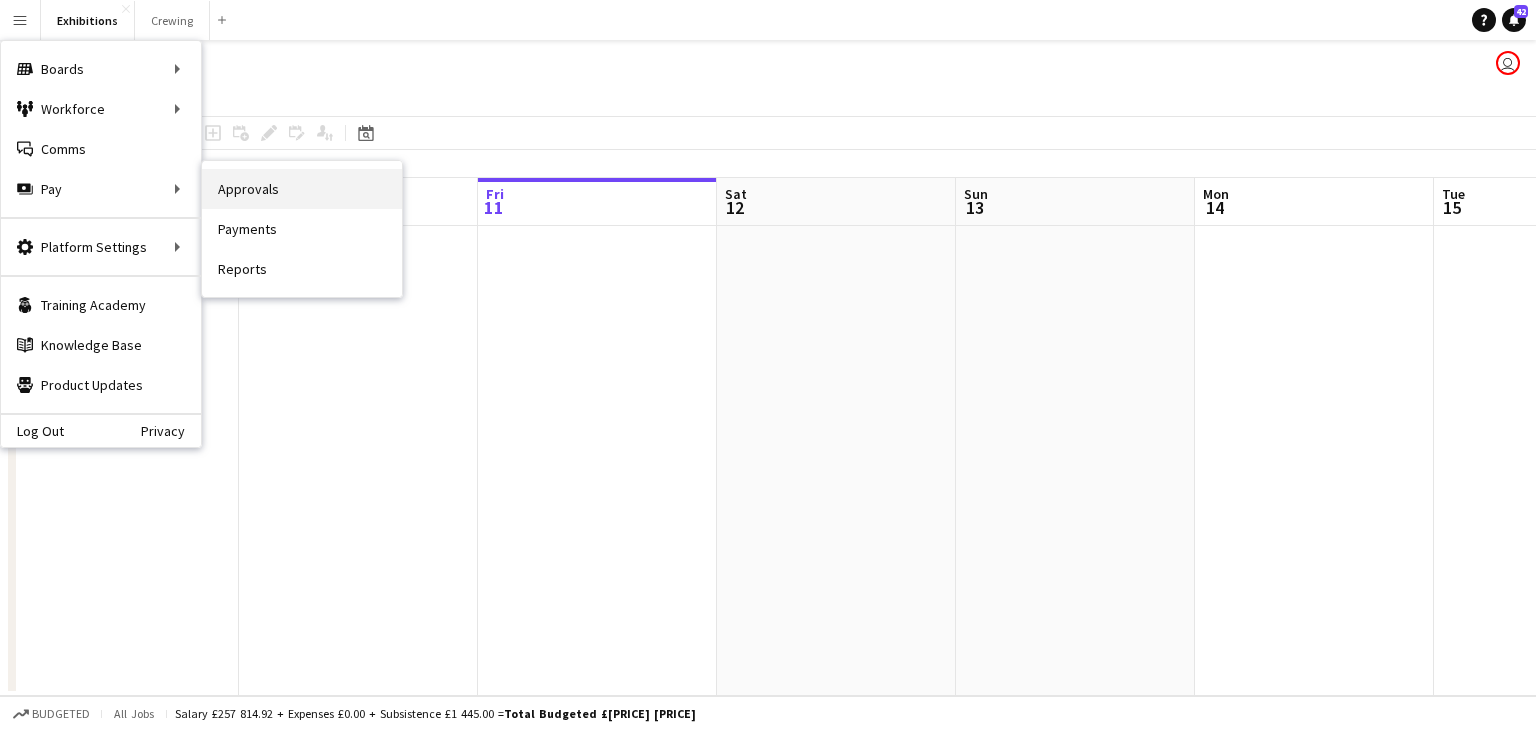 click on "Approvals" at bounding box center (302, 189) 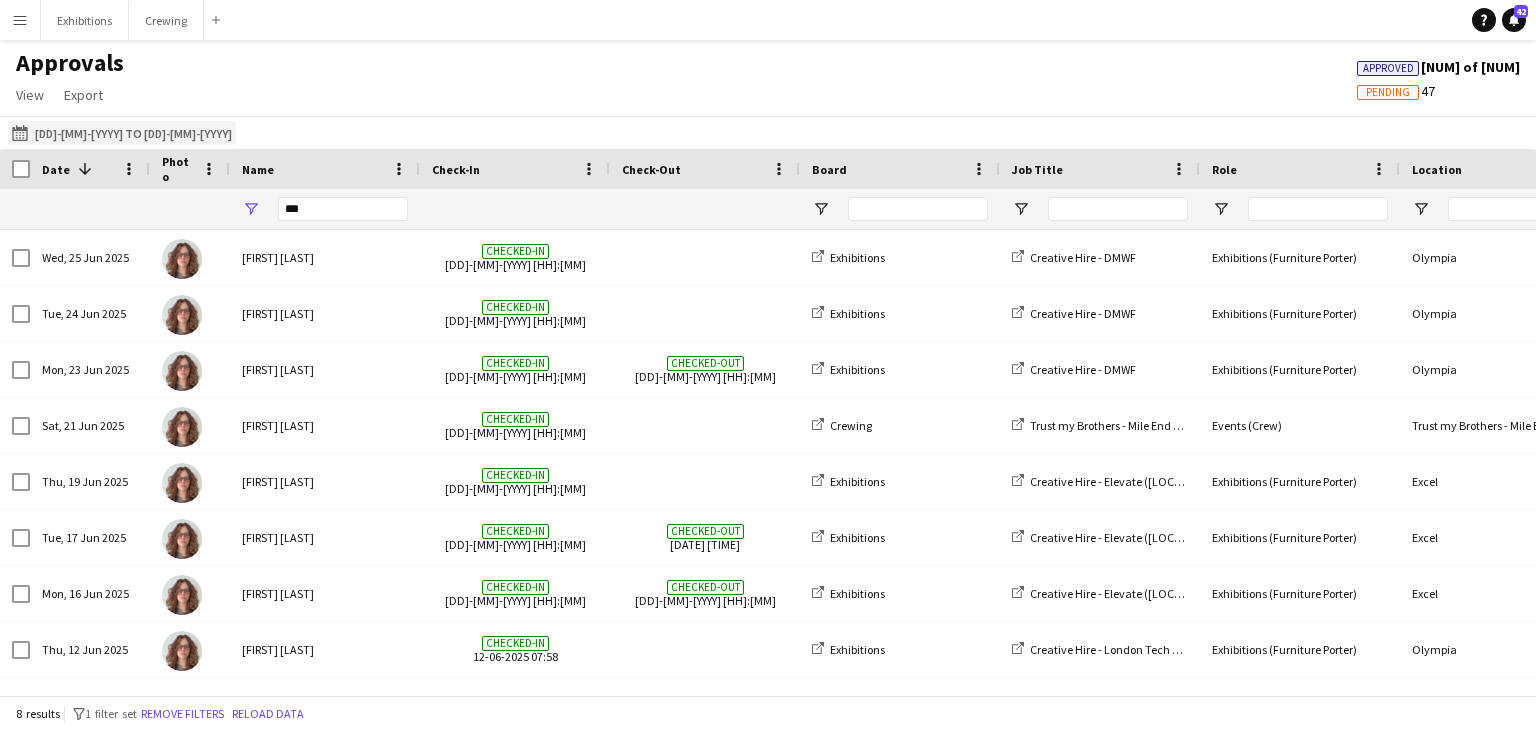 click on "[DD]-[MM]-[YYYY] to [DD]-[MM]-[YYYY]
[DD]-[MM]-[YYYY] to [DD]-[MM]-[YYYY]" 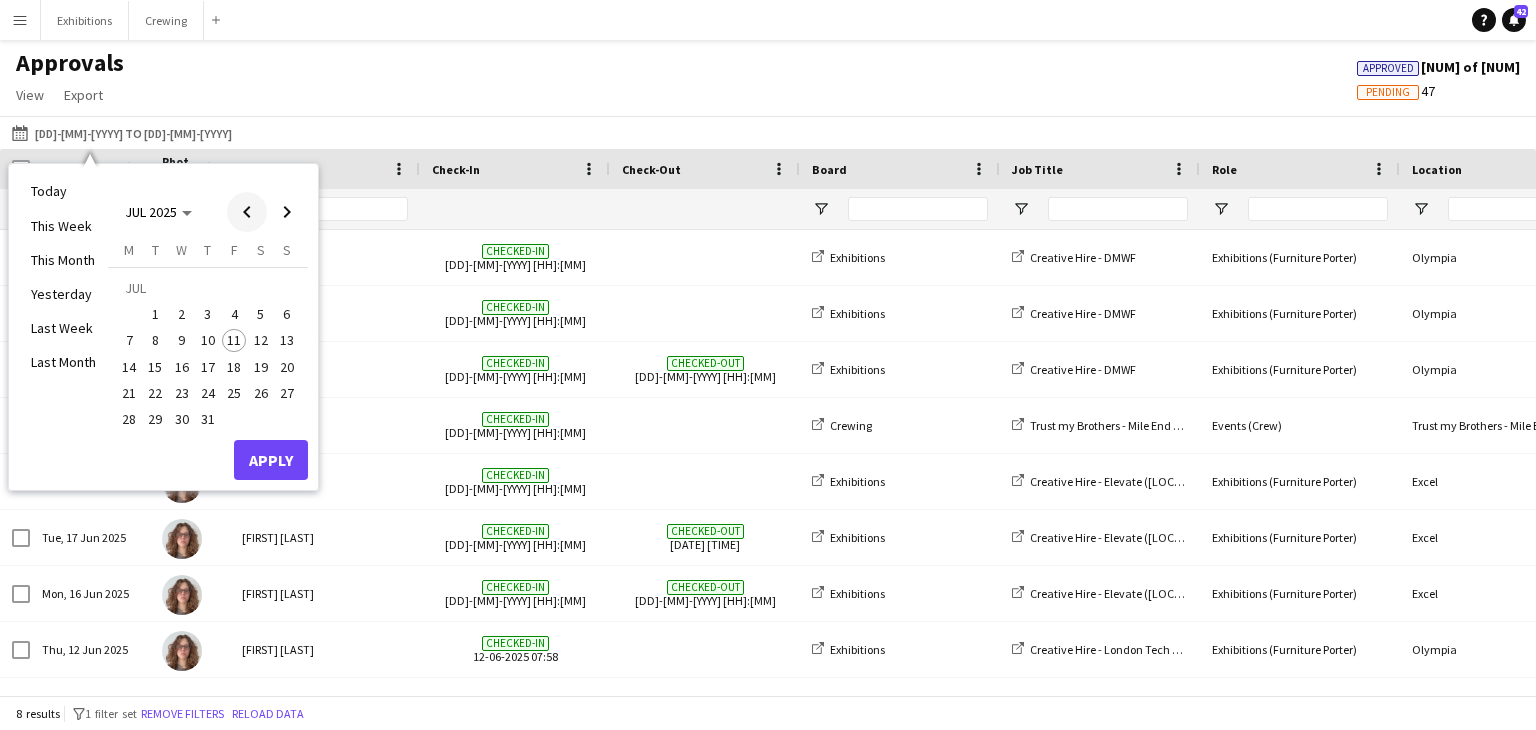 click at bounding box center [247, 212] 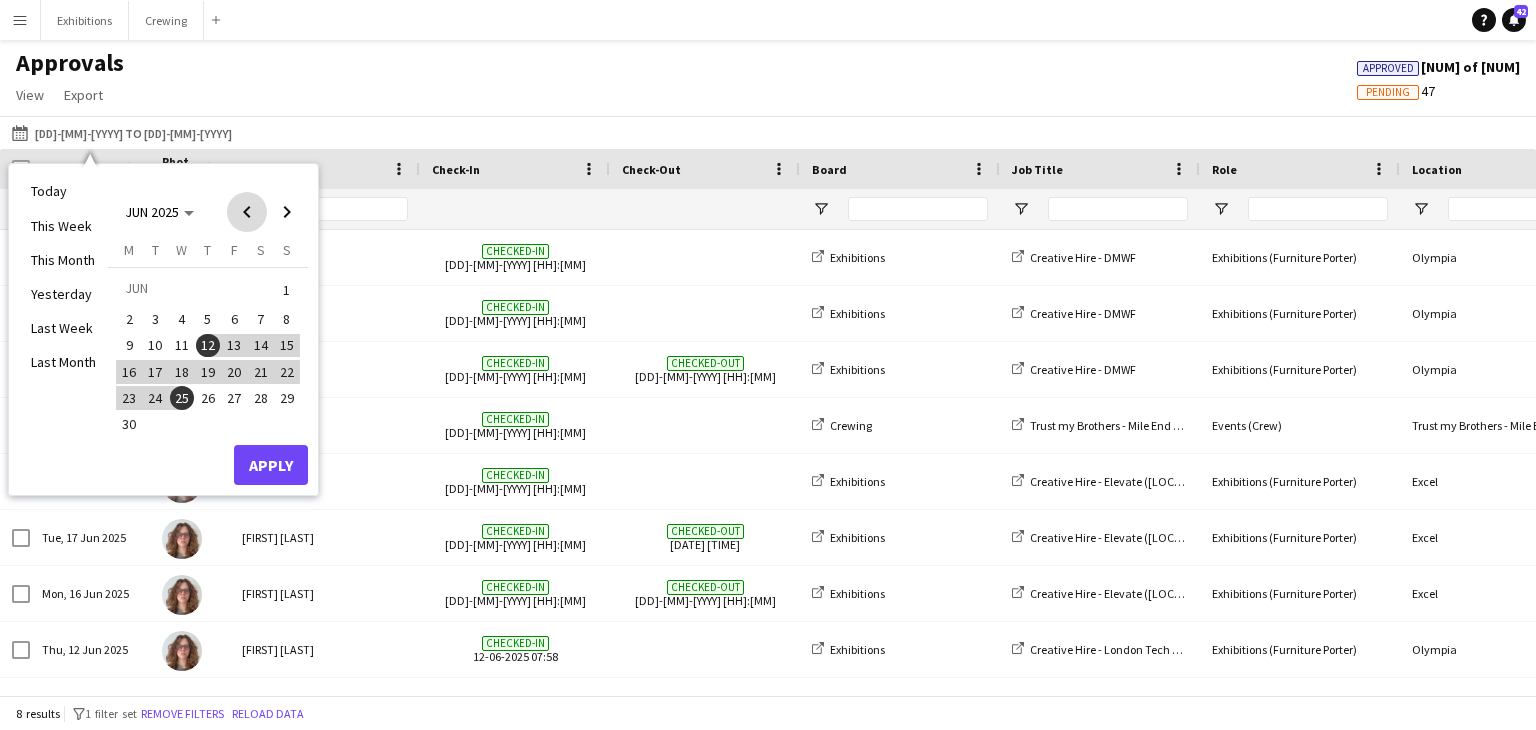 click at bounding box center (247, 212) 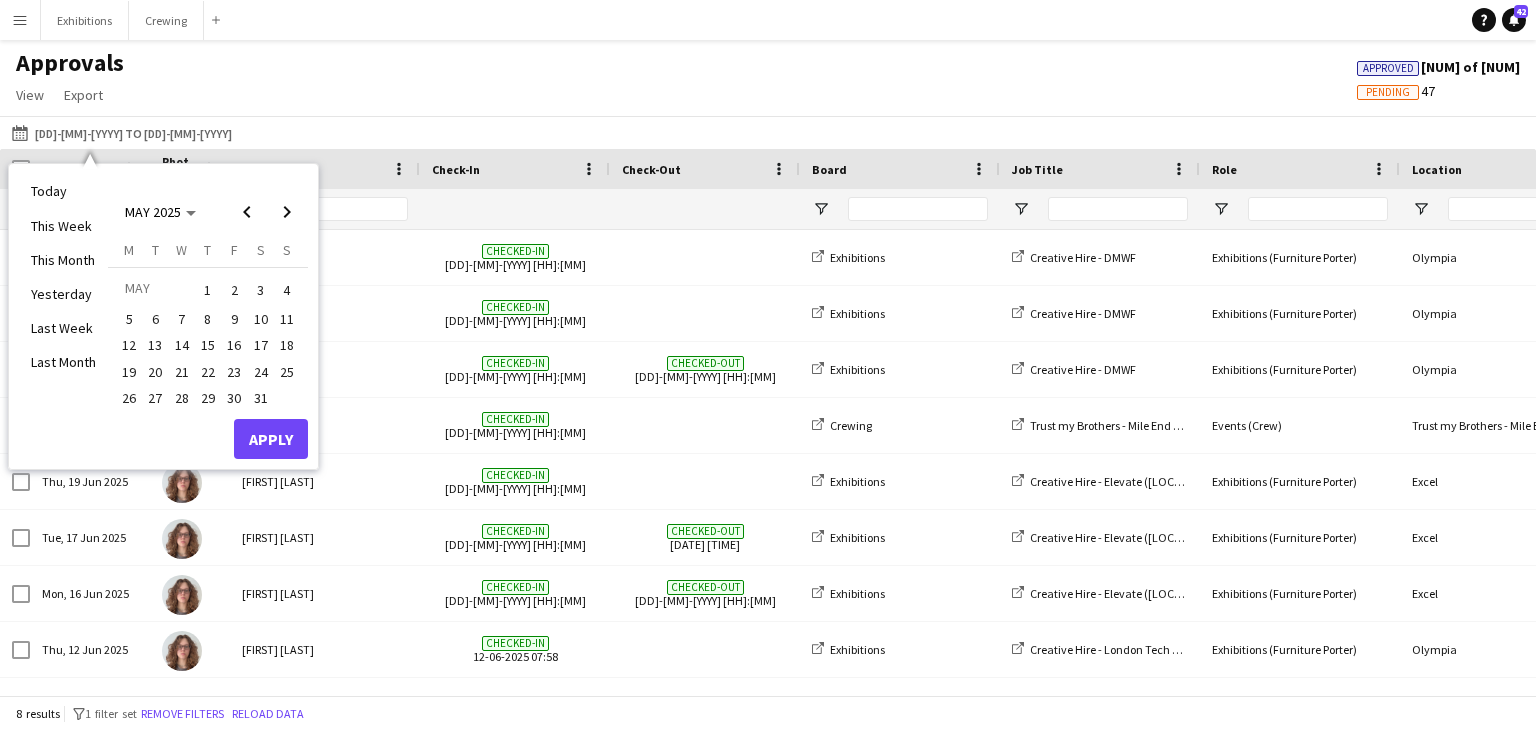 click on "26" at bounding box center (129, 398) 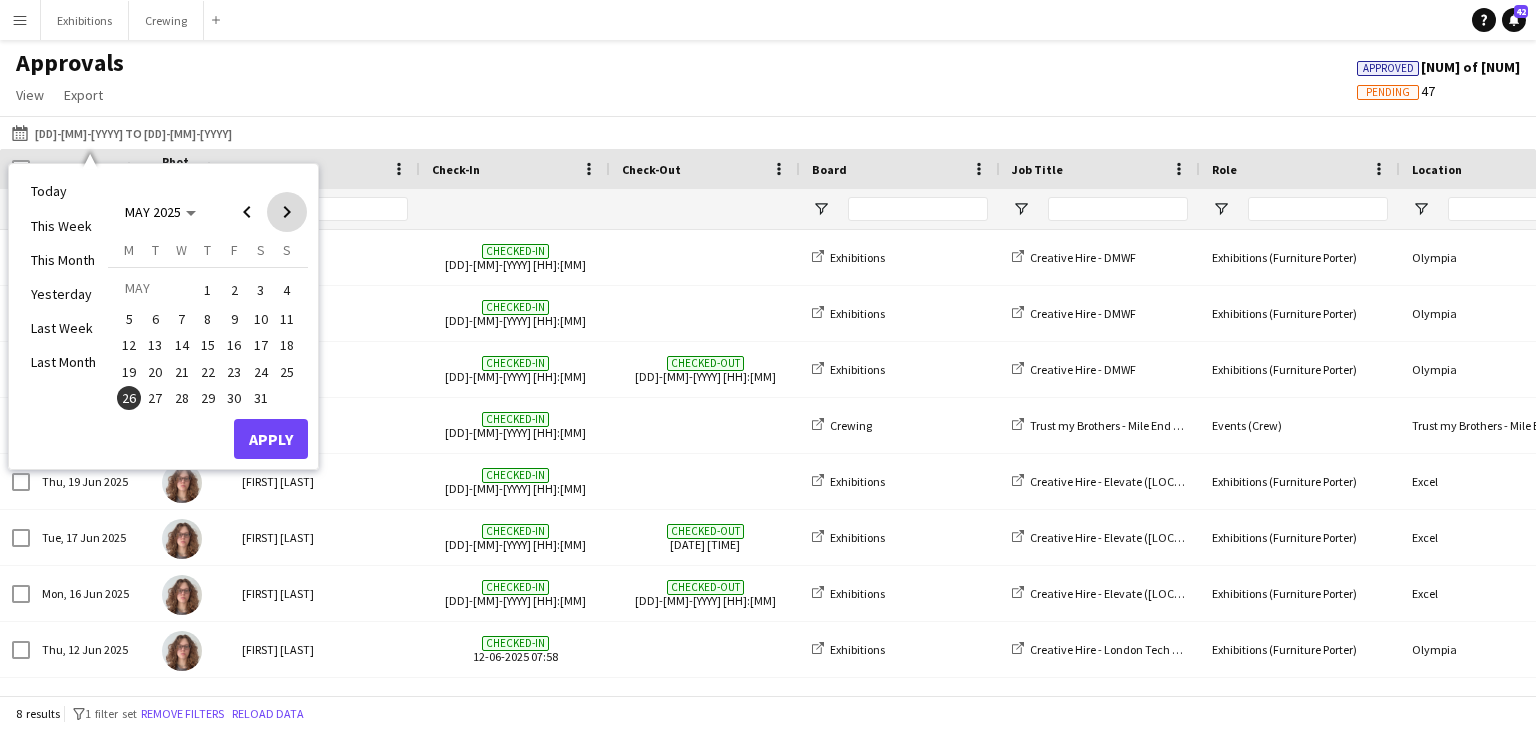 click at bounding box center (287, 212) 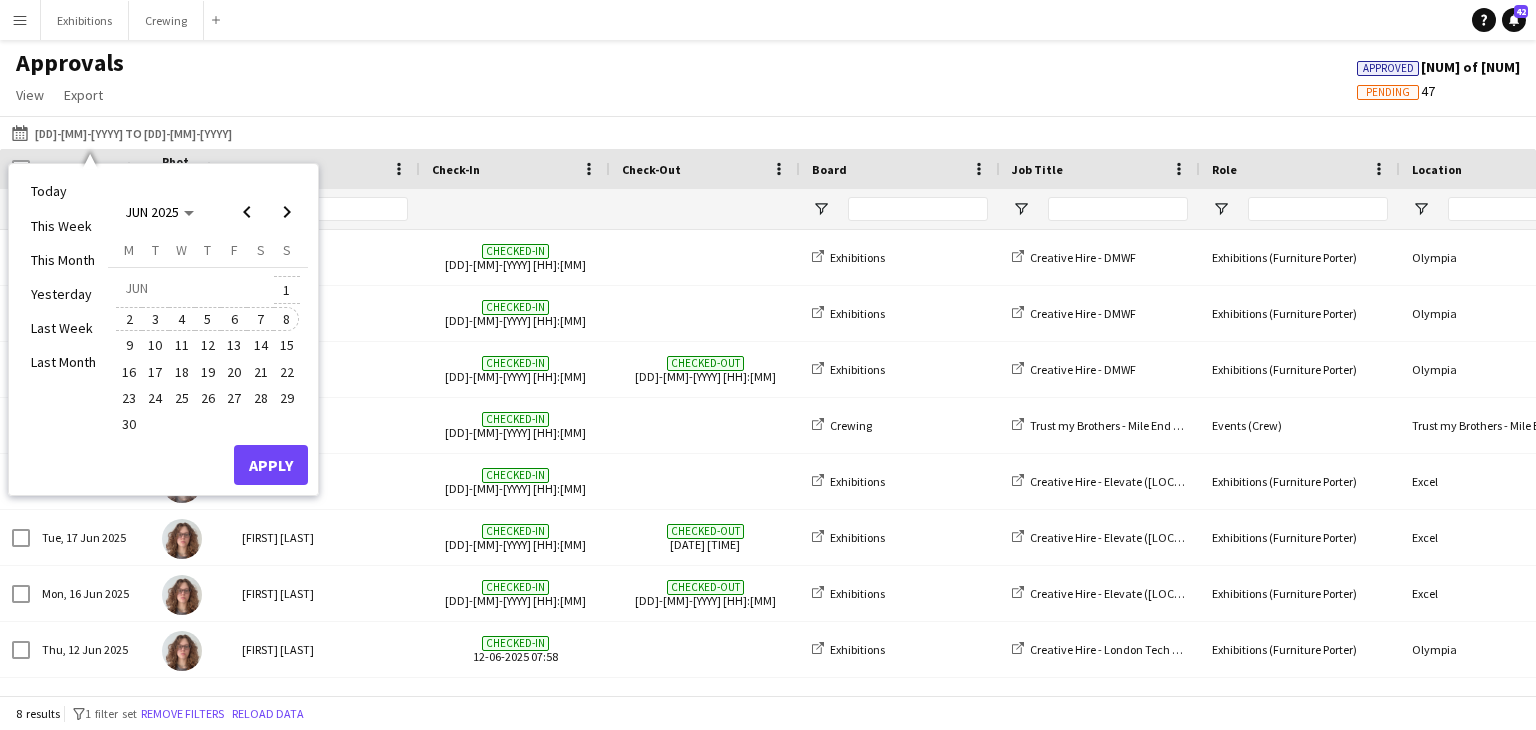 click on "8" at bounding box center [287, 319] 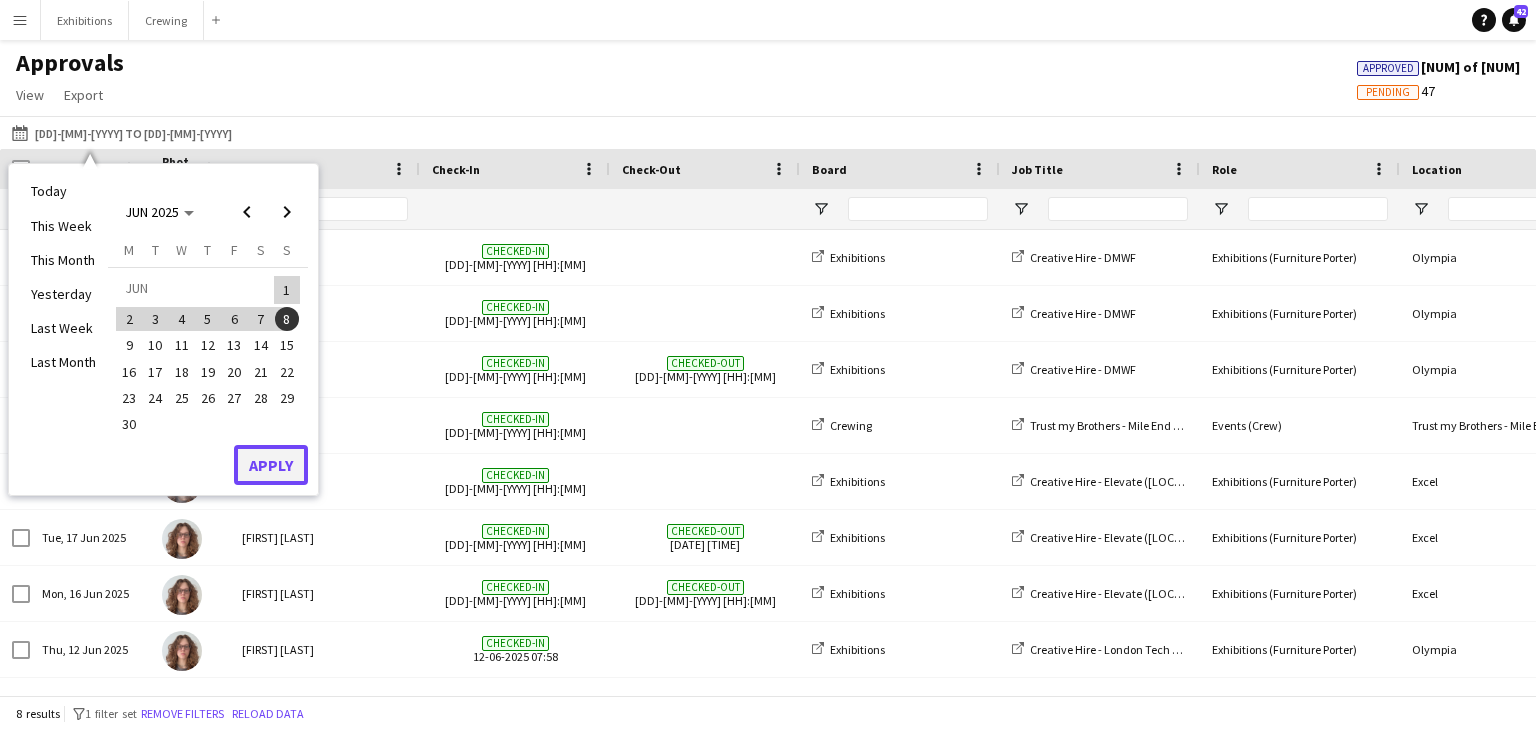 click on "Apply" at bounding box center (271, 465) 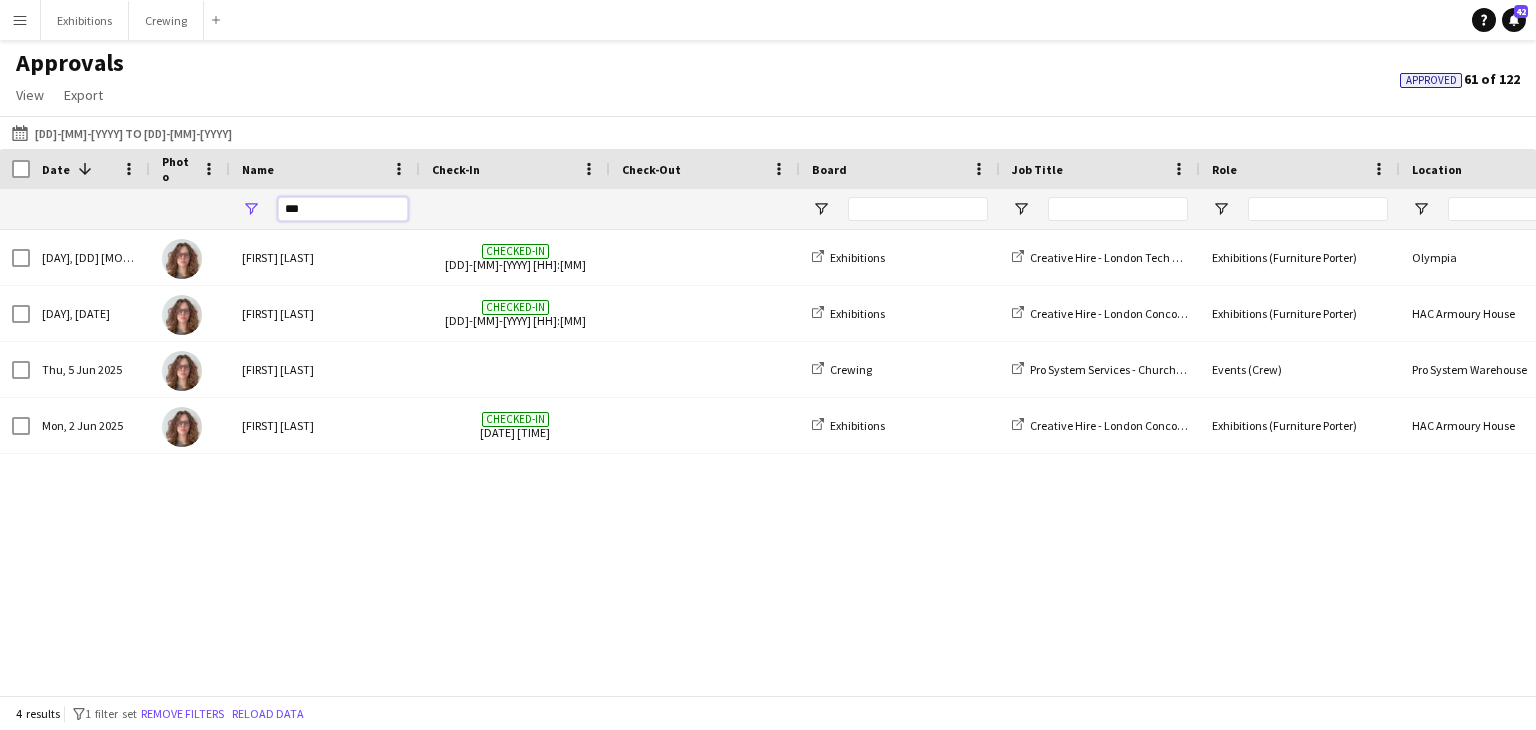 click on "***" at bounding box center [343, 209] 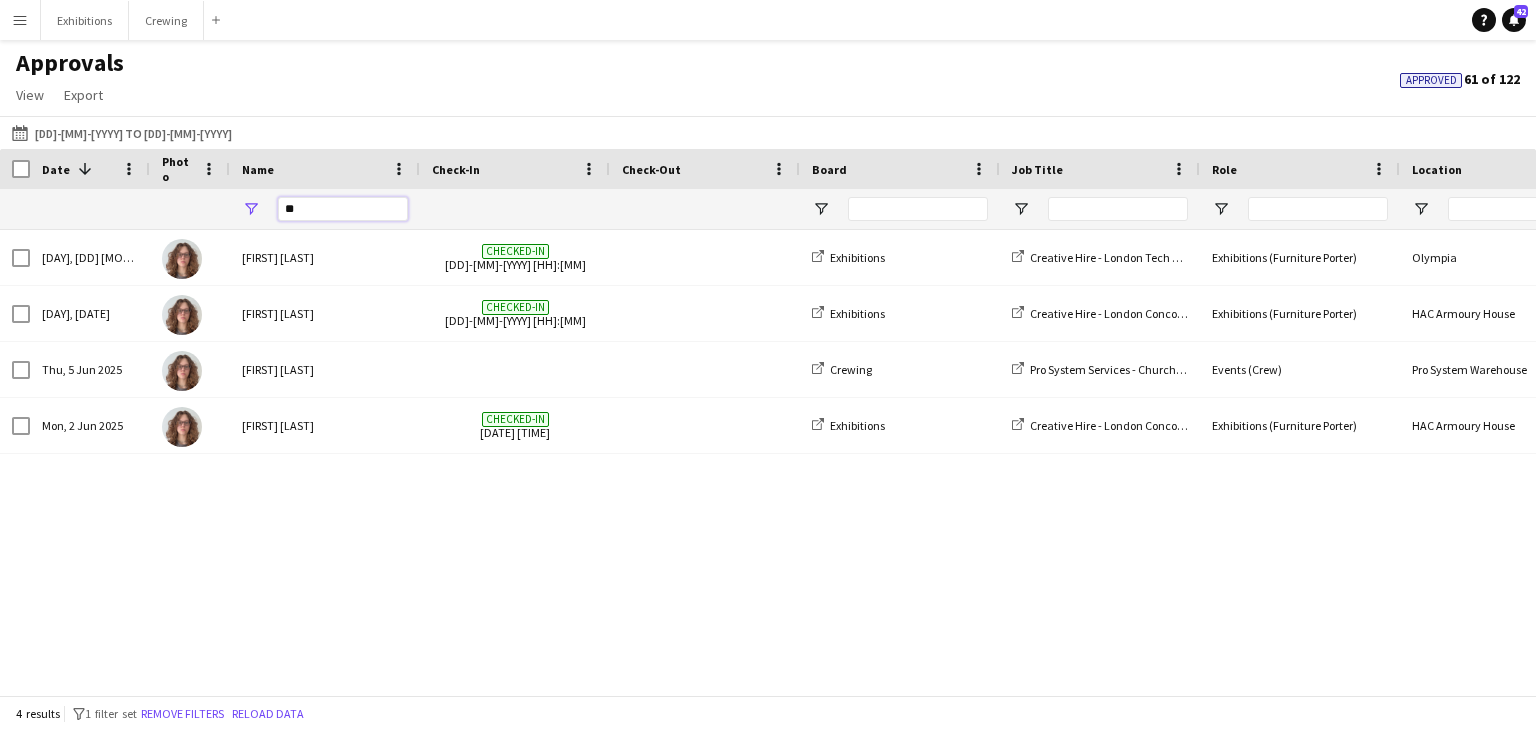 type on "*" 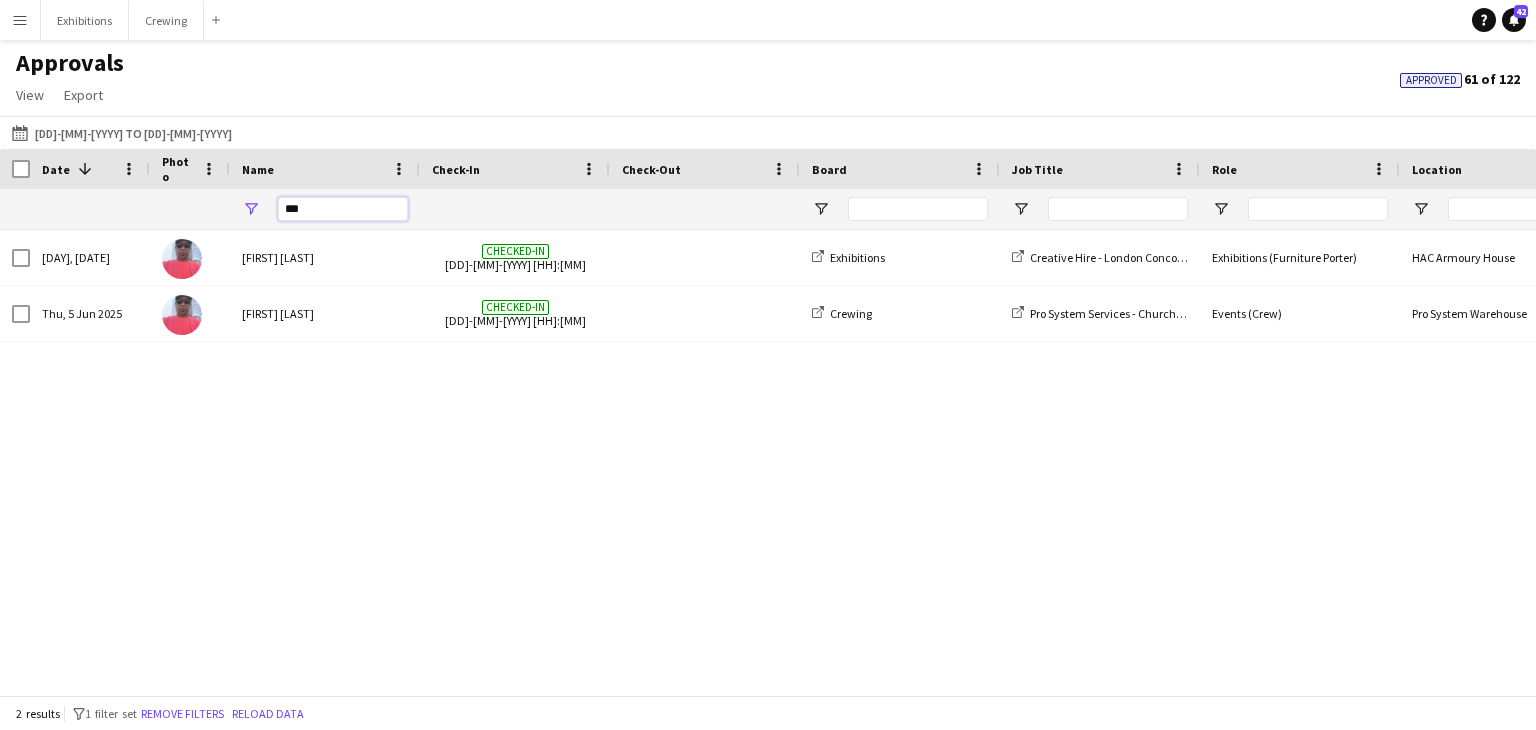 type on "***" 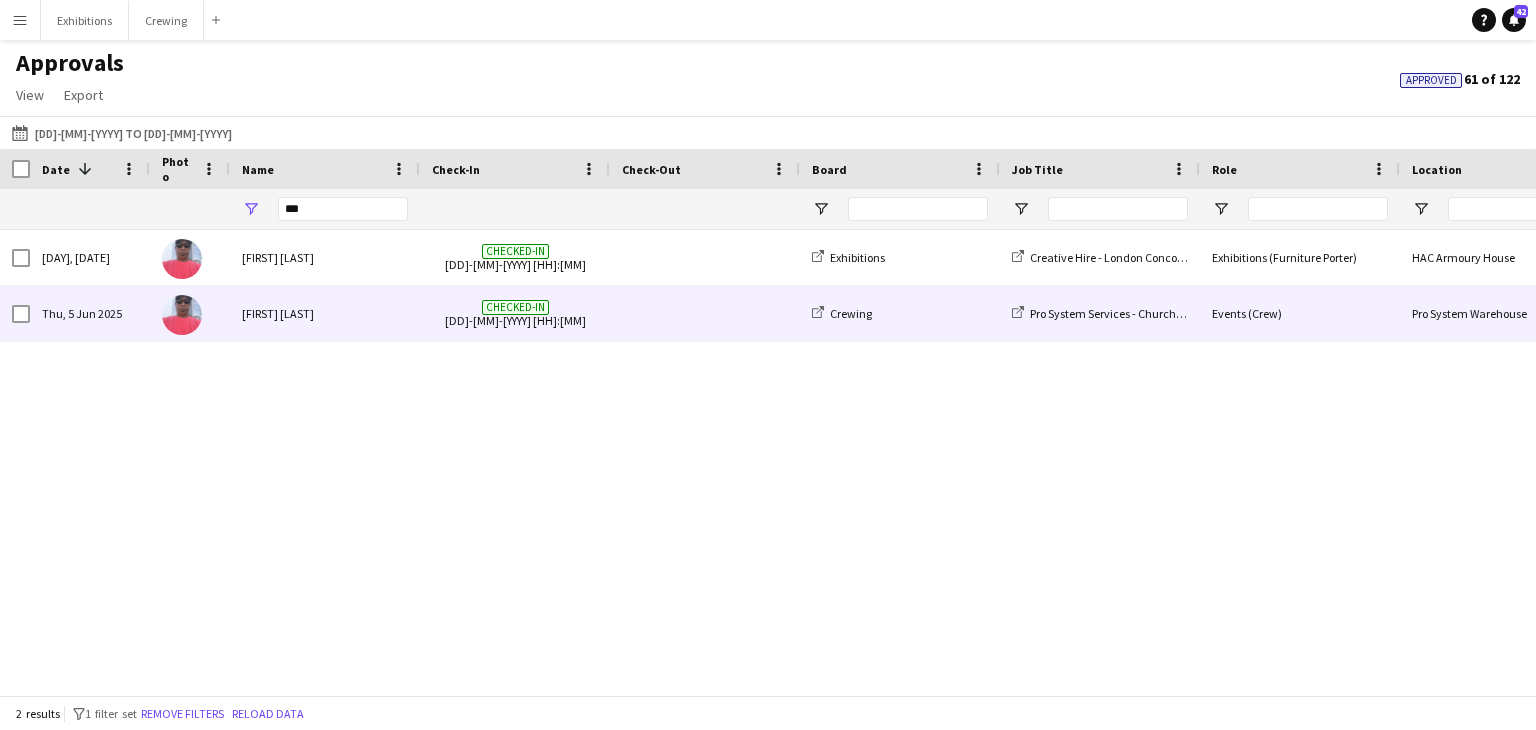 click on "Checked-in  [DD]-[MM]-[YYYY] [HH]:[MM]" at bounding box center [515, 313] 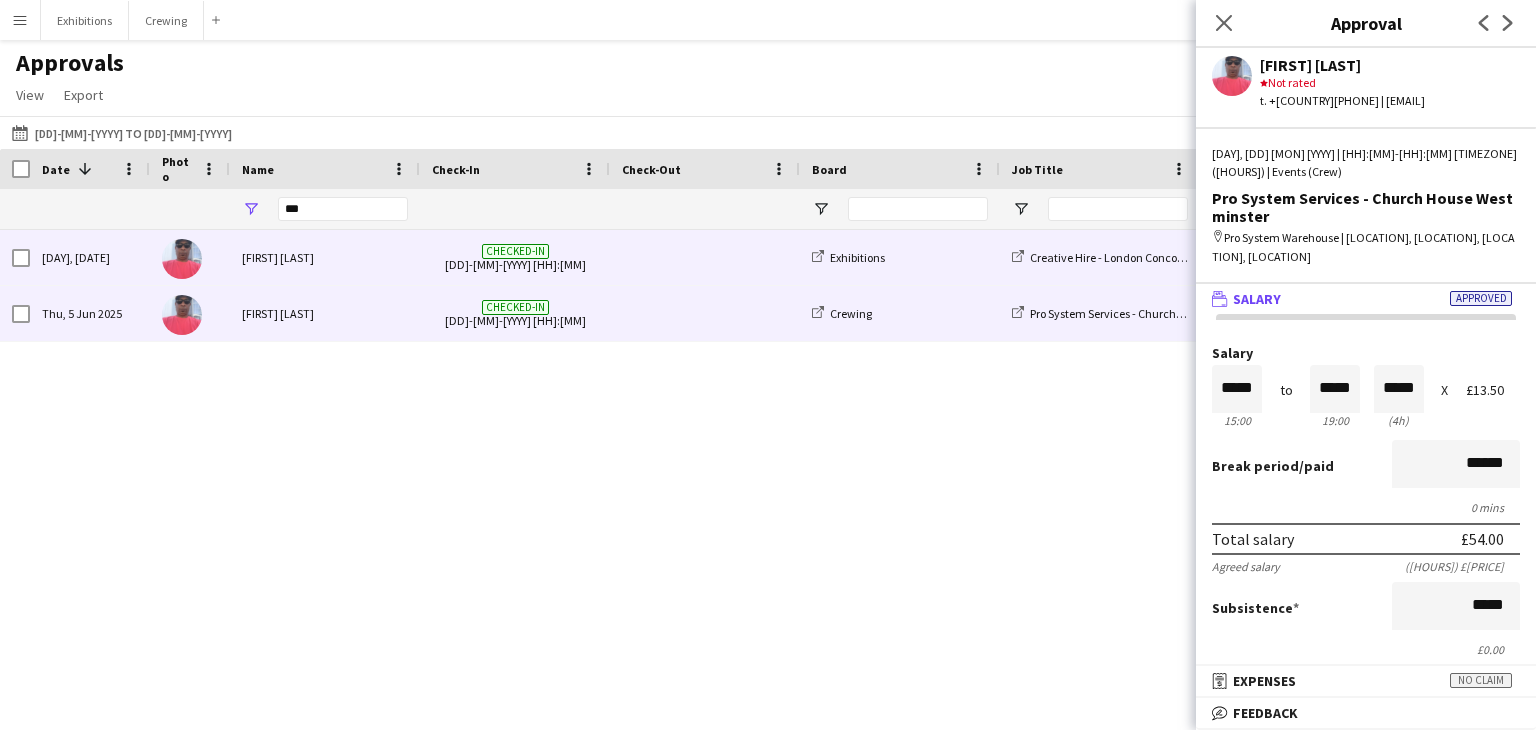 click on "[FIRST] [LAST]" at bounding box center [325, 257] 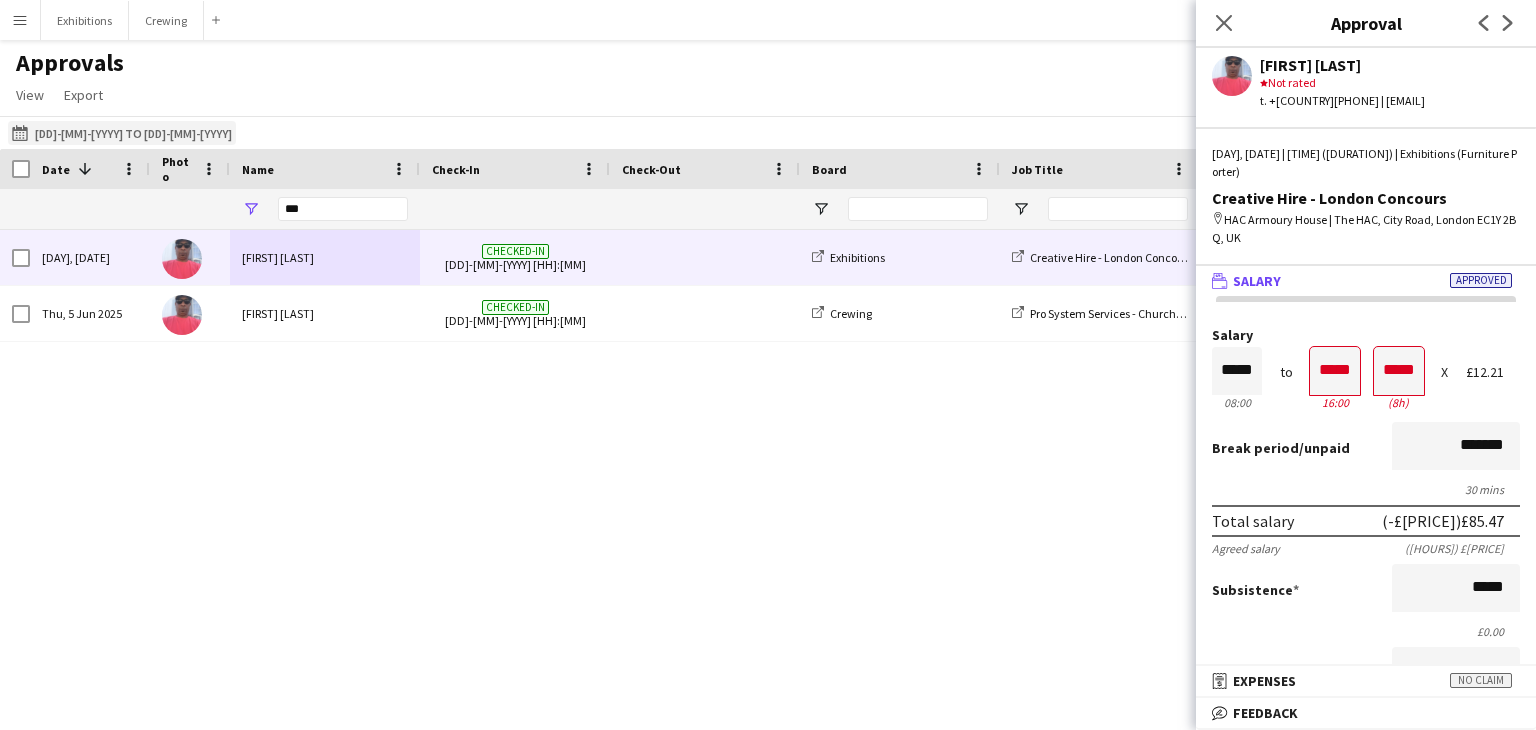 click on "[DD]-[MM]-[YYYY] to [DD]-[MM]-[YYYY]
[DD]-[MM]-[YYYY] to [DD]-[MM]-[YYYY]" 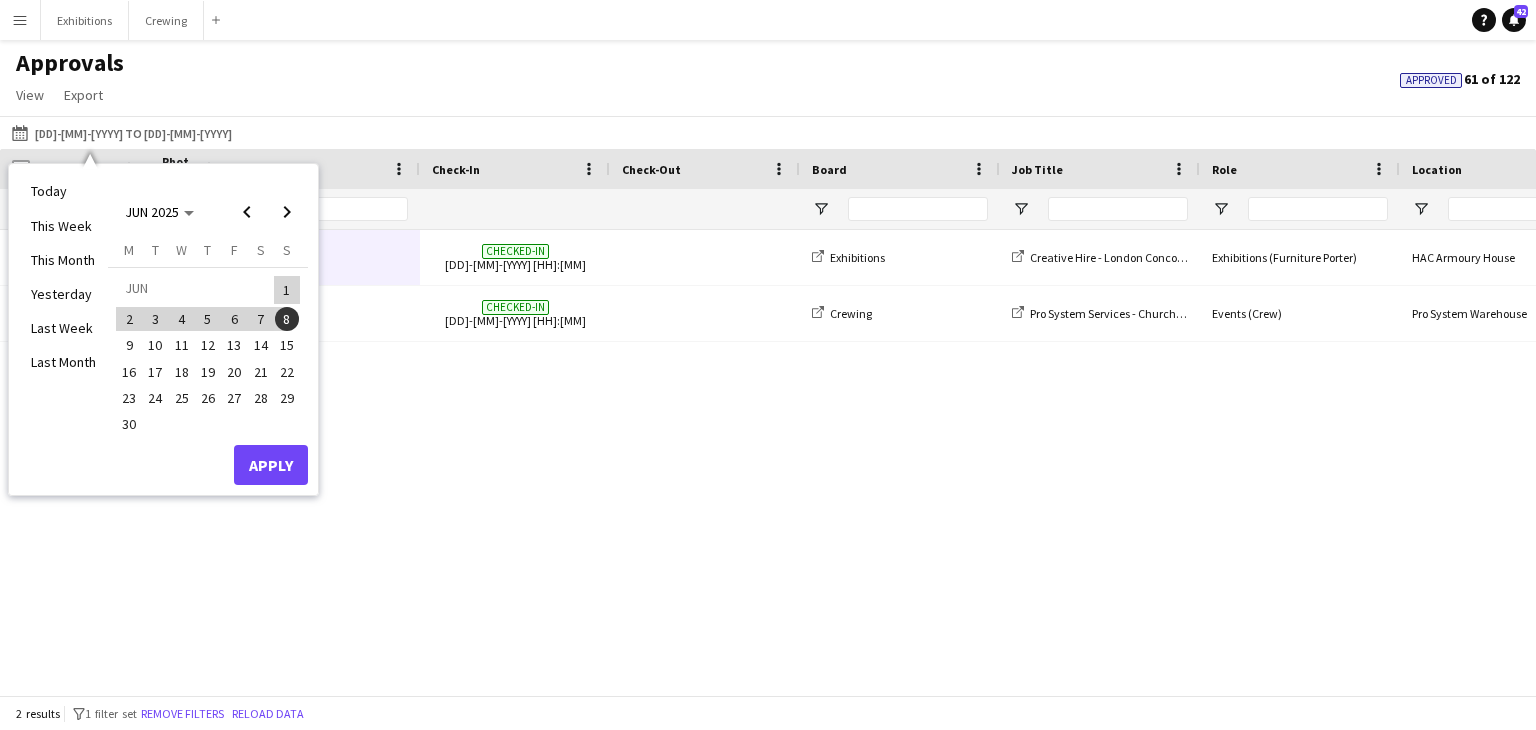 click on "9" at bounding box center (129, 346) 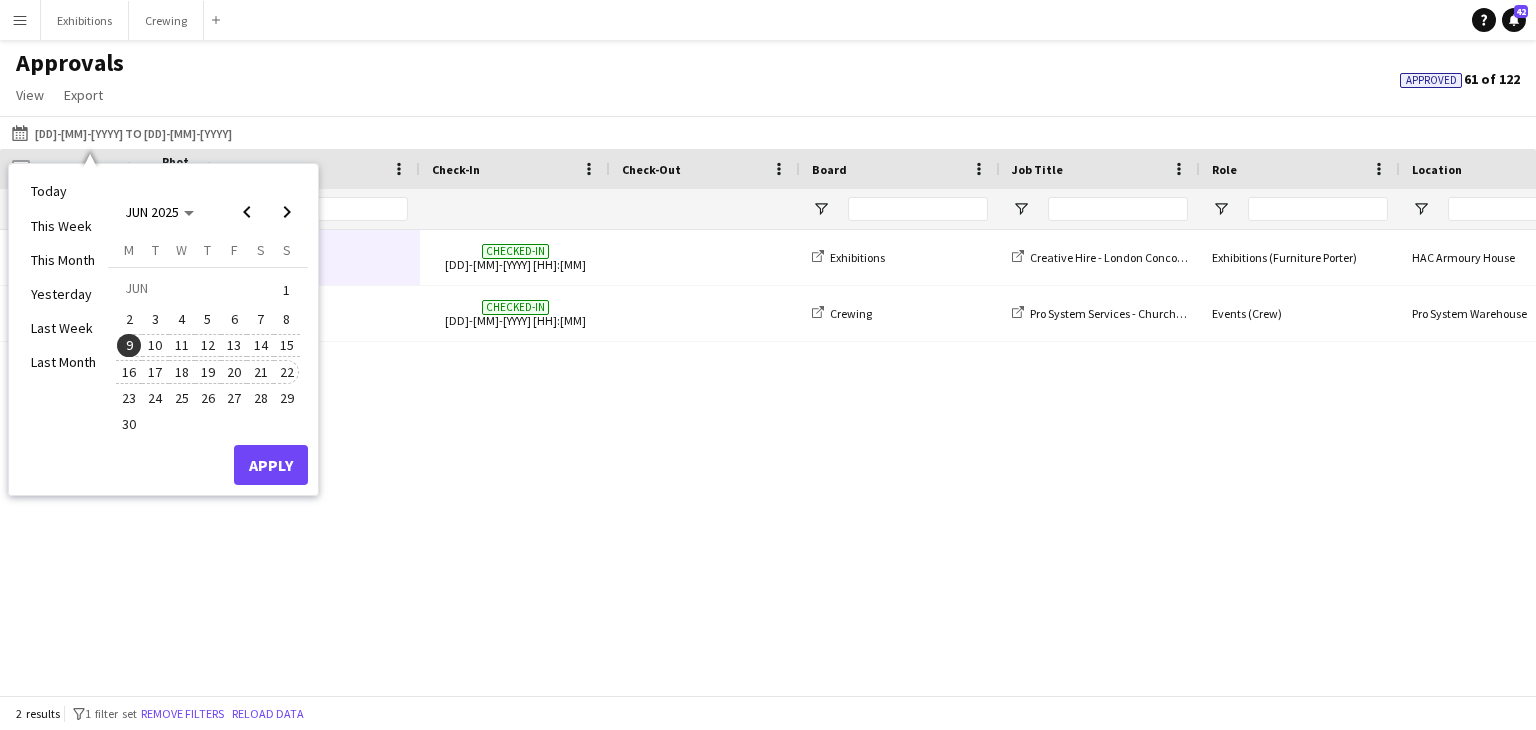click on "22" at bounding box center (287, 372) 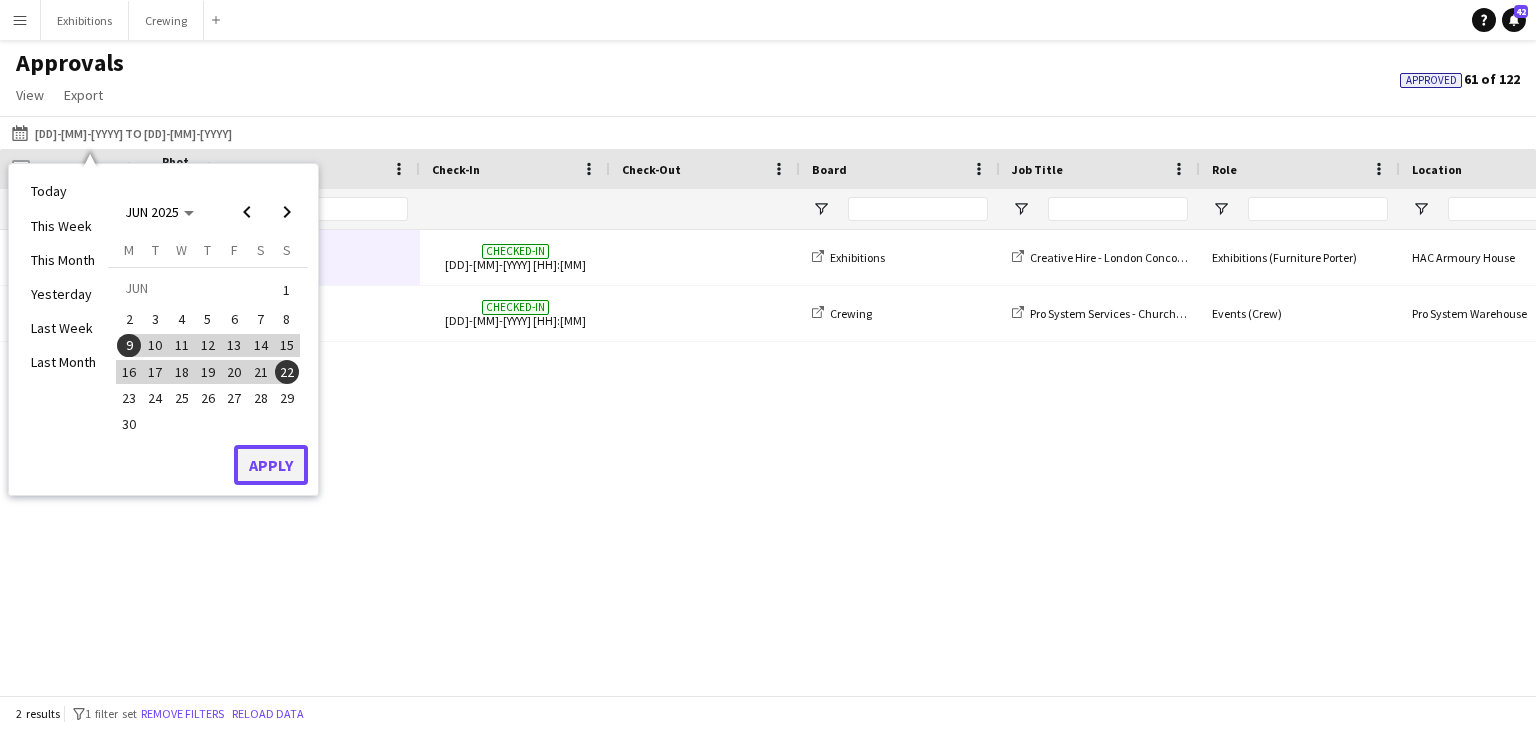 click on "Apply" at bounding box center [271, 465] 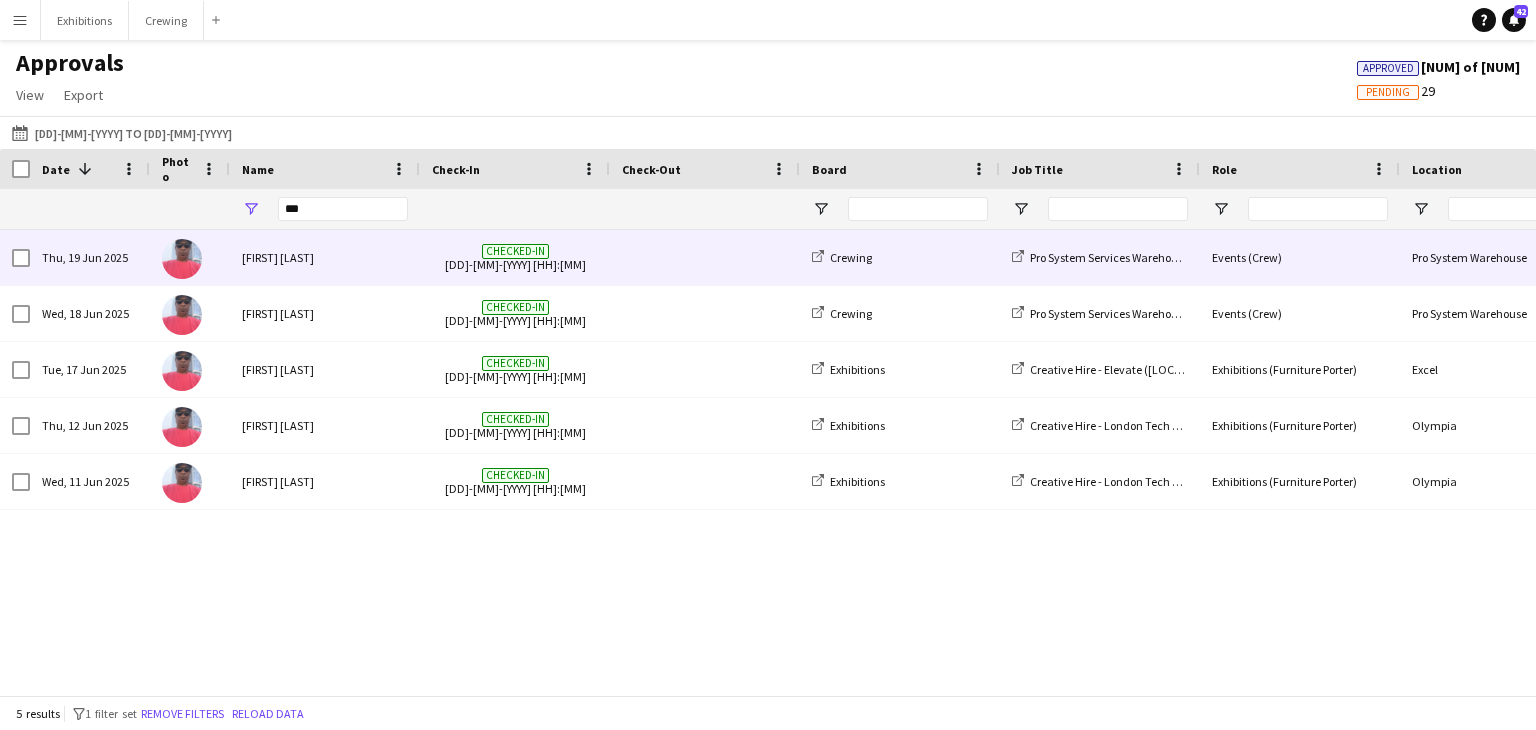 click on "[FIRST] [LAST]" at bounding box center [325, 257] 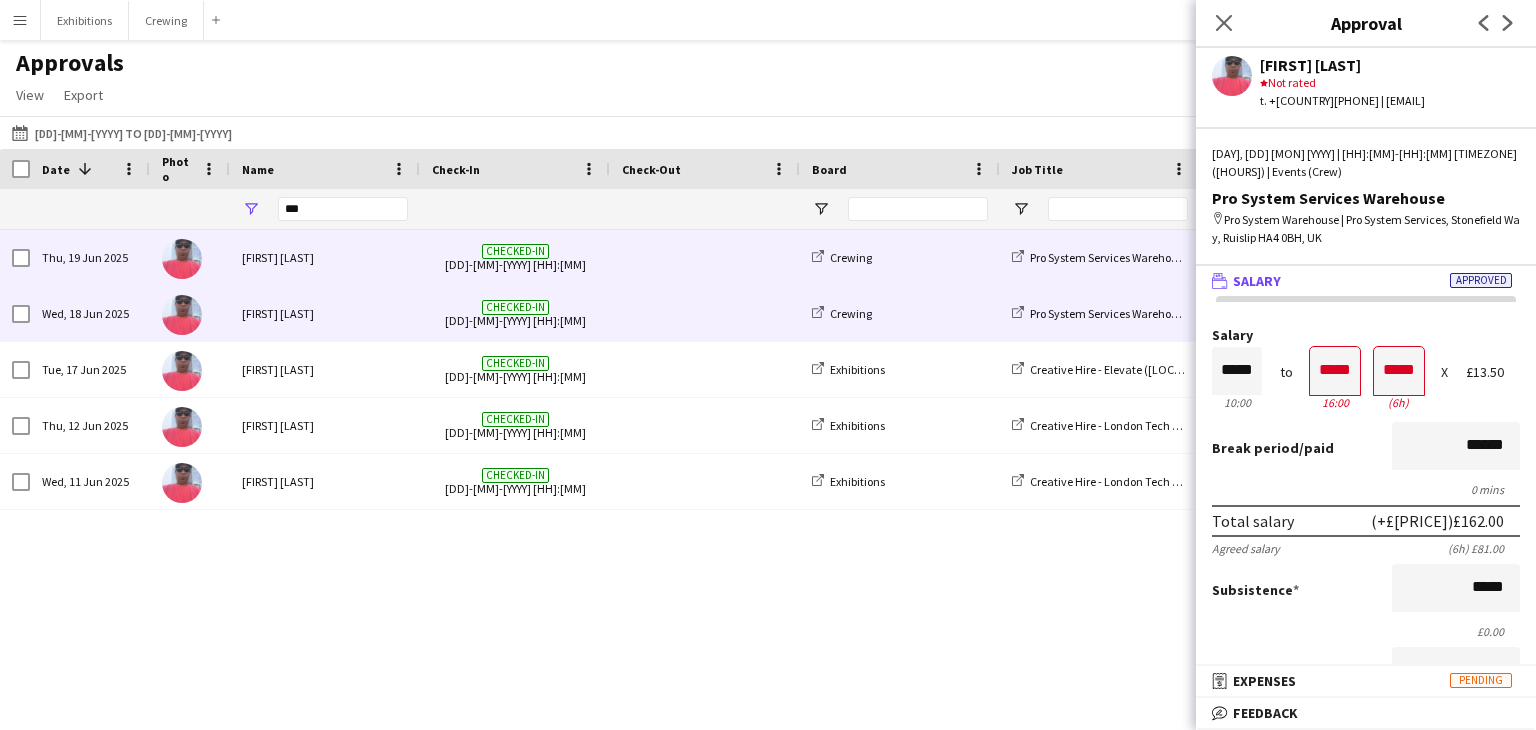 click on "[FIRST] [LAST]" at bounding box center (325, 313) 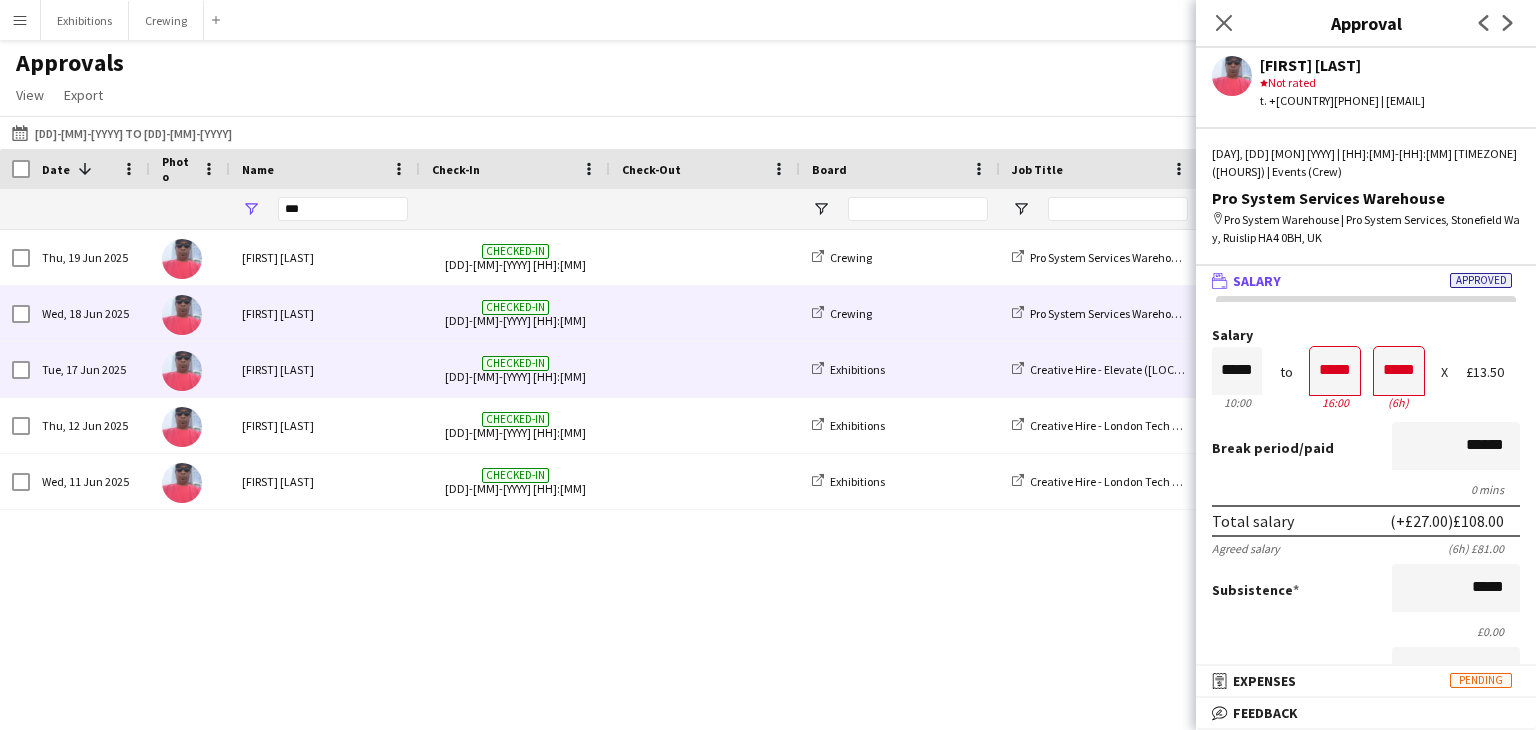 click on "[FIRST] [LAST]" at bounding box center (325, 369) 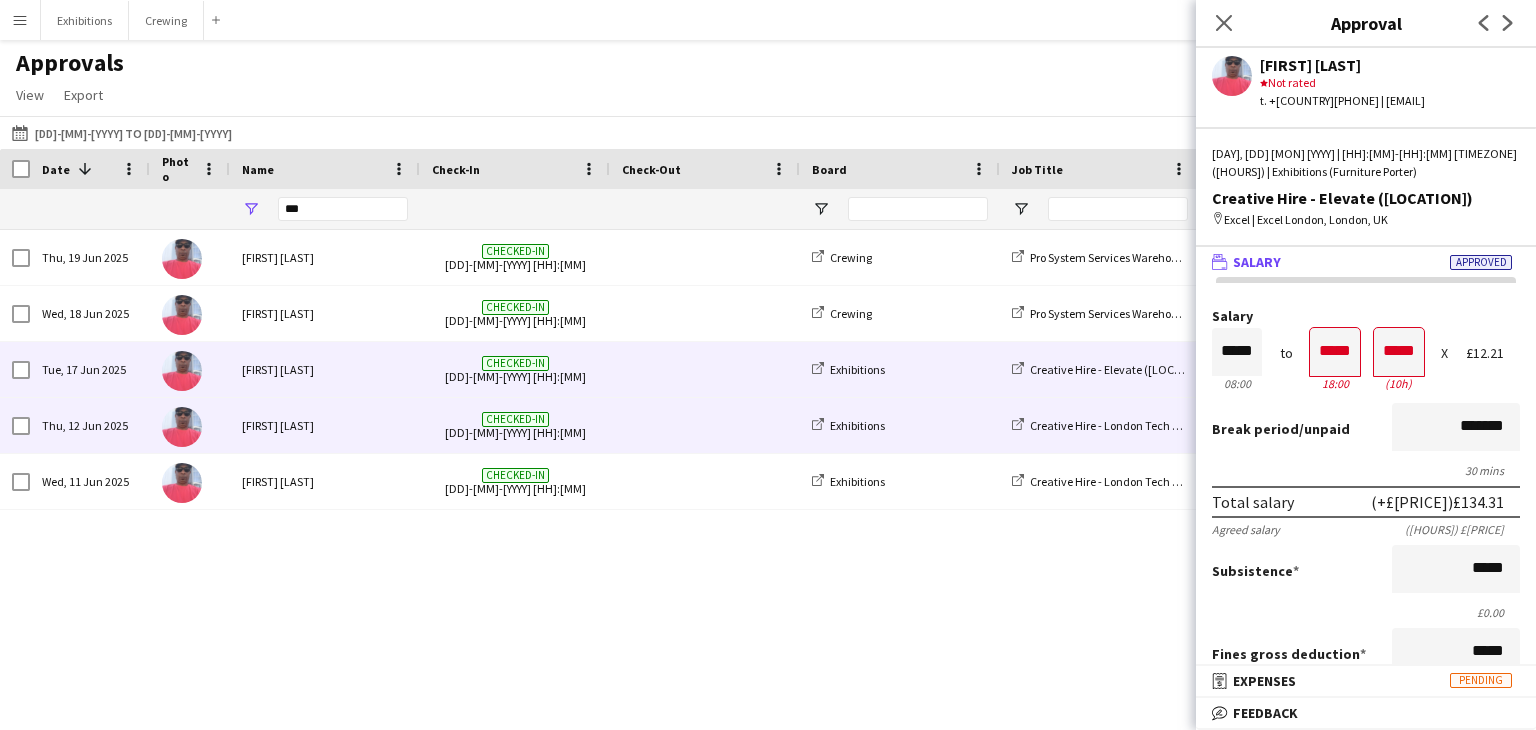click on "[FIRST] [LAST]" at bounding box center (325, 425) 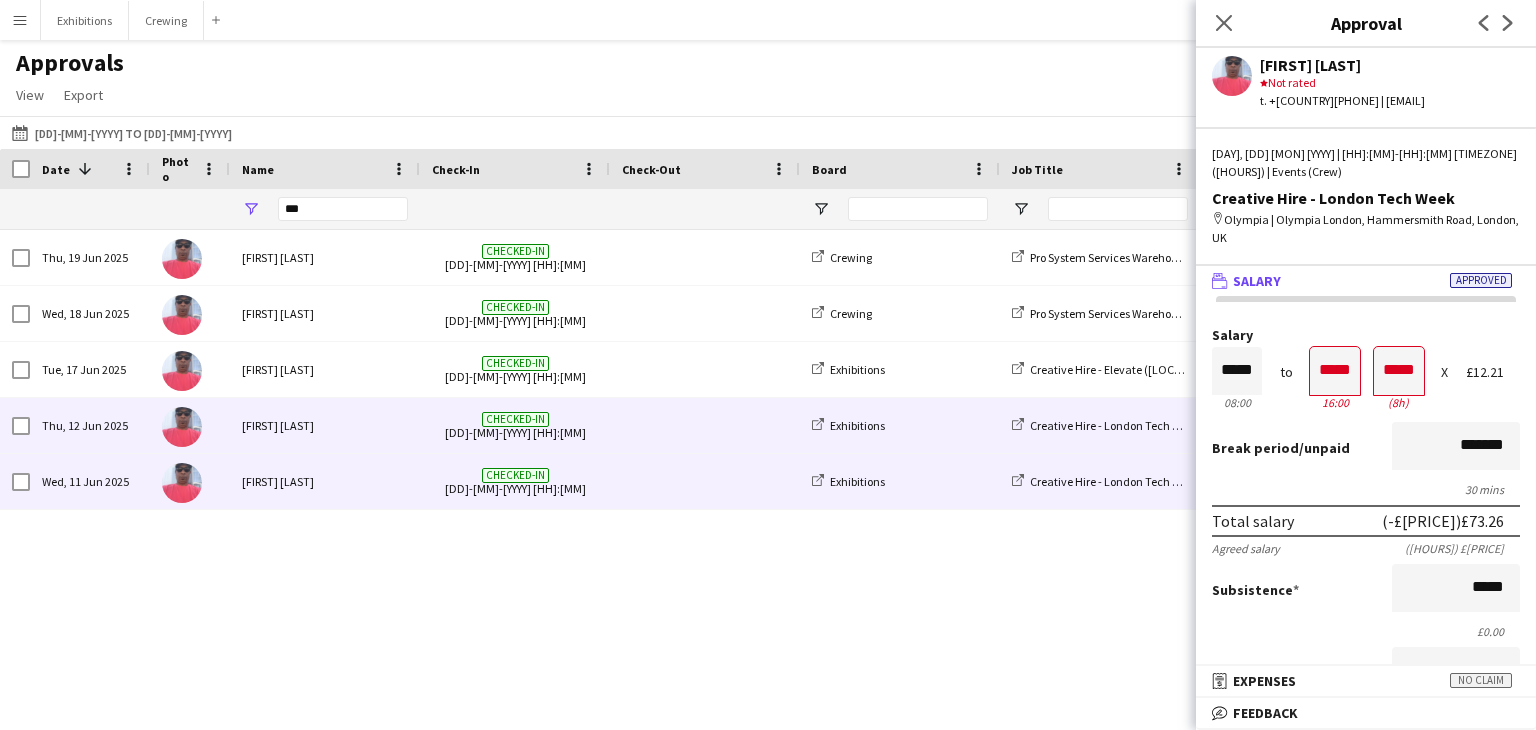 click on "[FIRST] [LAST]" at bounding box center (325, 481) 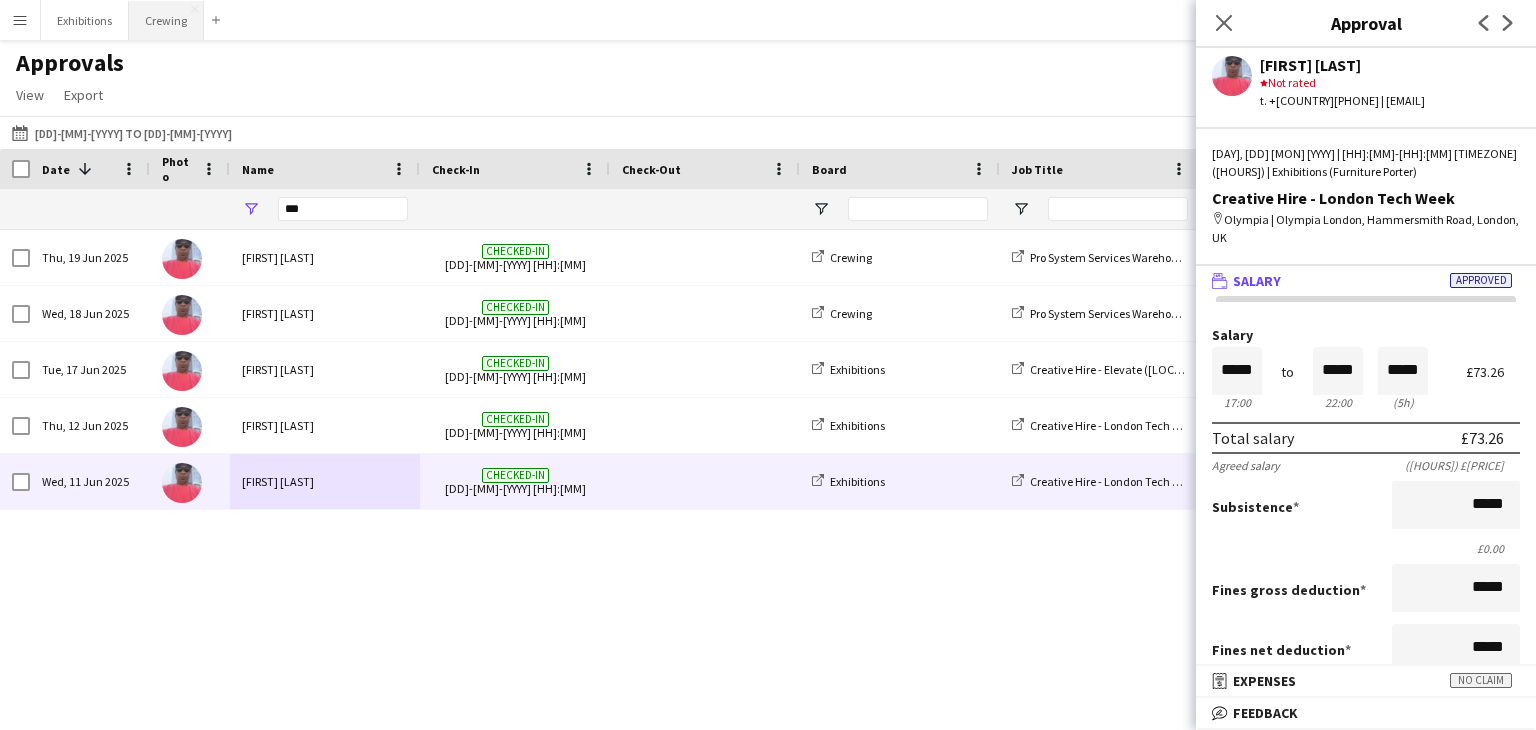 click on "Crewing
Close" at bounding box center [166, 20] 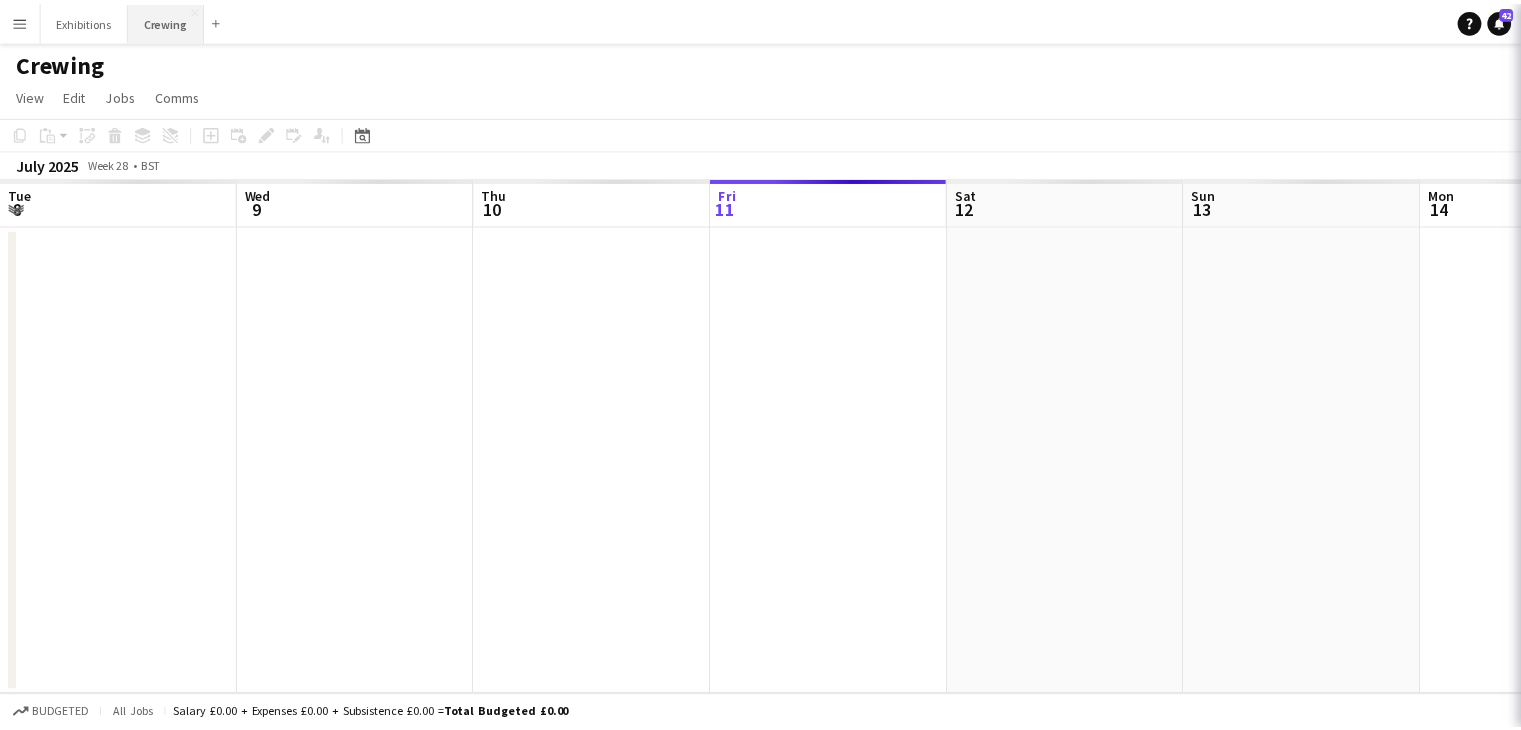 scroll, scrollTop: 0, scrollLeft: 478, axis: horizontal 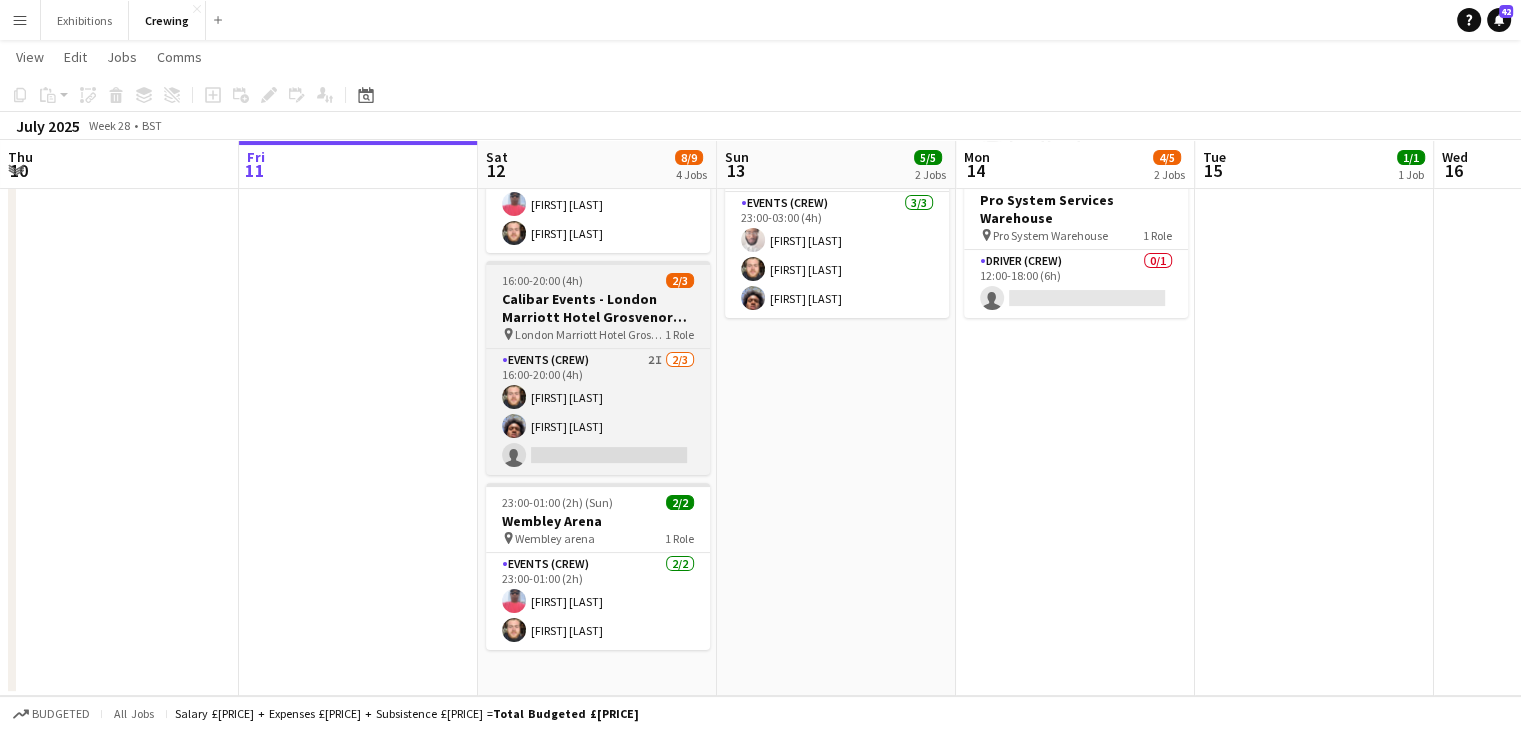 click on "Calibar Events - London Marriott Hotel Grosvenor Square (Build)" at bounding box center (598, 308) 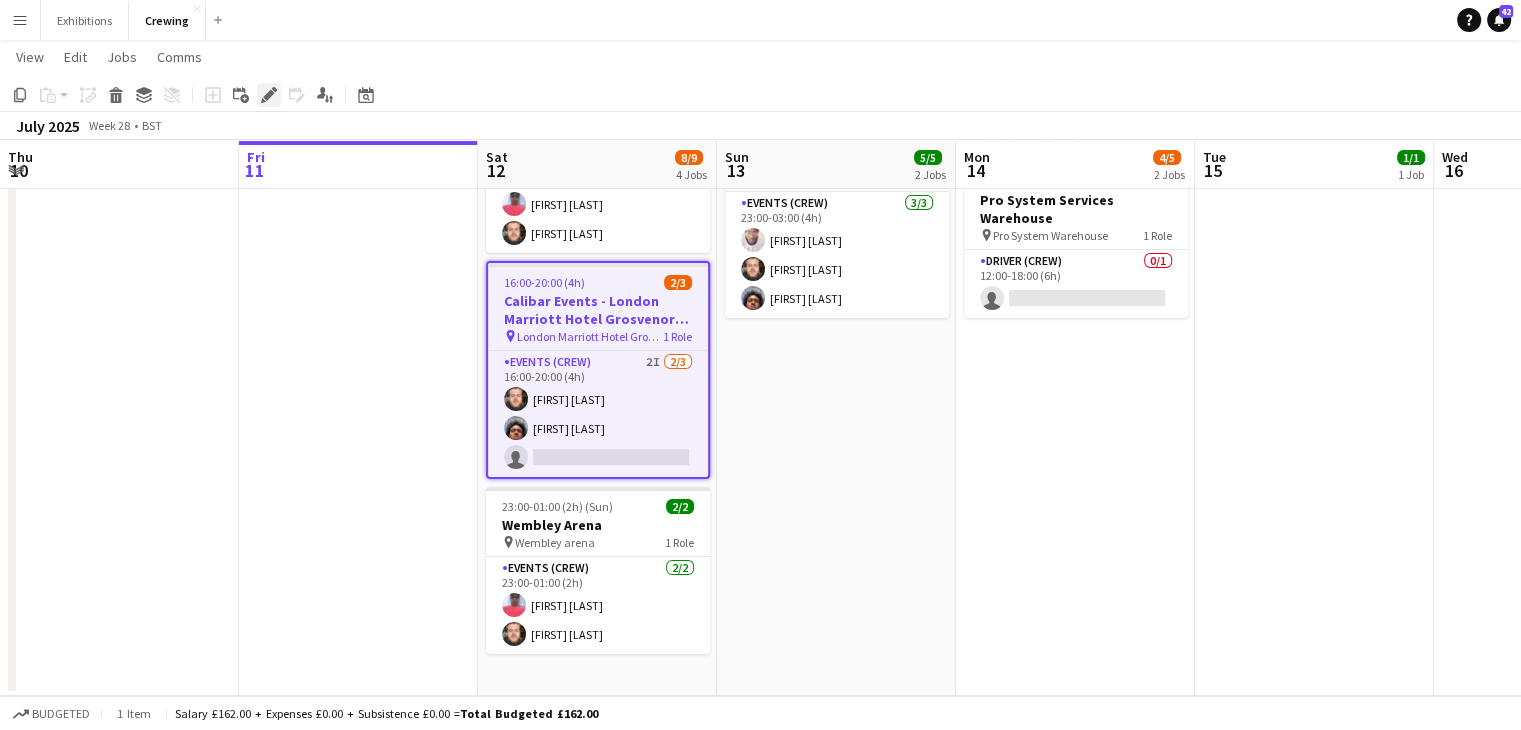click 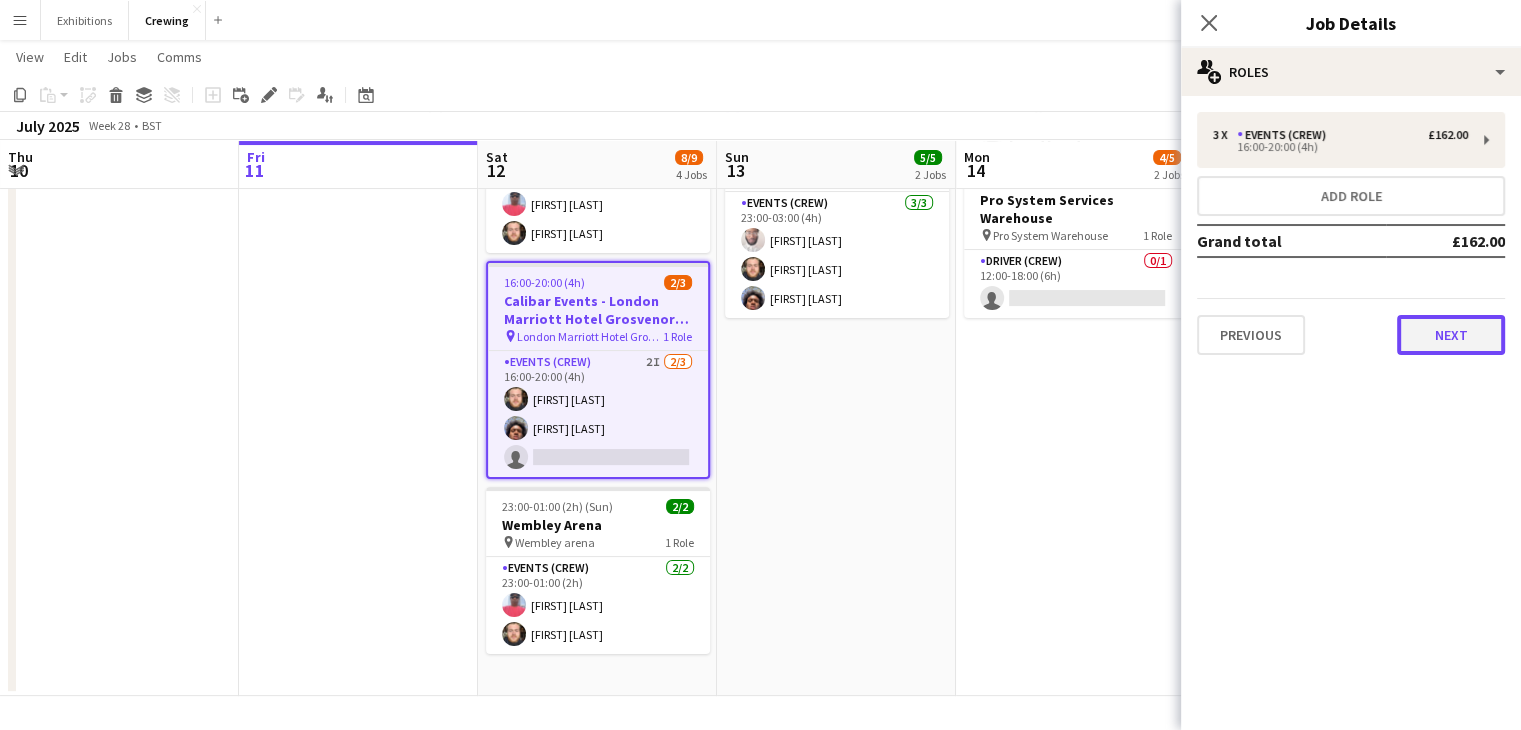 click on "Next" at bounding box center [1451, 335] 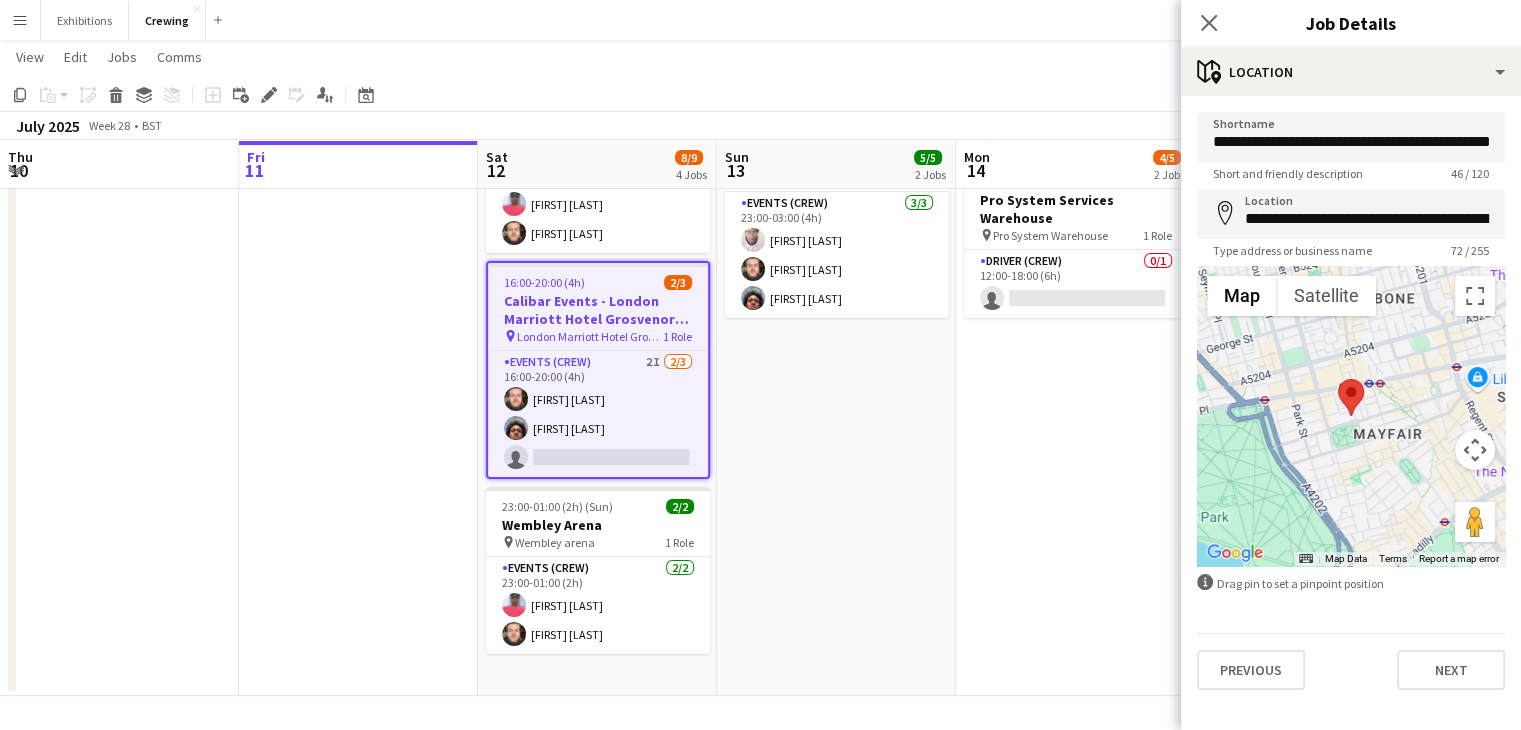 click on "+[COUNTRY][PHONE]" at bounding box center (836, 299) 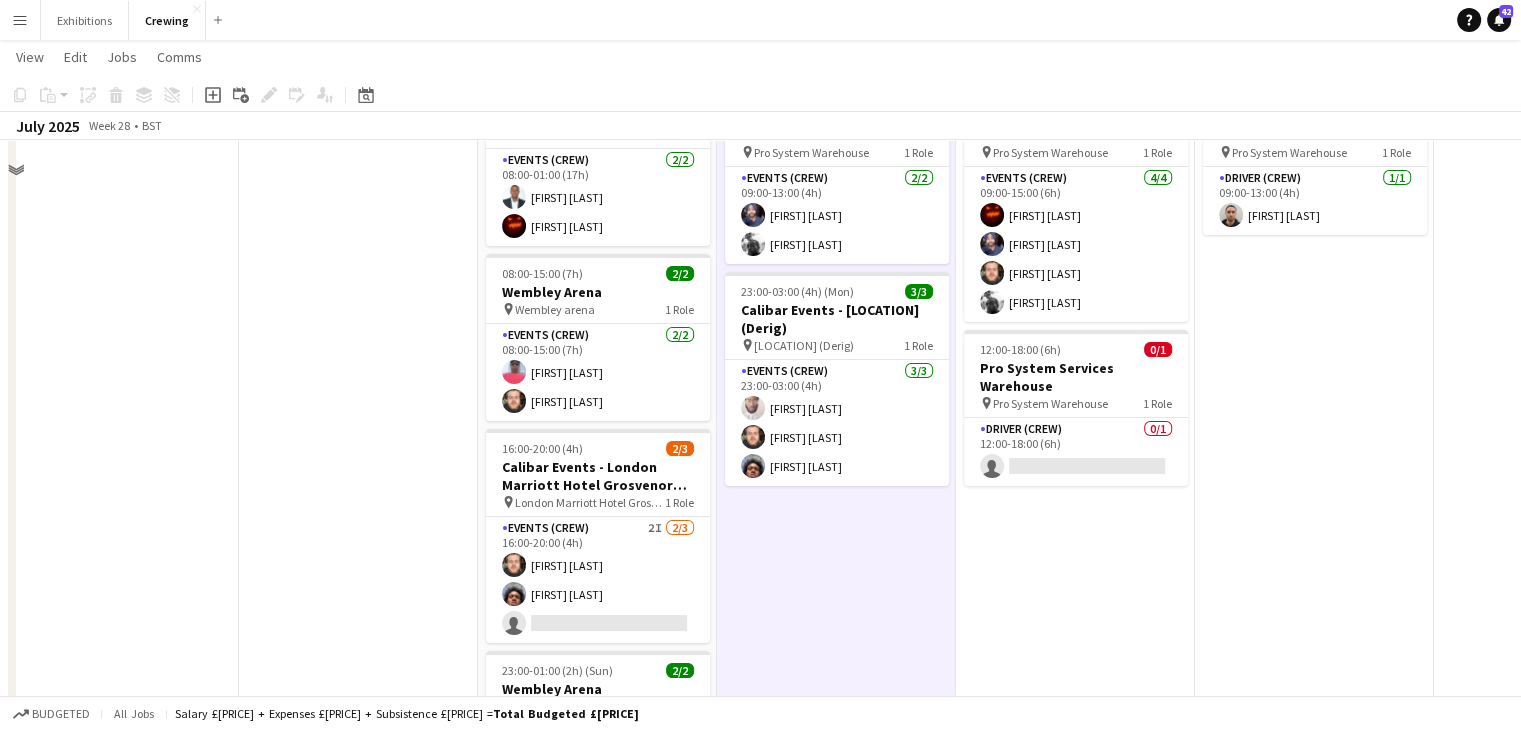 scroll, scrollTop: 0, scrollLeft: 0, axis: both 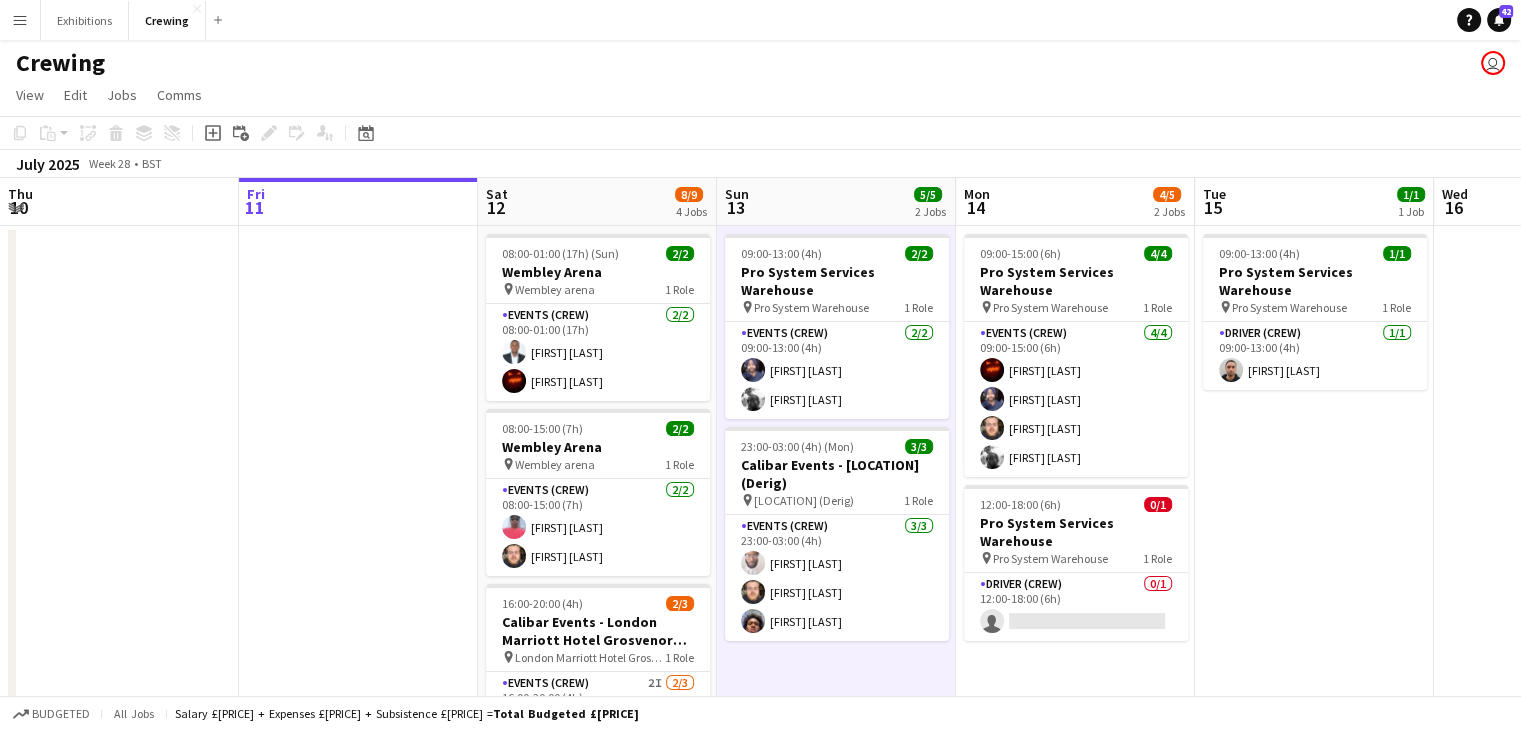 click at bounding box center (358, 622) 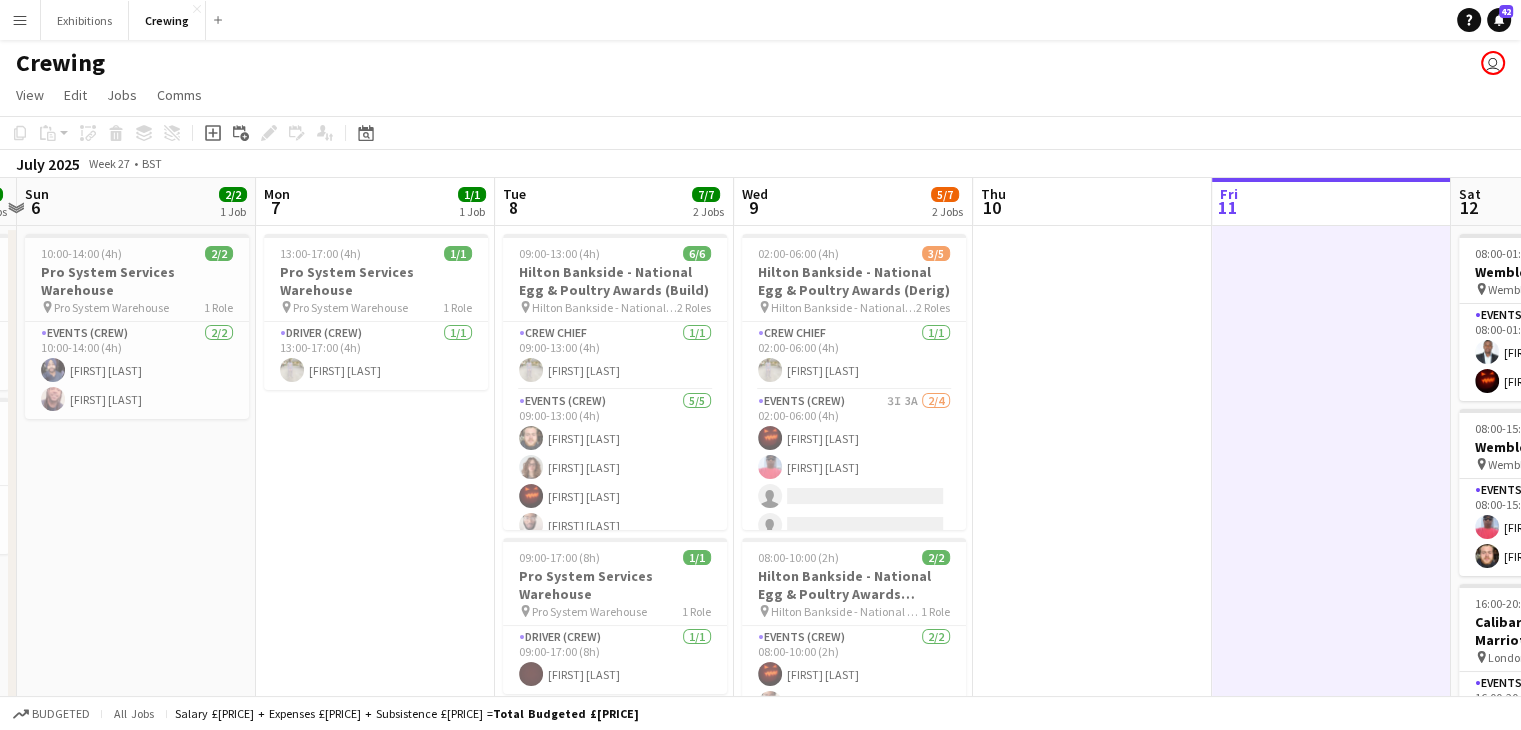 scroll, scrollTop: 0, scrollLeft: 459, axis: horizontal 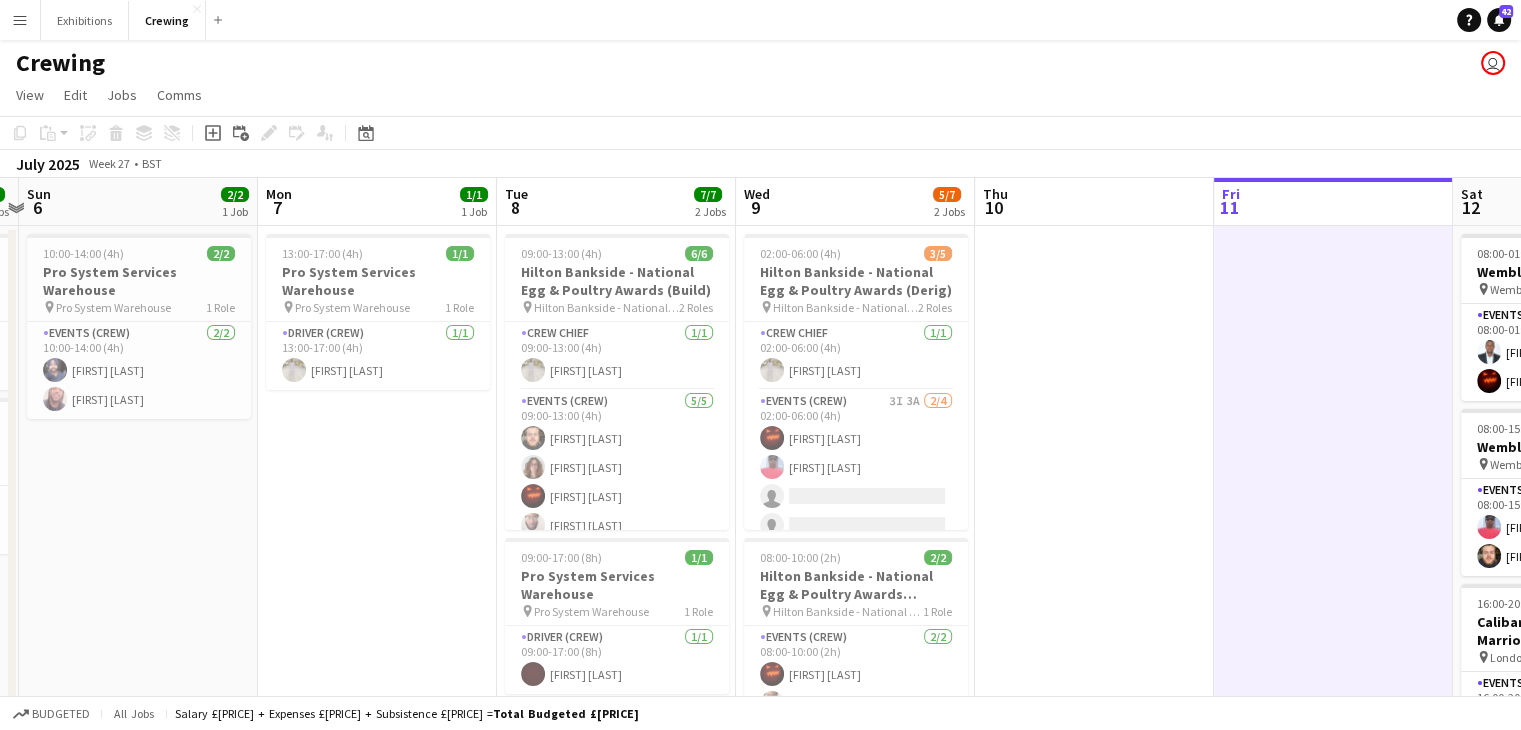 click on "Menu" at bounding box center (20, 20) 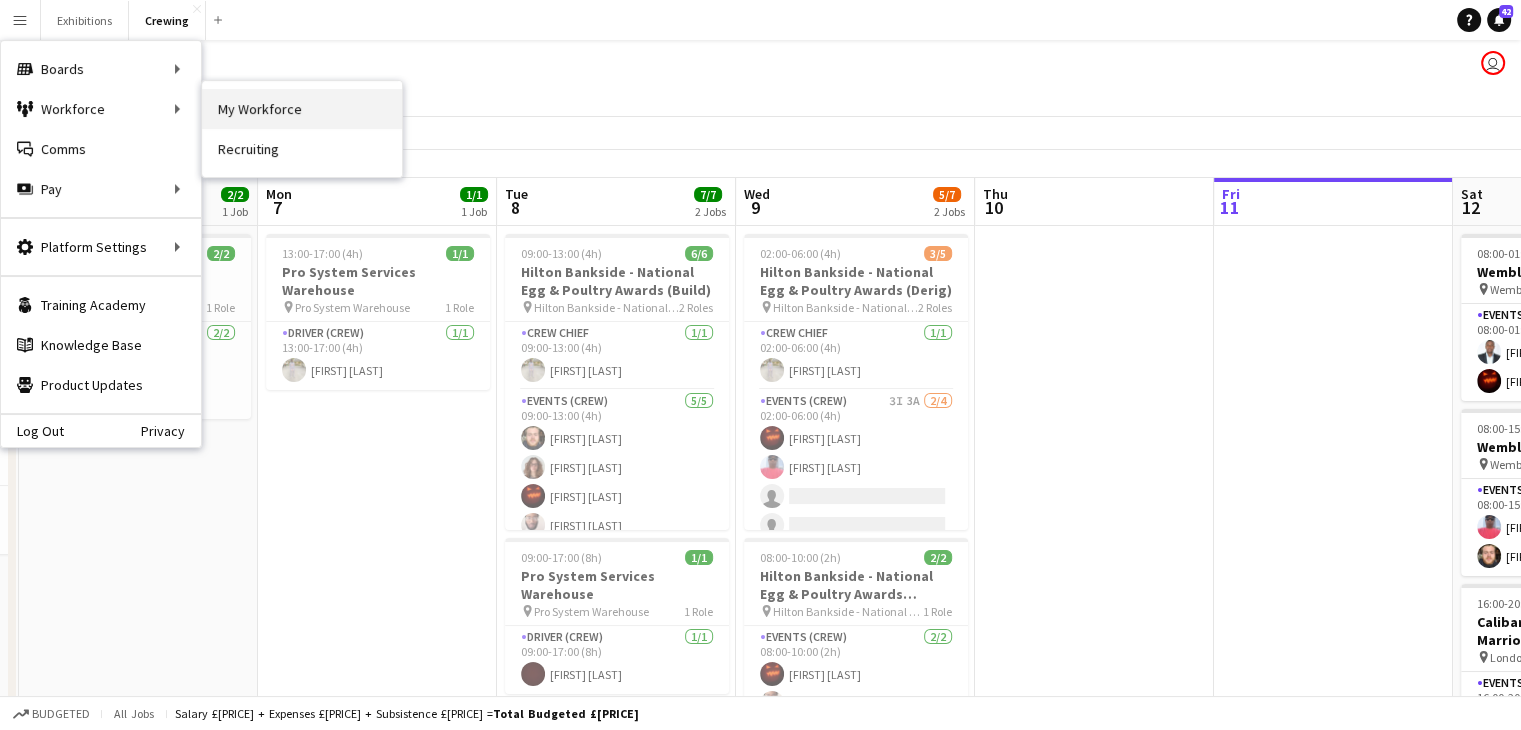 click on "My Workforce" at bounding box center [302, 109] 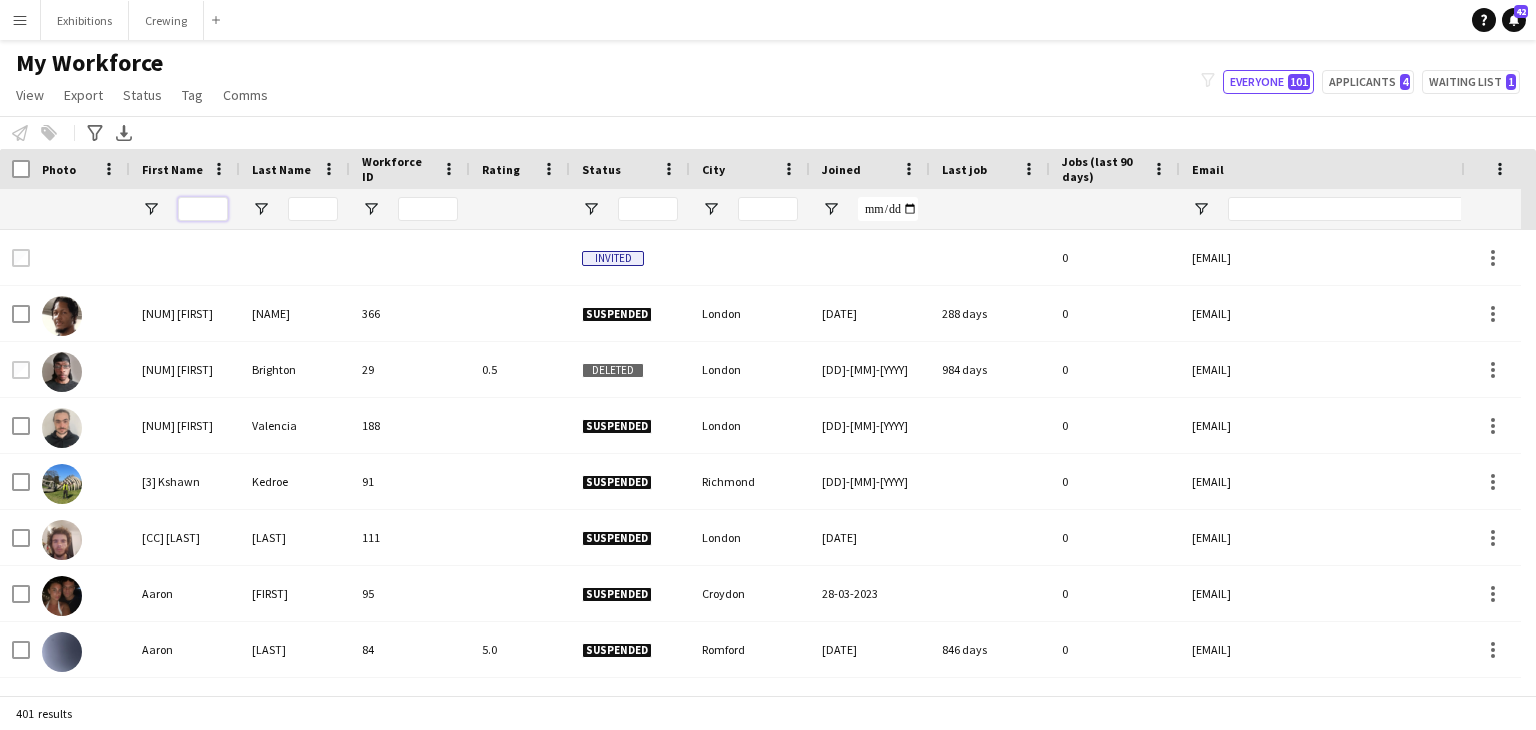 click at bounding box center (203, 209) 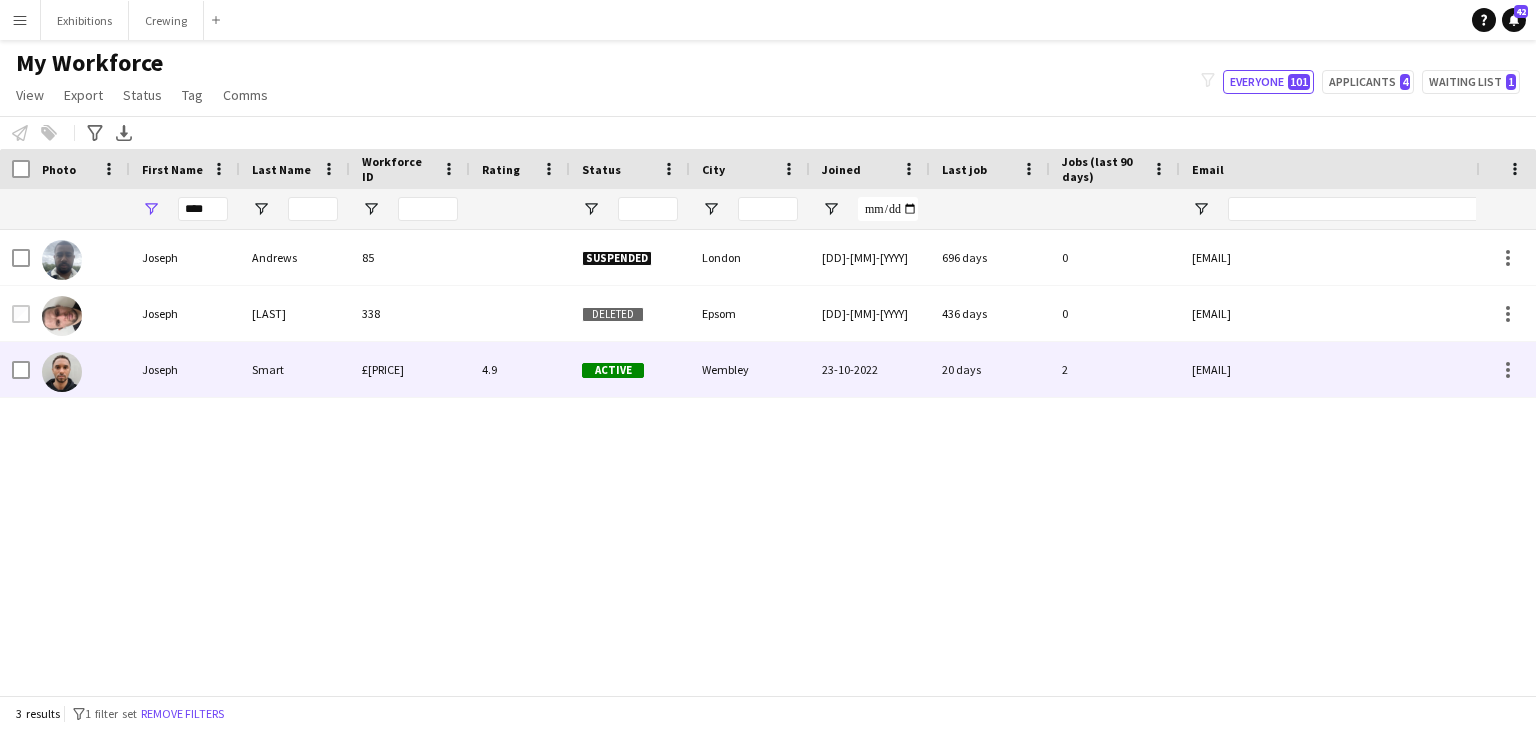 click on "Joseph" at bounding box center [185, 369] 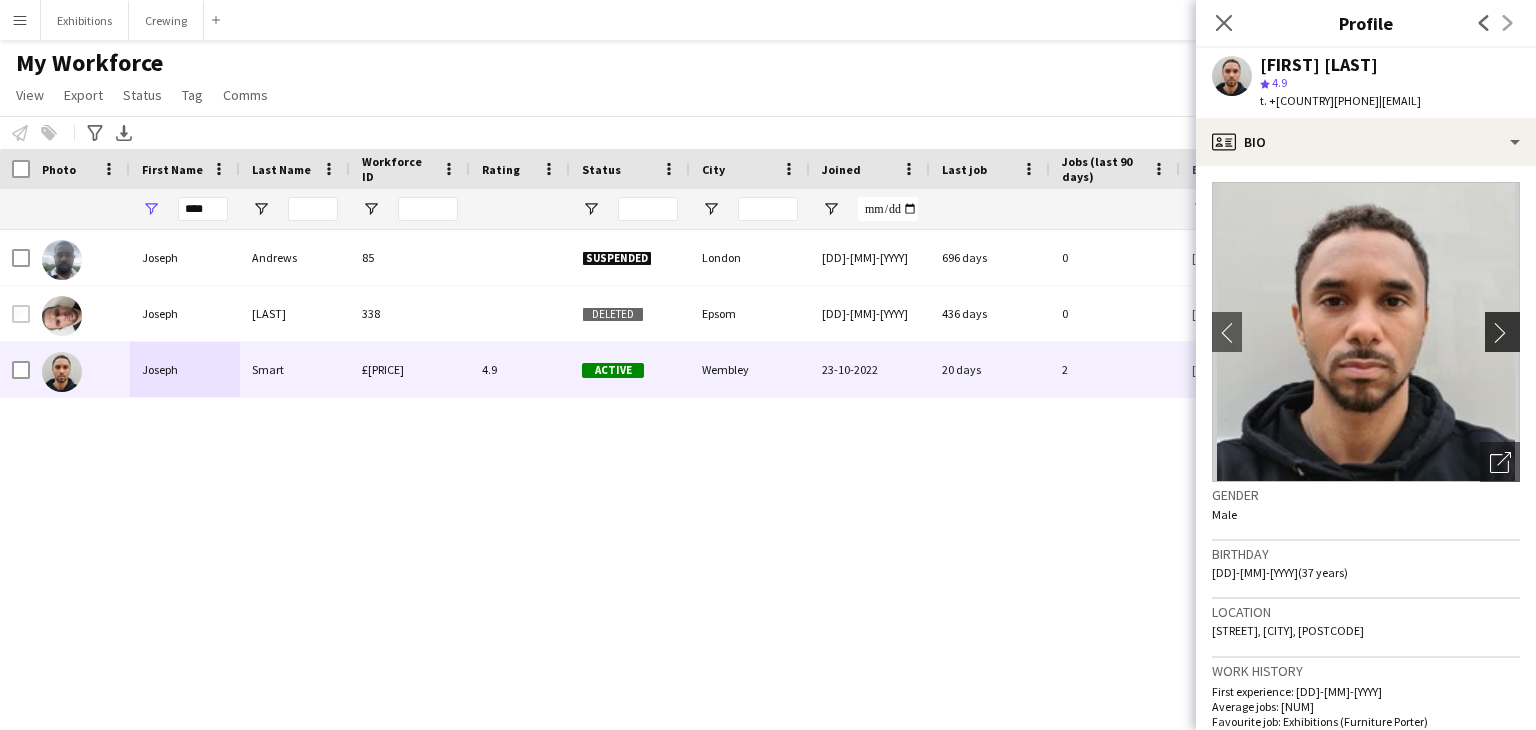 click on "chevron-right" 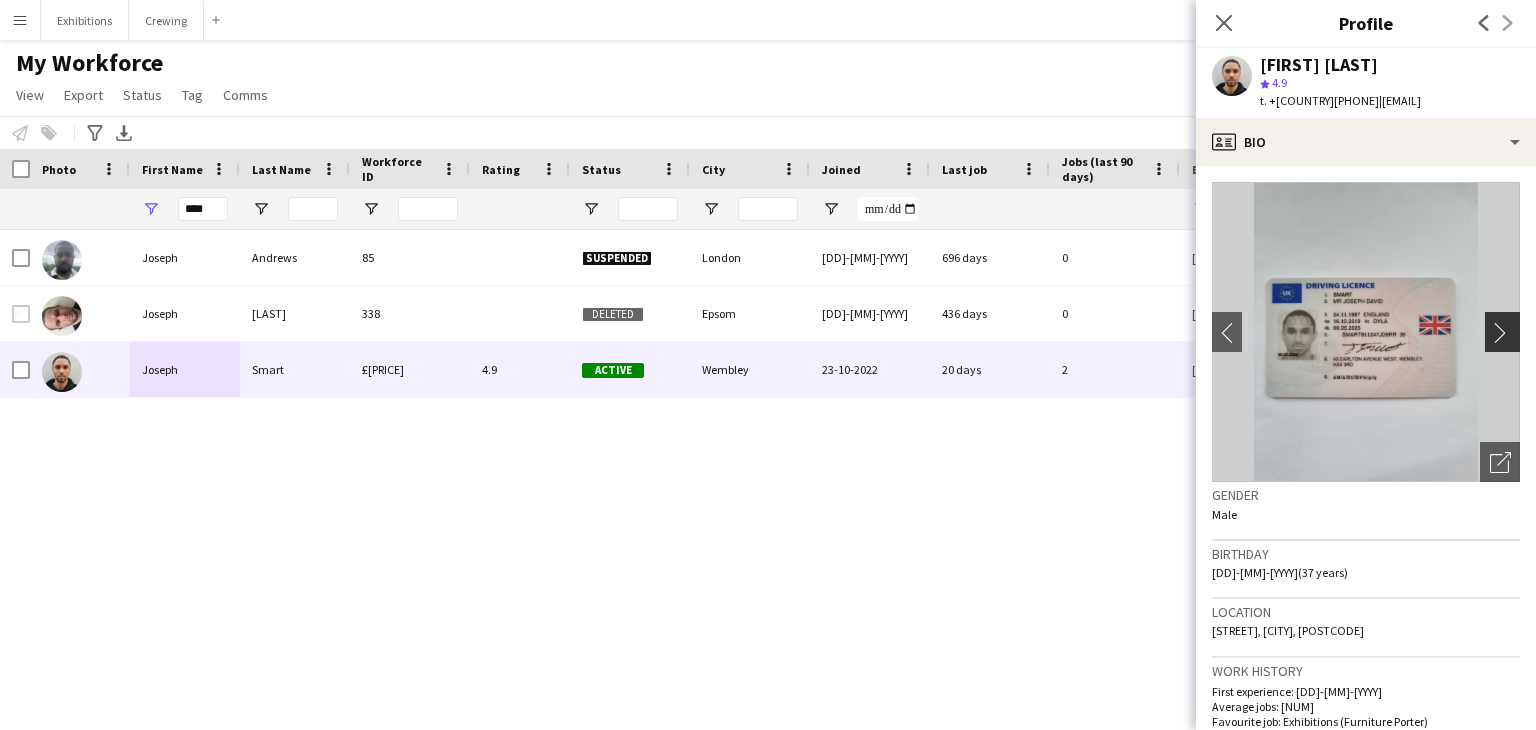 click on "chevron-right" 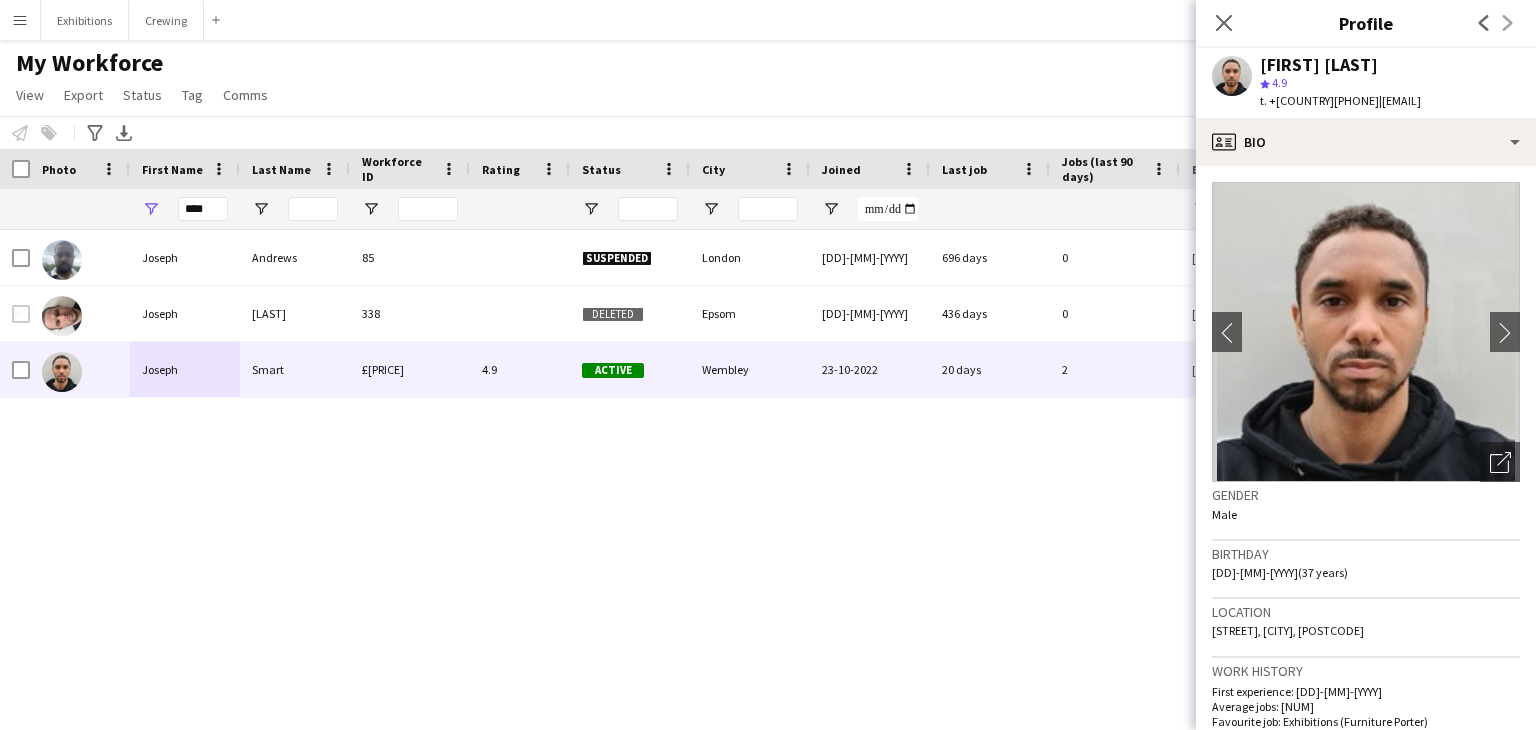 click 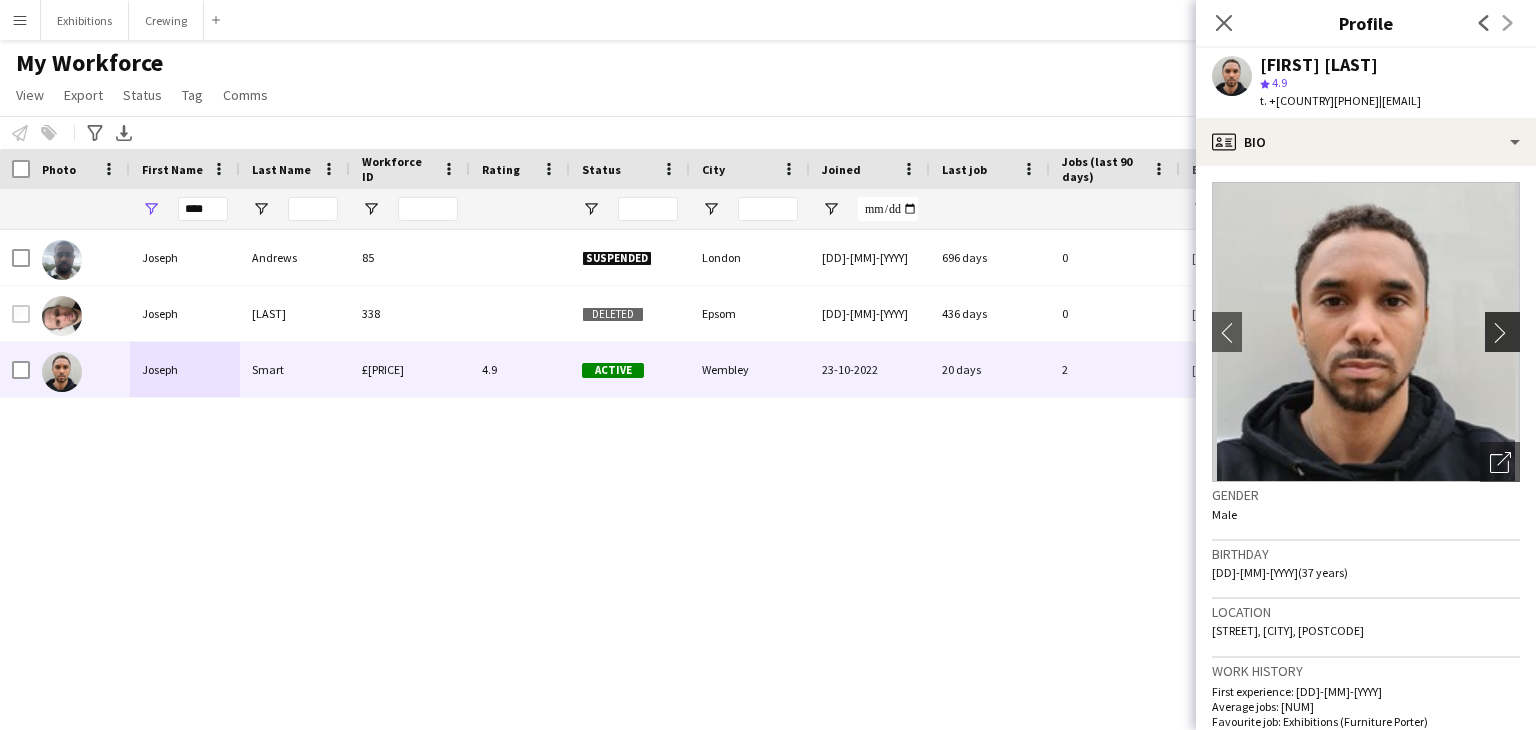 click on "chevron-right" 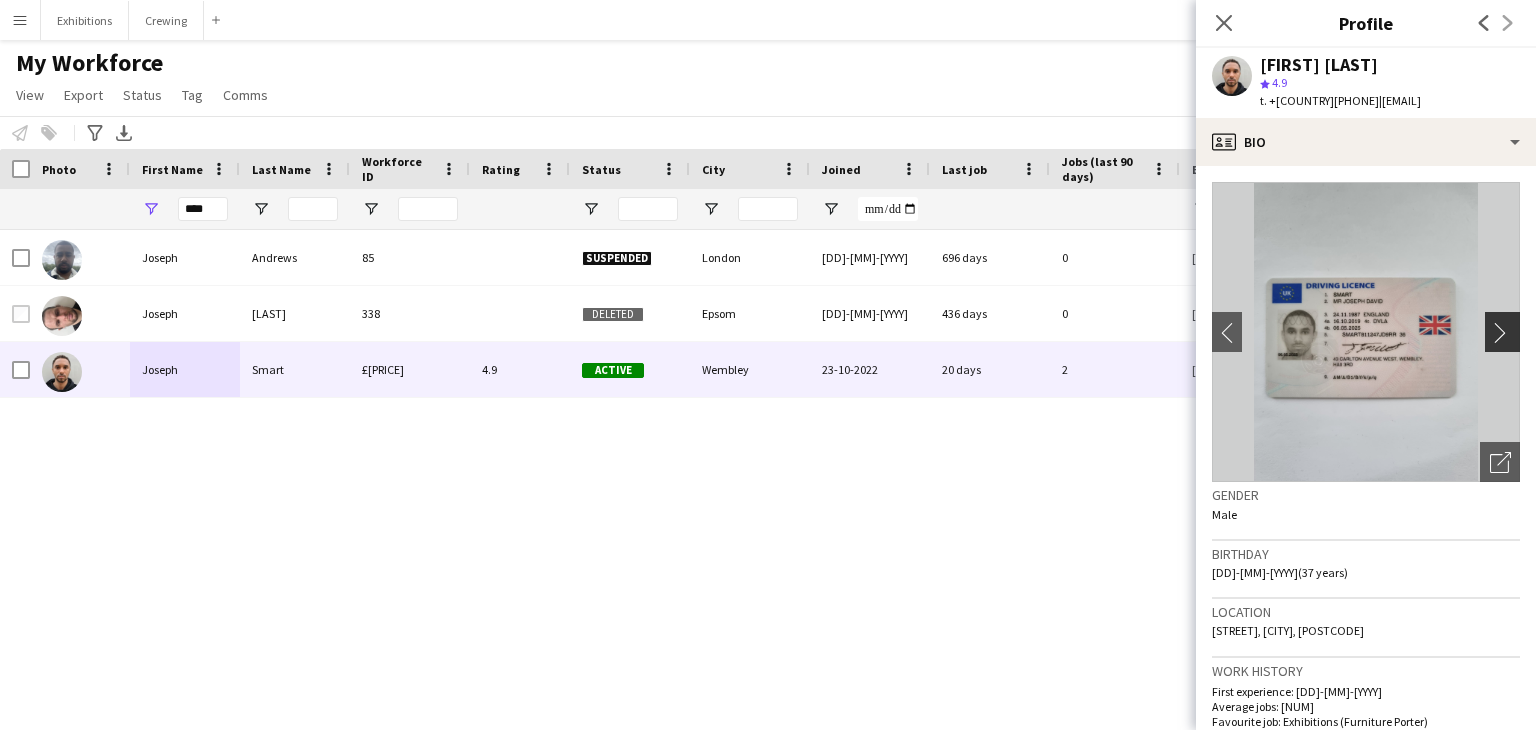 click on "chevron-right" 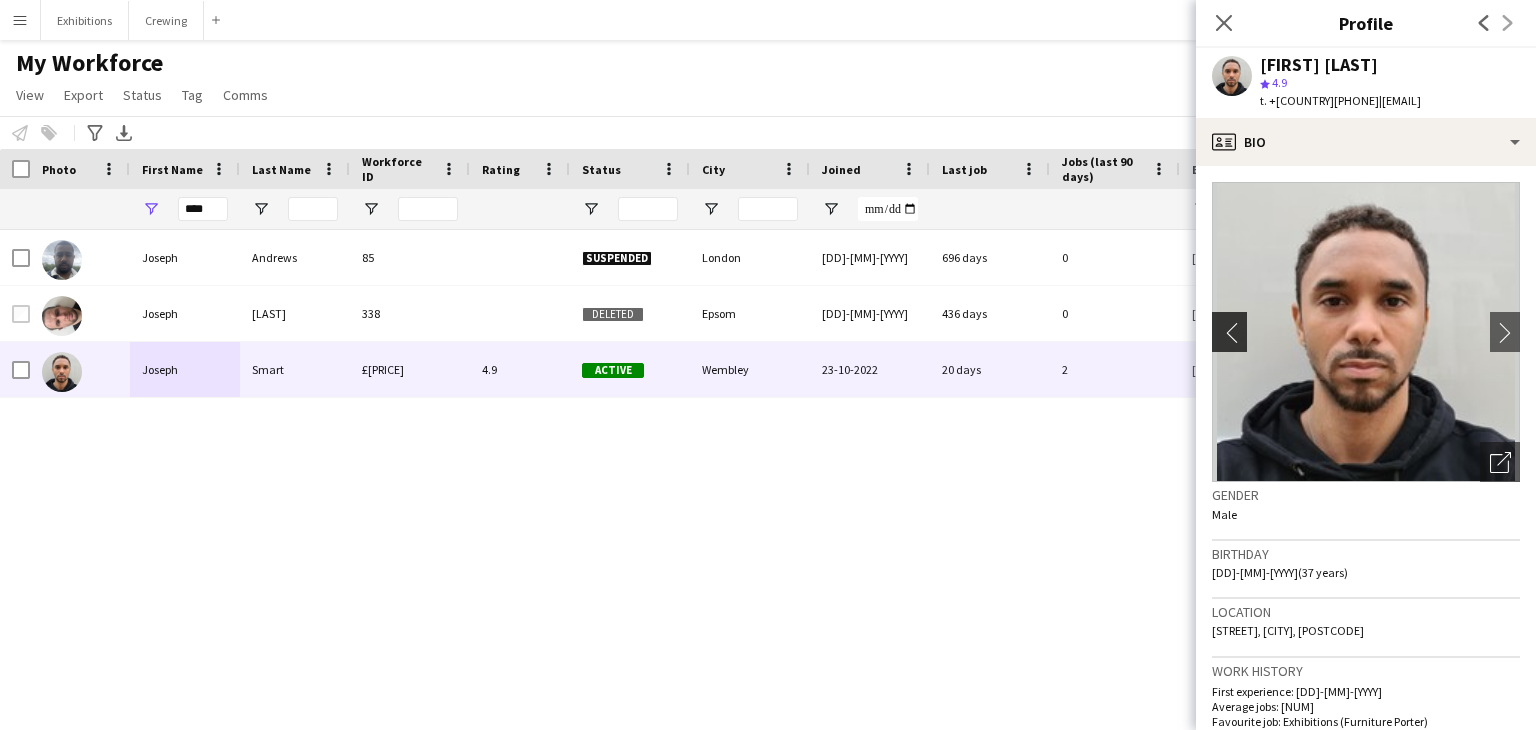 click on "chevron-left" 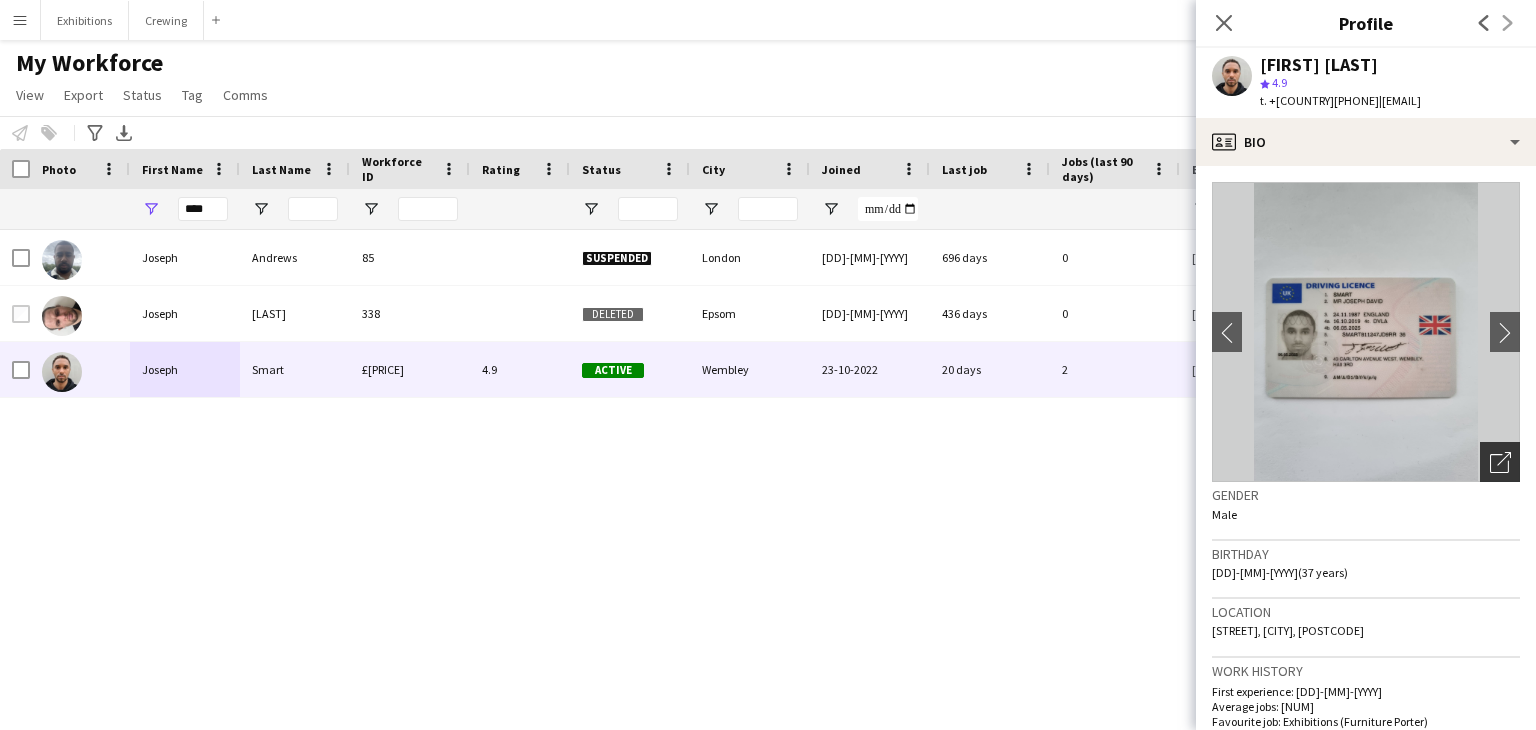 click on "Open photos pop-in" 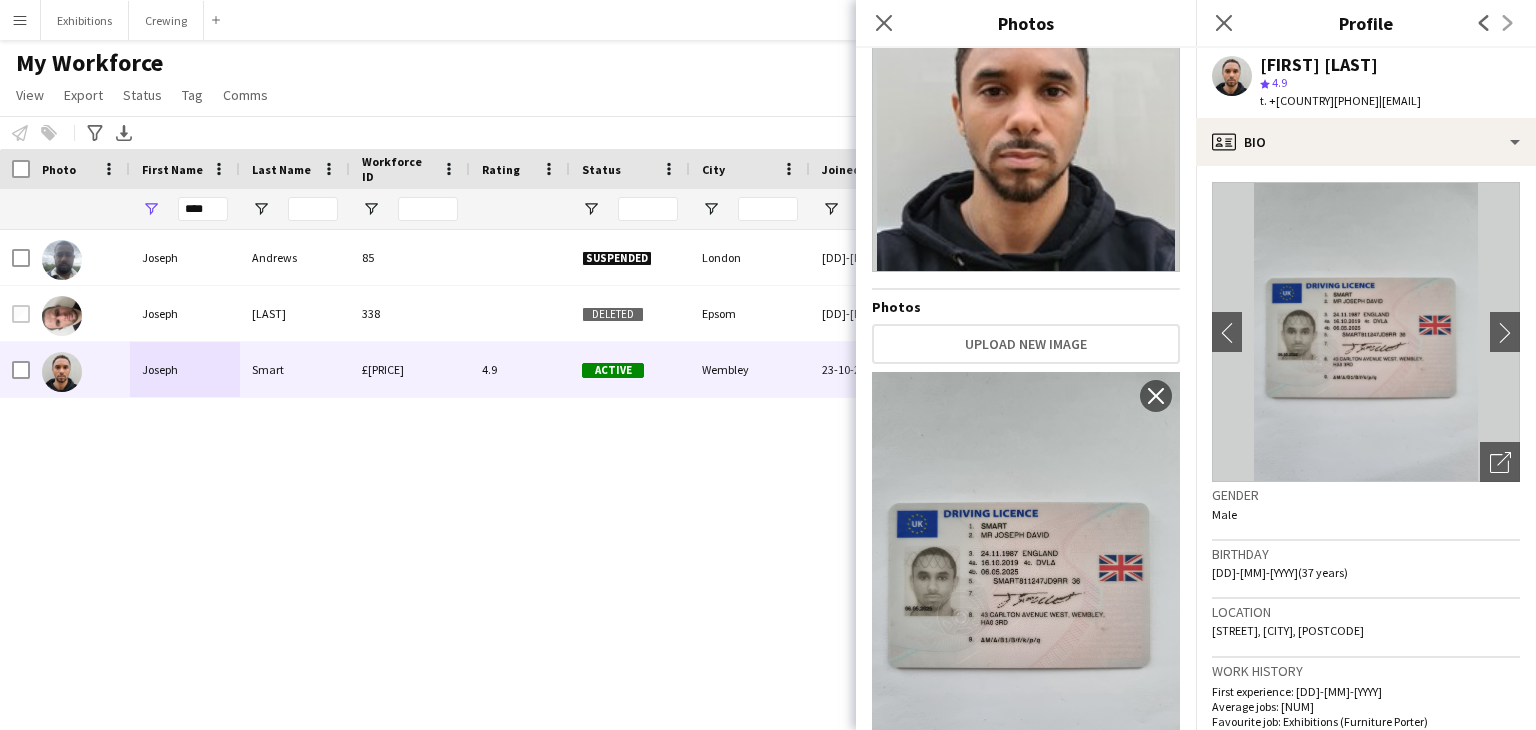 scroll, scrollTop: 179, scrollLeft: 0, axis: vertical 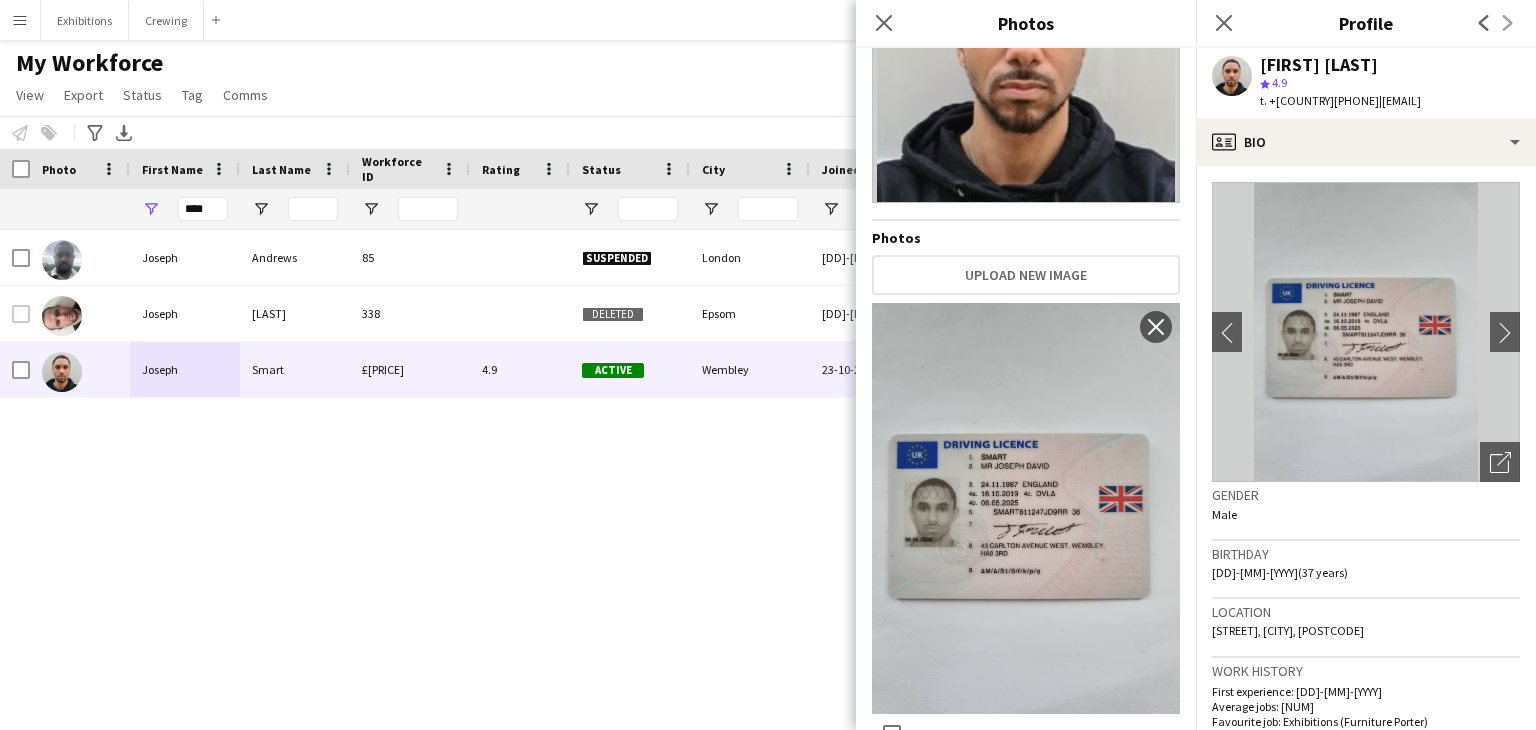 click 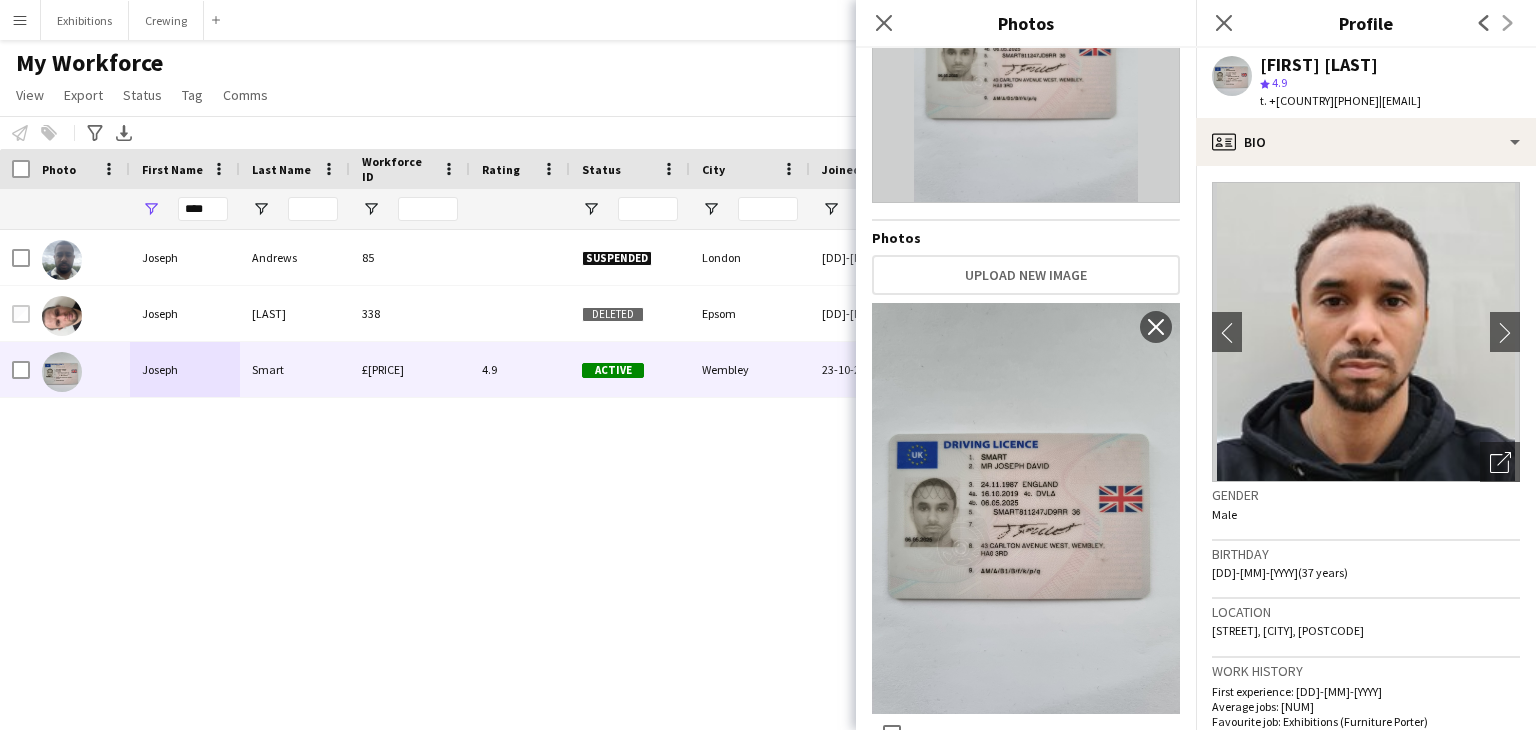 click on "[FIRST] [LAST] [PRICE] [NUM] Active [CITY] [DD]-[MM]-[YYYY] [NUM] days [NUM] [EMAIL] +[COUNTRY][PHONE]
[FIRST] [LAST] [NUM] Deleted [CITY] [DD]-[MM]-[YYYY] [NUM] days [NUM] [EMAIL] +[COUNTRY][PHONE]
[FIRST] [LAST] £[PRICE] [NUM] Active [CITY] [DD]-[MM]-[YYYY] [NUM] days [NUM] [EMAIL] +[COUNTRY][PHONE]" at bounding box center [738, 455] 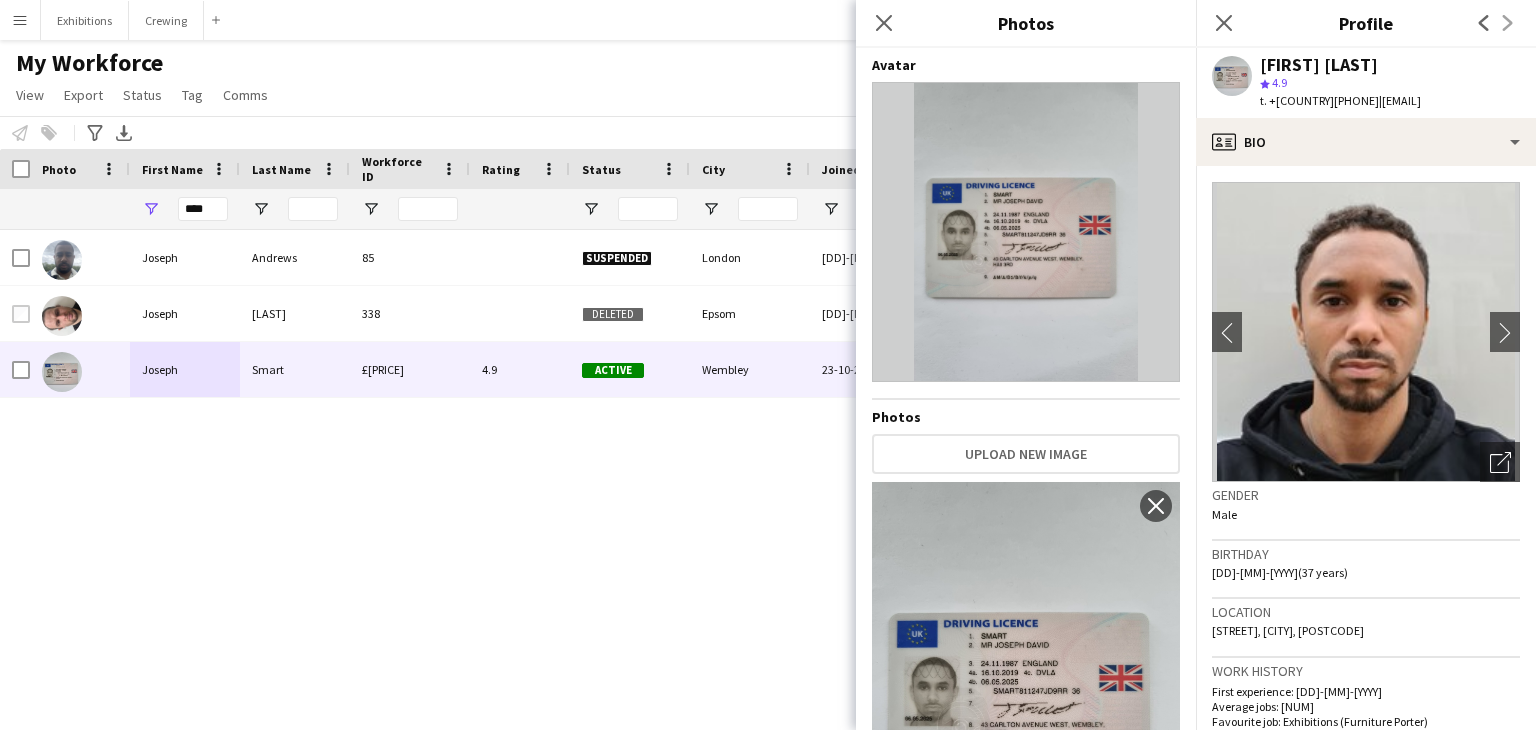 scroll, scrollTop: 186, scrollLeft: 0, axis: vertical 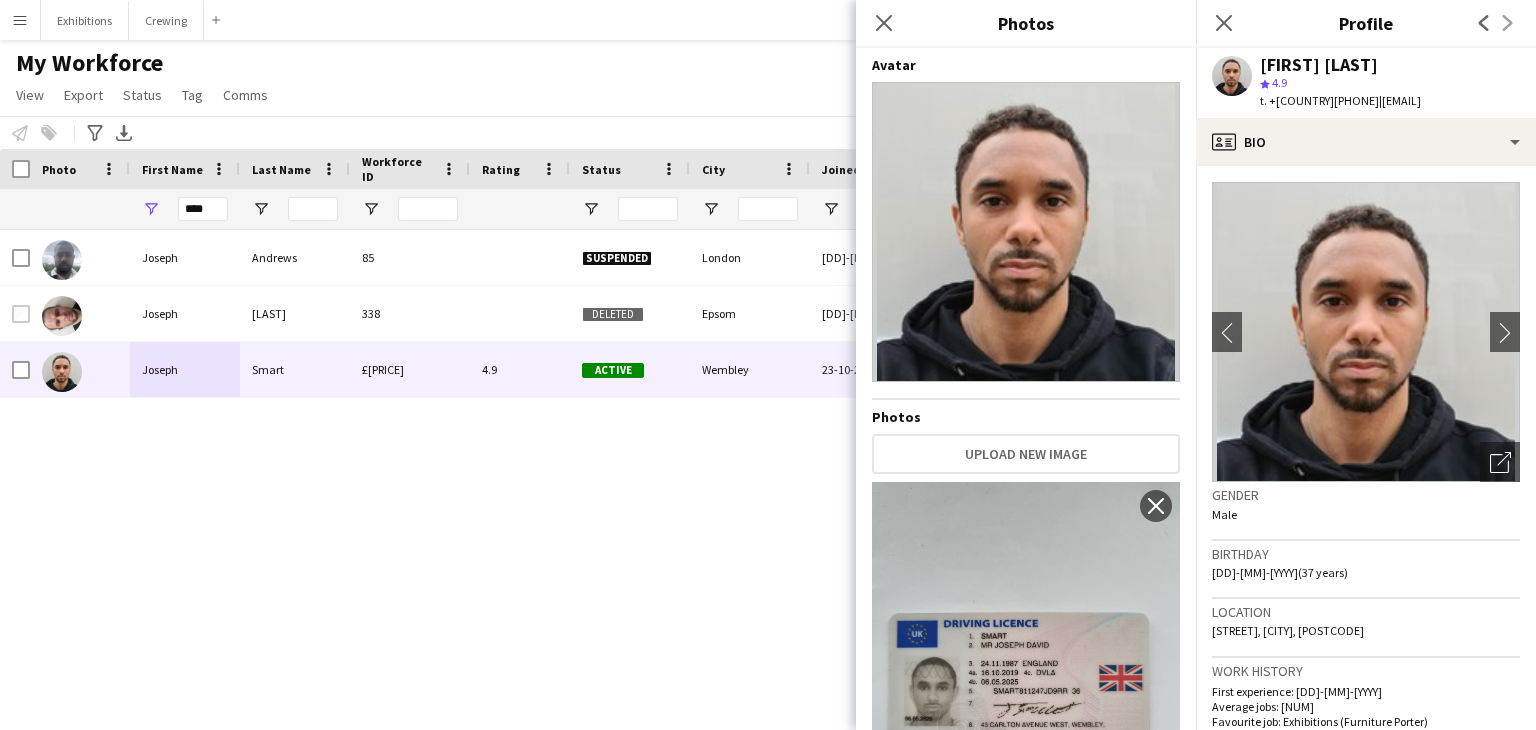 click 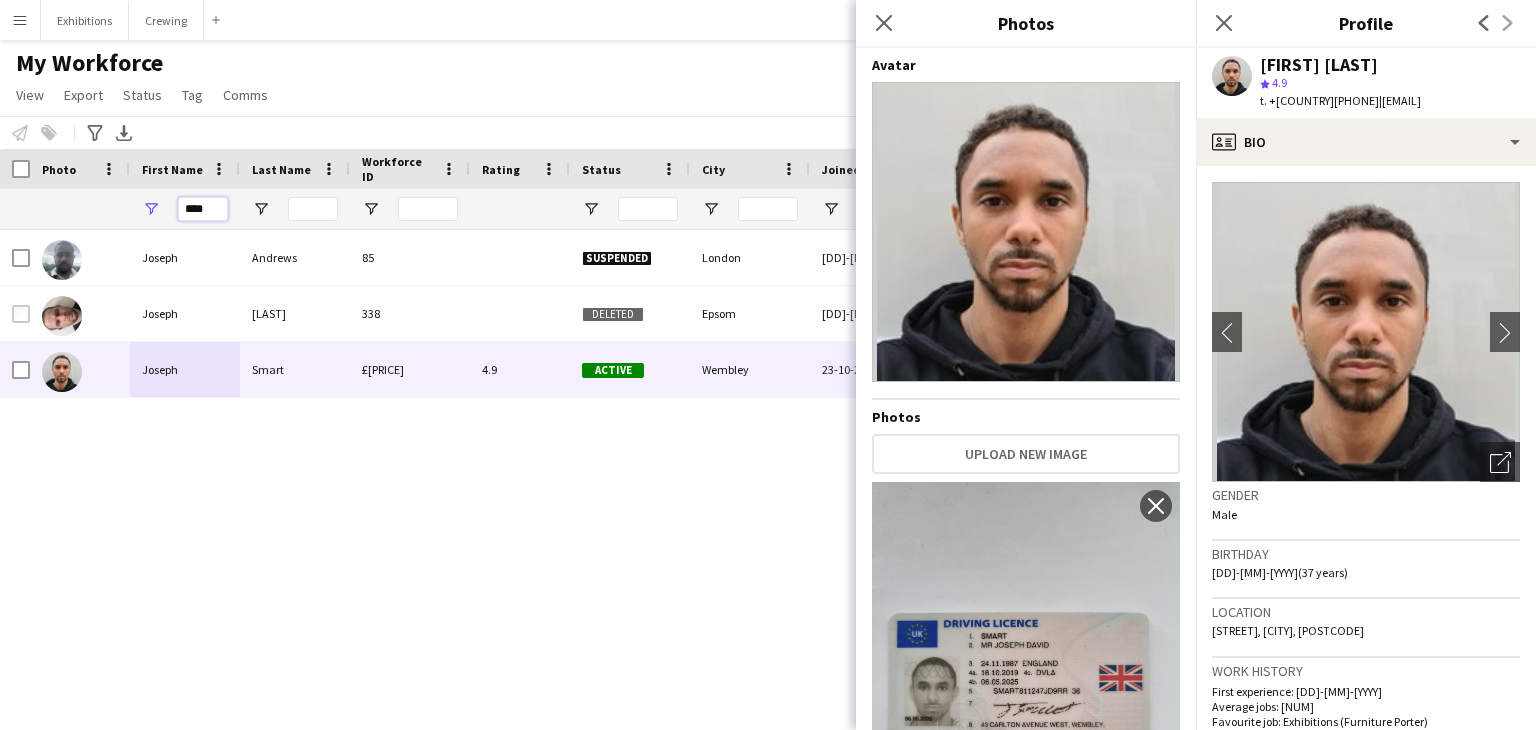click on "****" at bounding box center [203, 209] 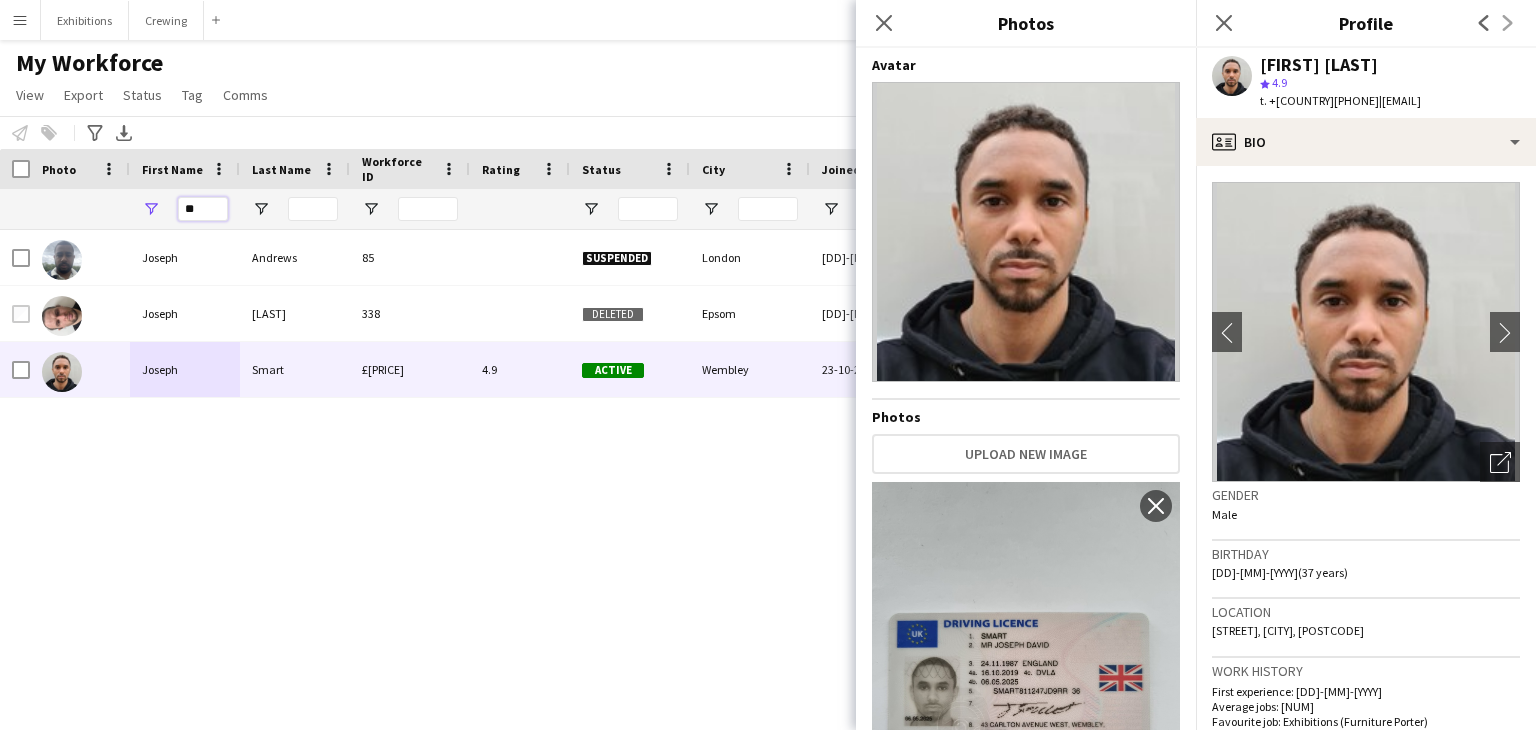 type on "*" 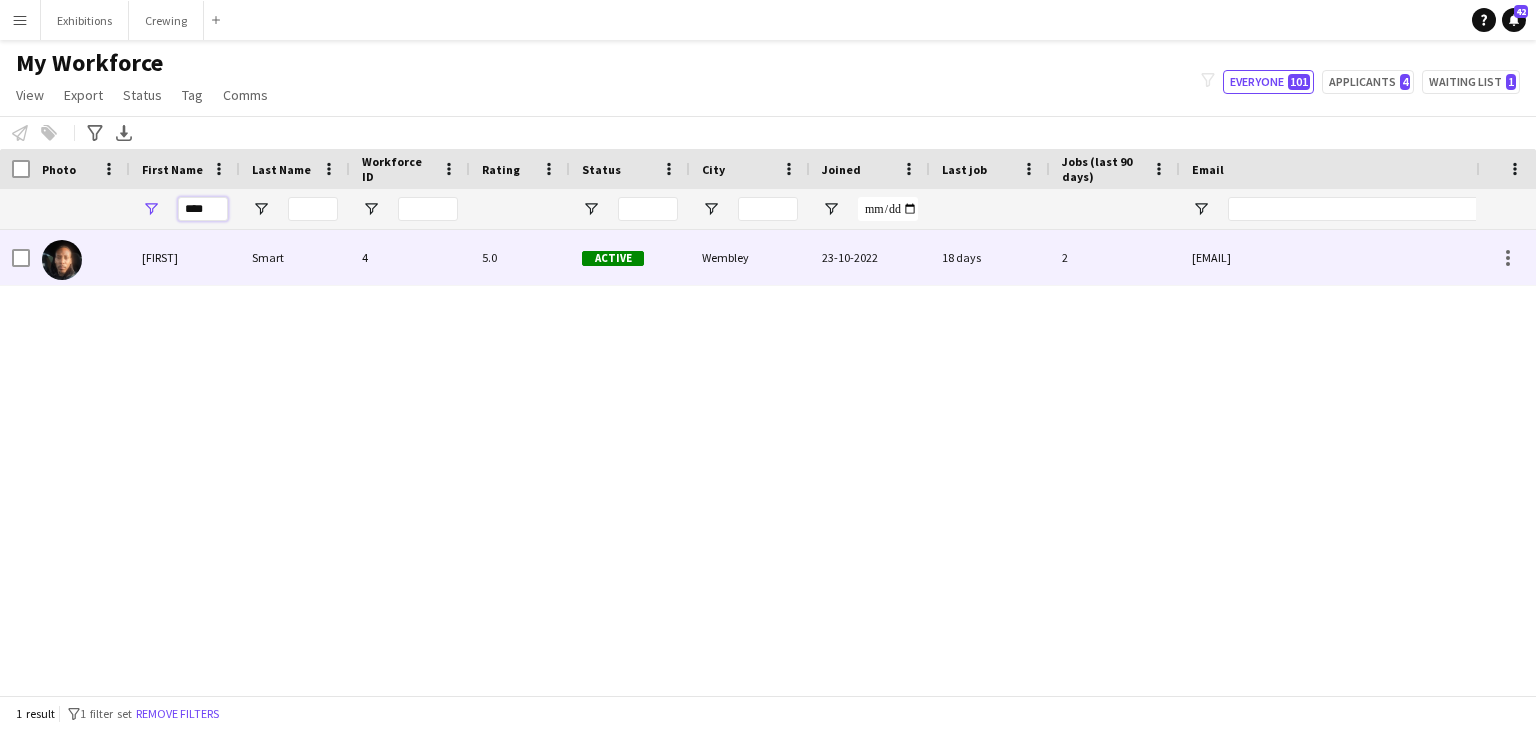 type on "****" 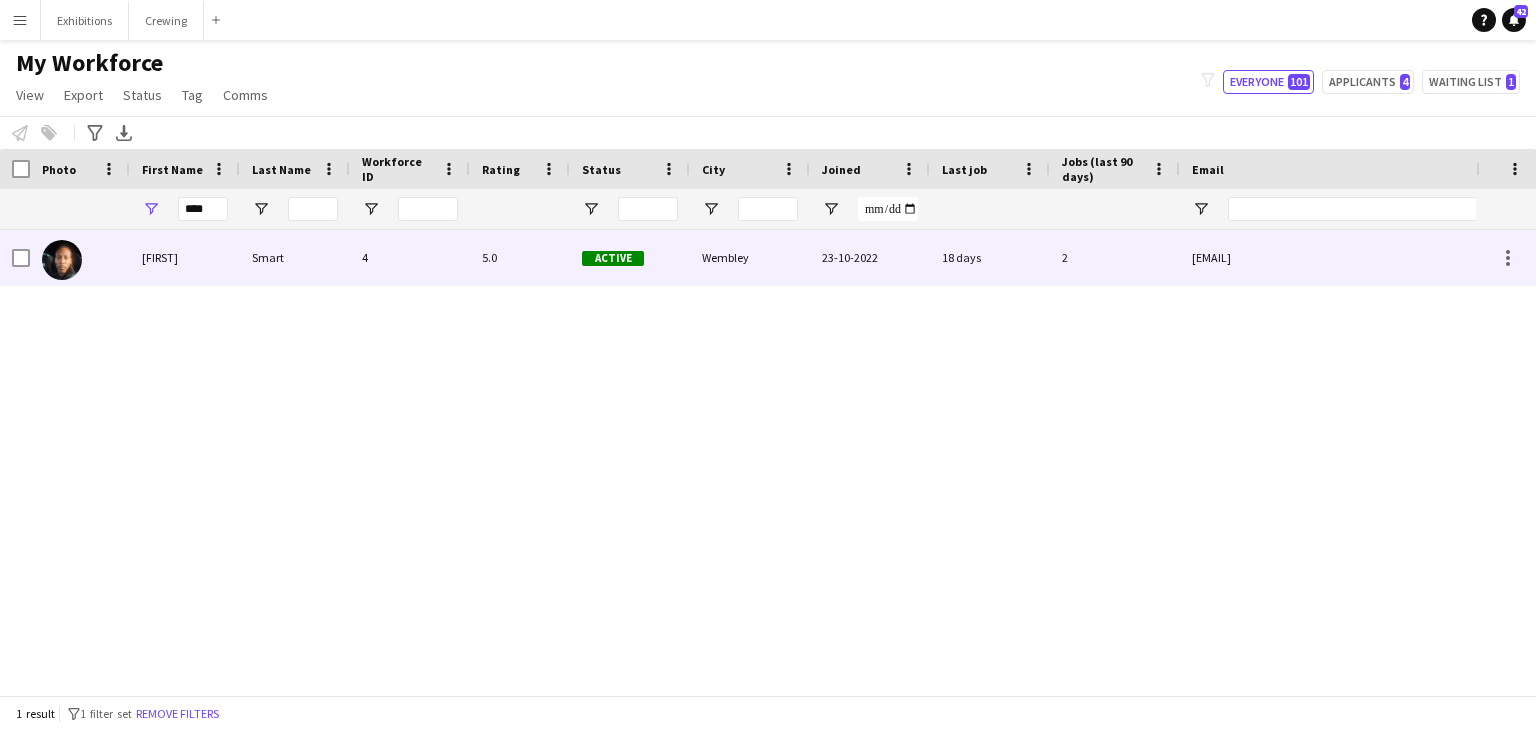 click on "Smart" at bounding box center (295, 257) 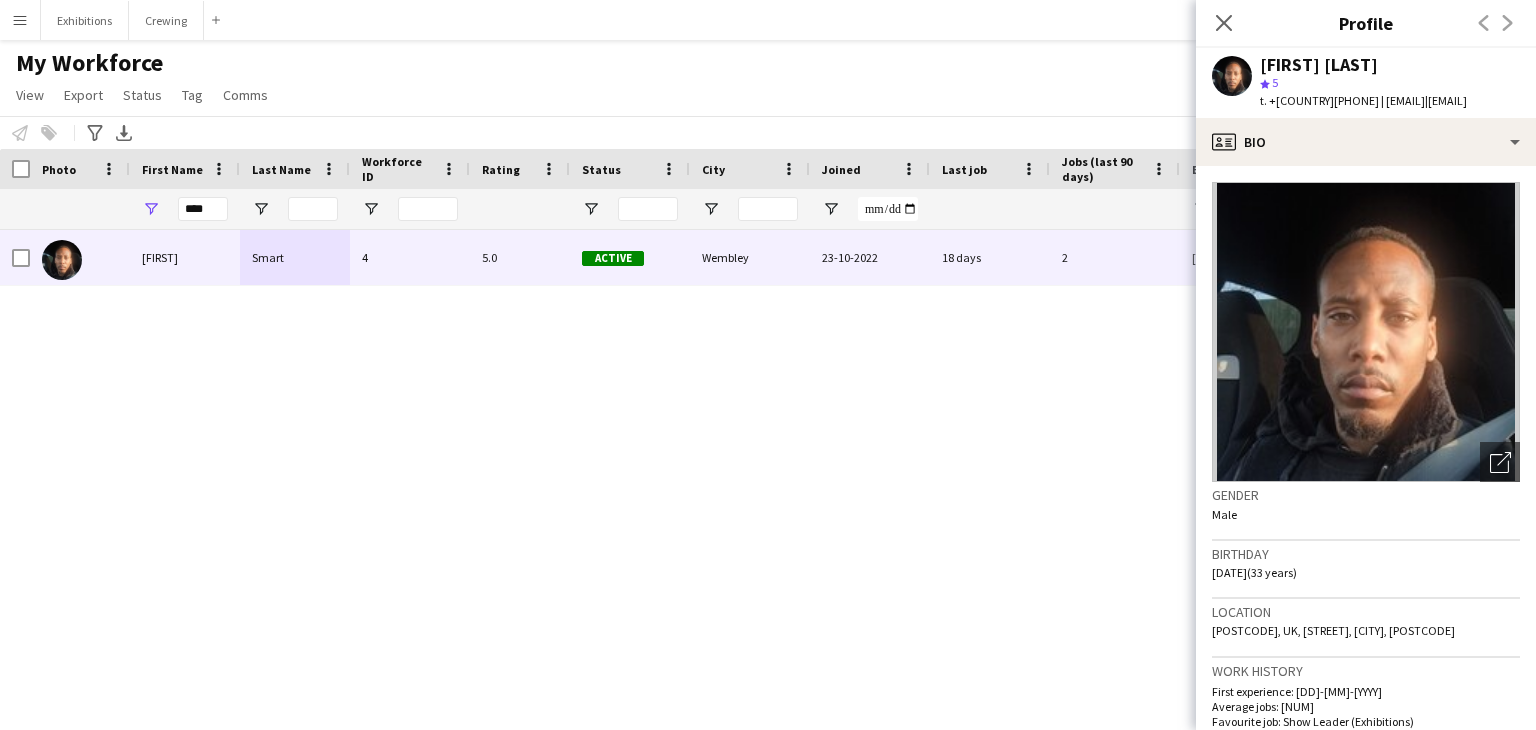 drag, startPoint x: 1466, startPoint y: 104, endPoint x: 1355, endPoint y: 100, distance: 111.07205 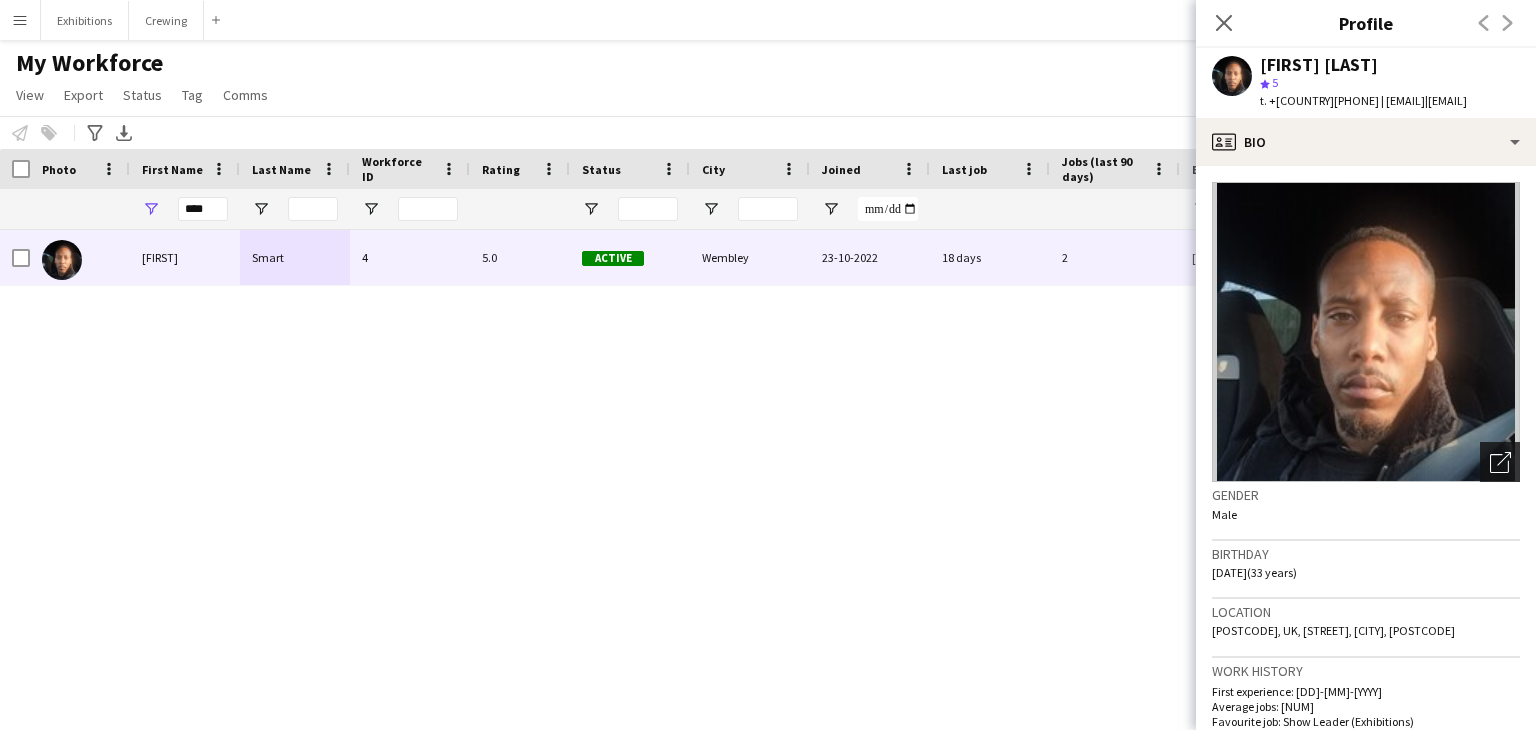 click on "Open photos pop-in" 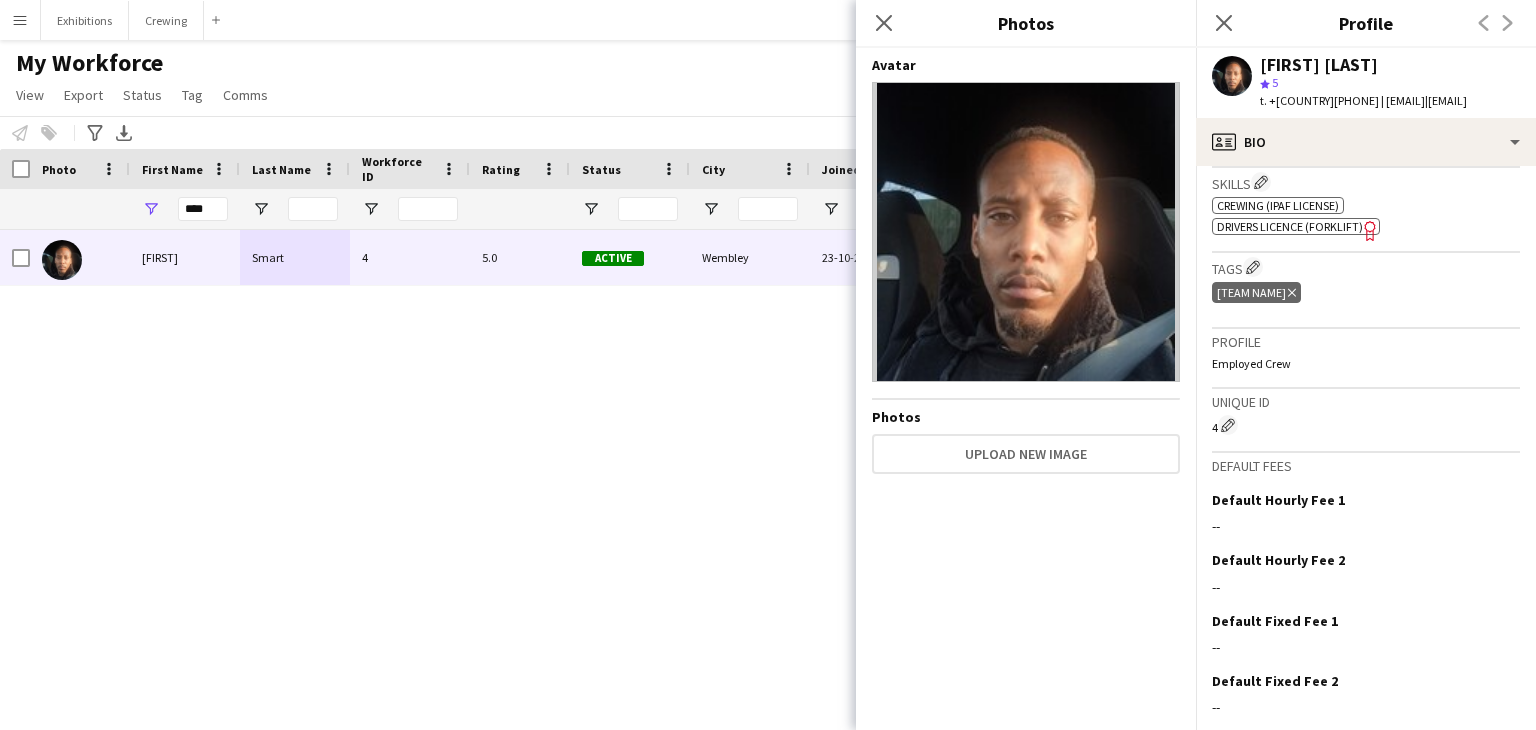 scroll, scrollTop: 823, scrollLeft: 0, axis: vertical 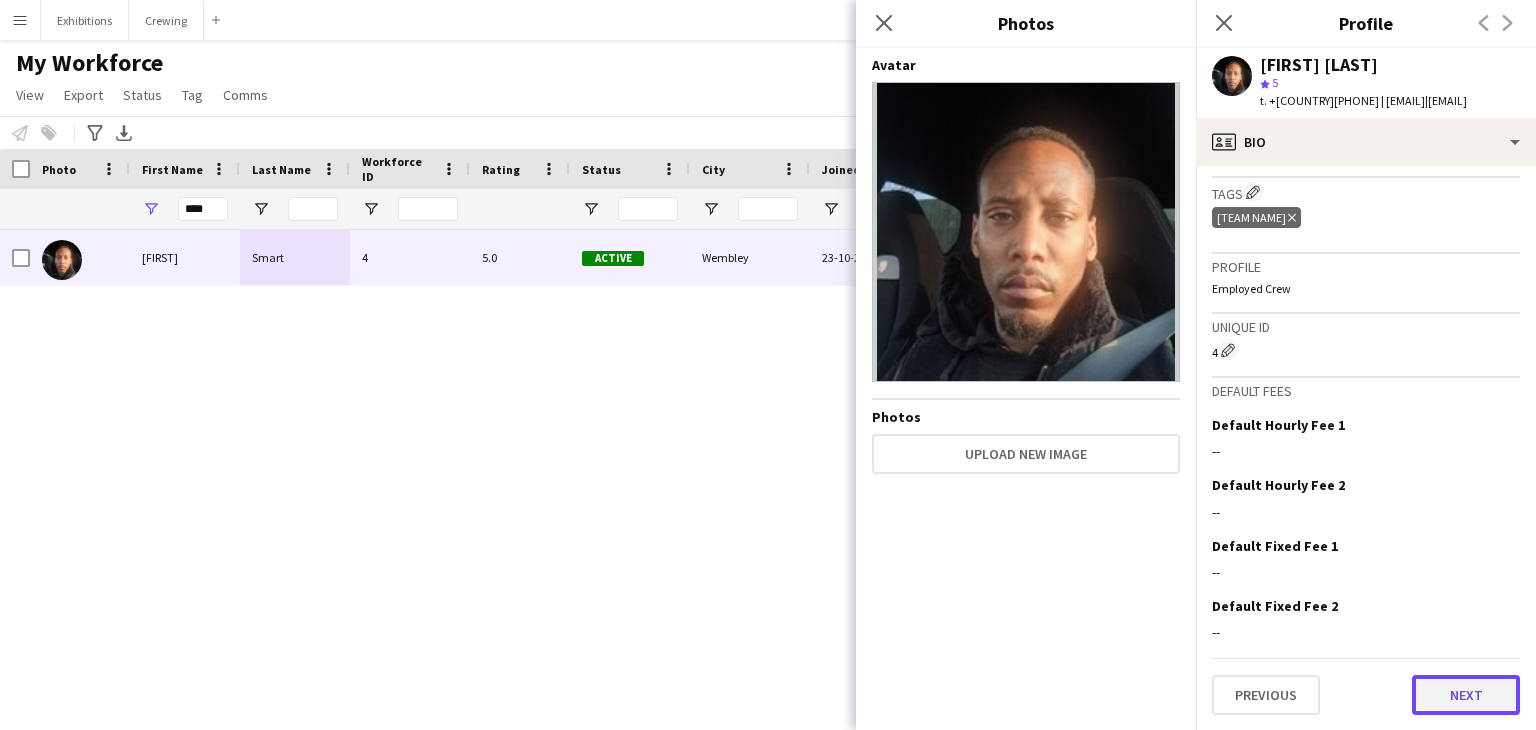 click on "Next" 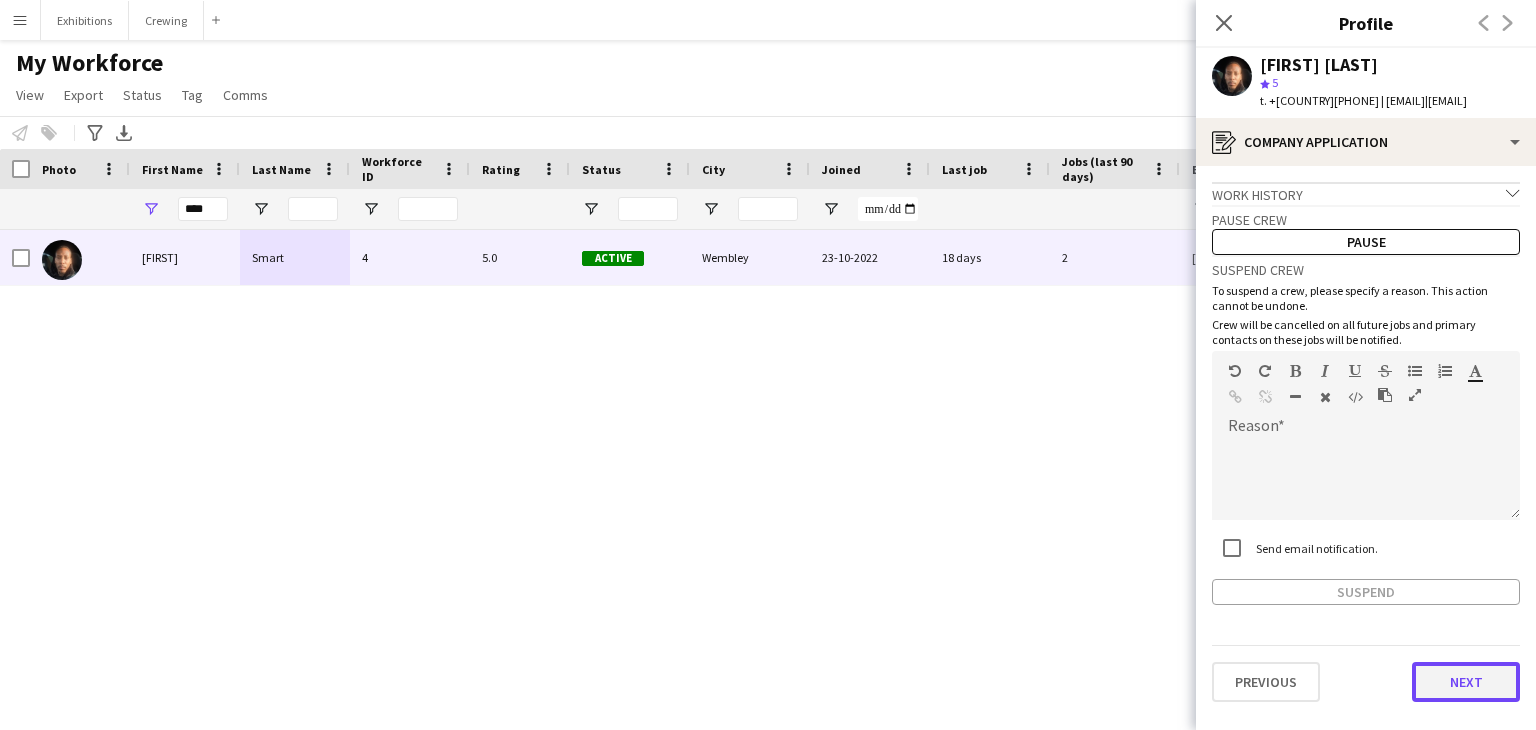 click on "Next" 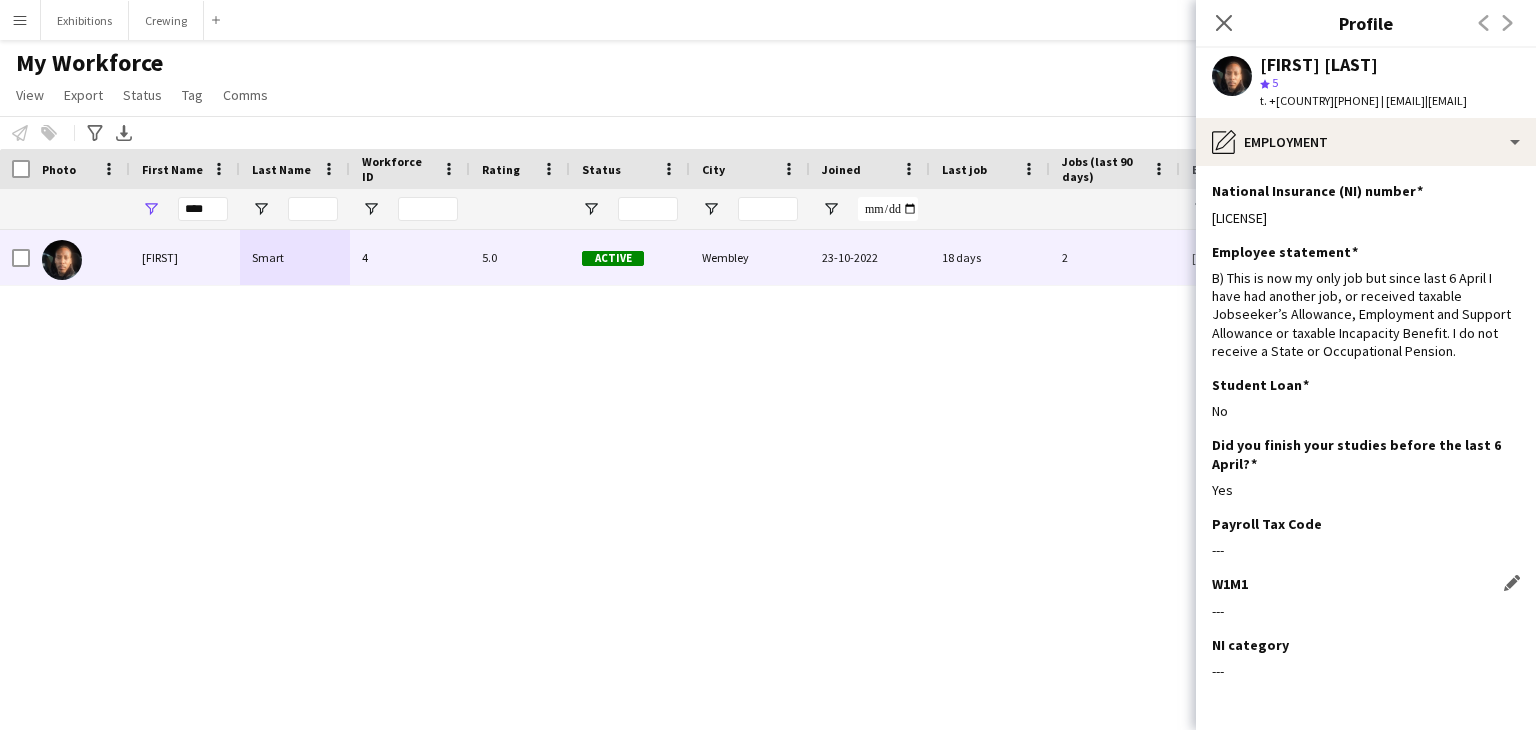scroll, scrollTop: 78, scrollLeft: 0, axis: vertical 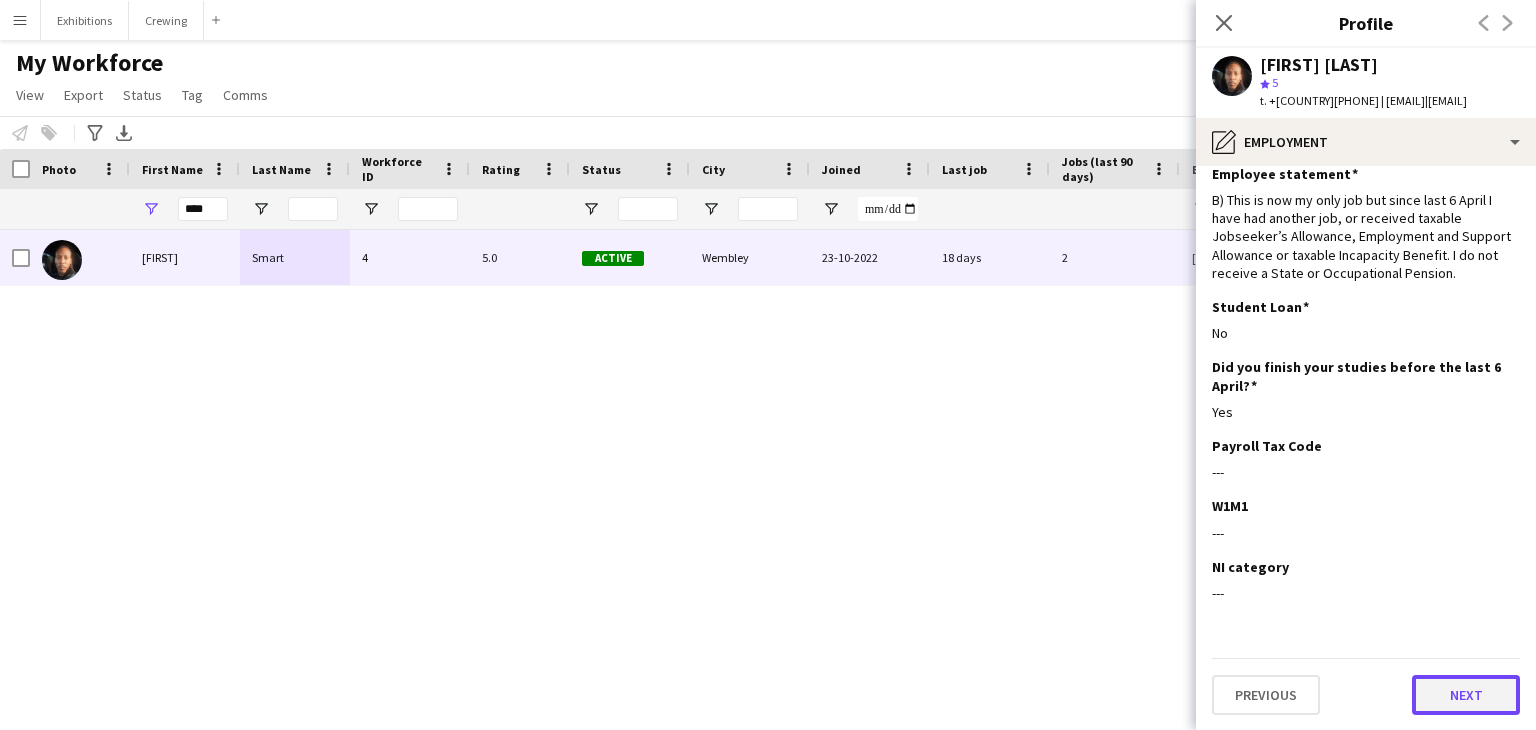 click on "Next" 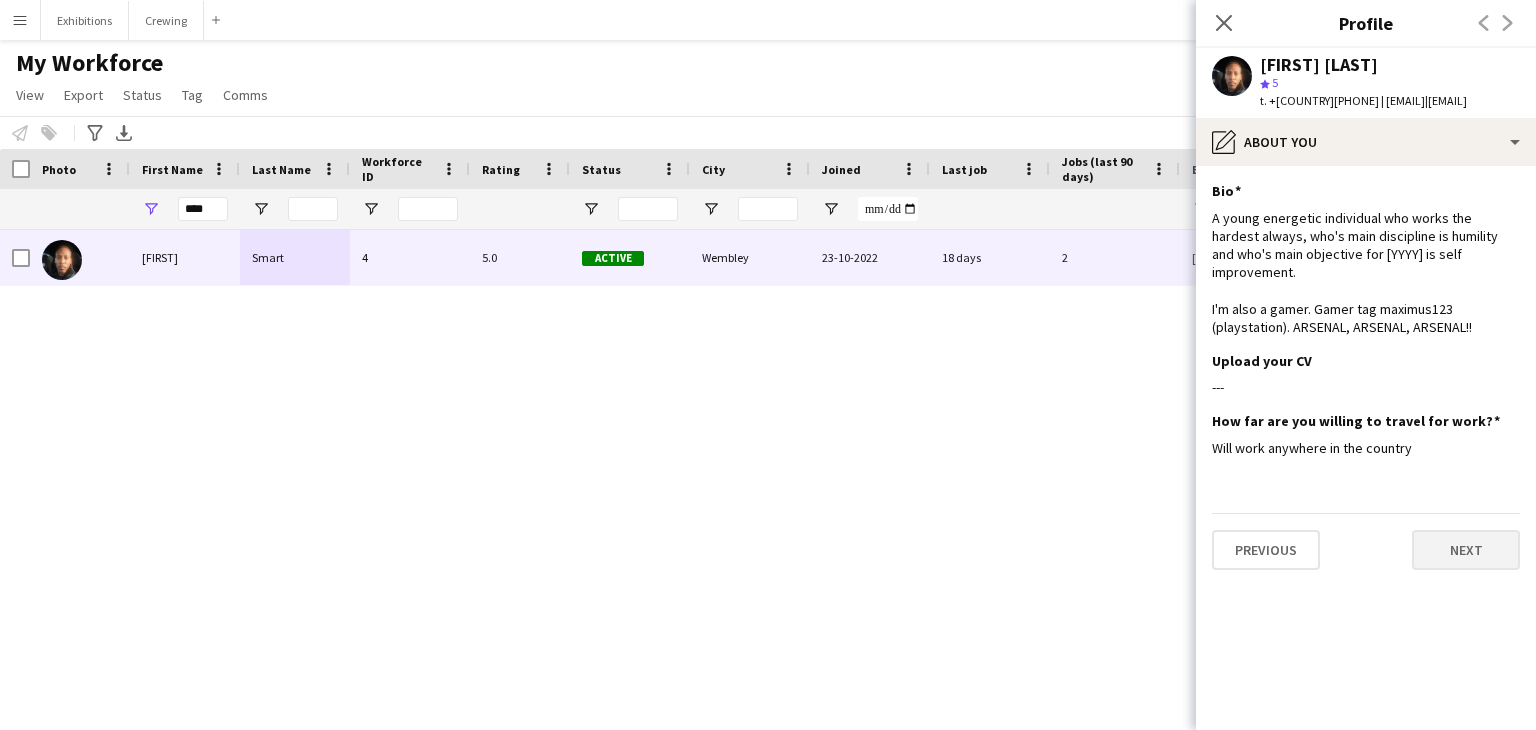 scroll, scrollTop: 0, scrollLeft: 0, axis: both 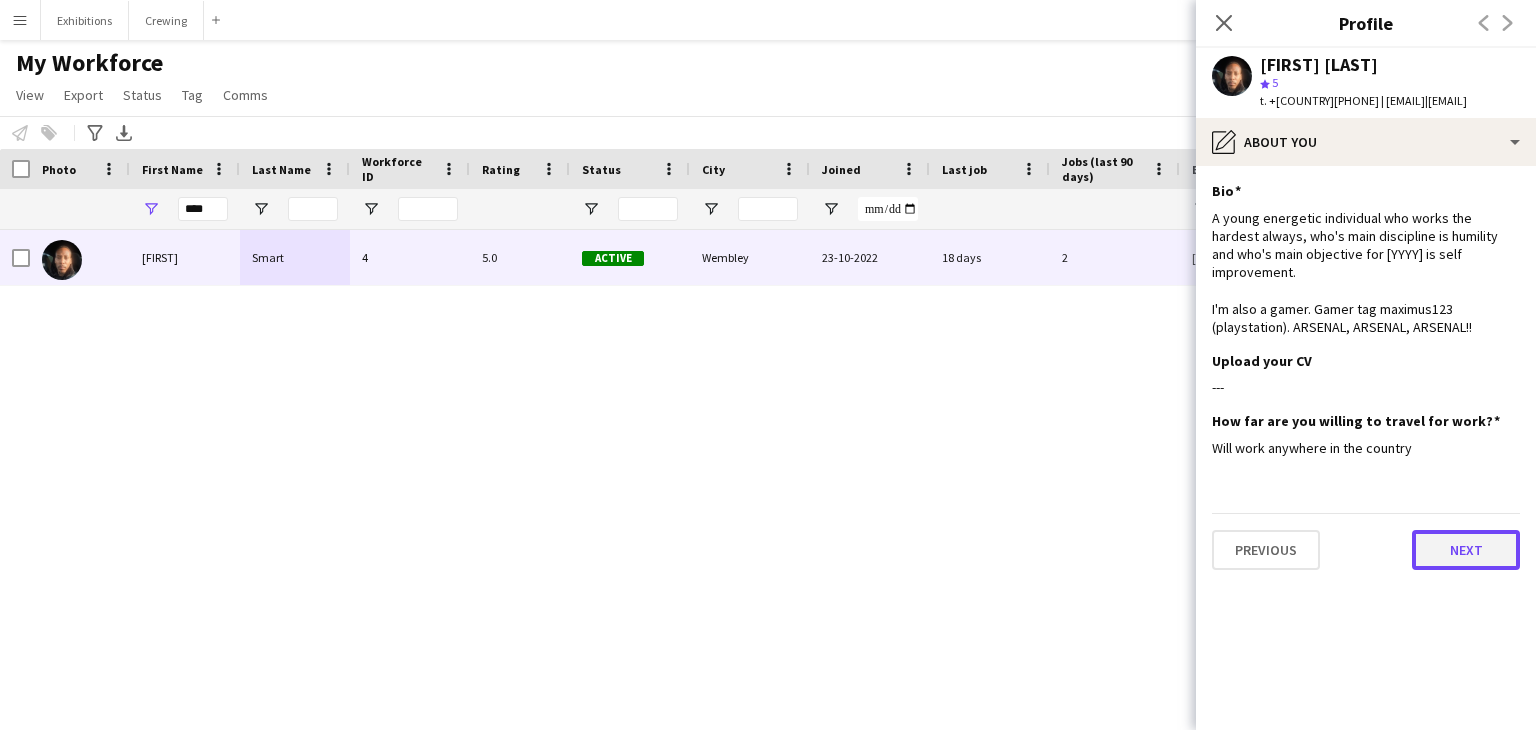 click on "Next" 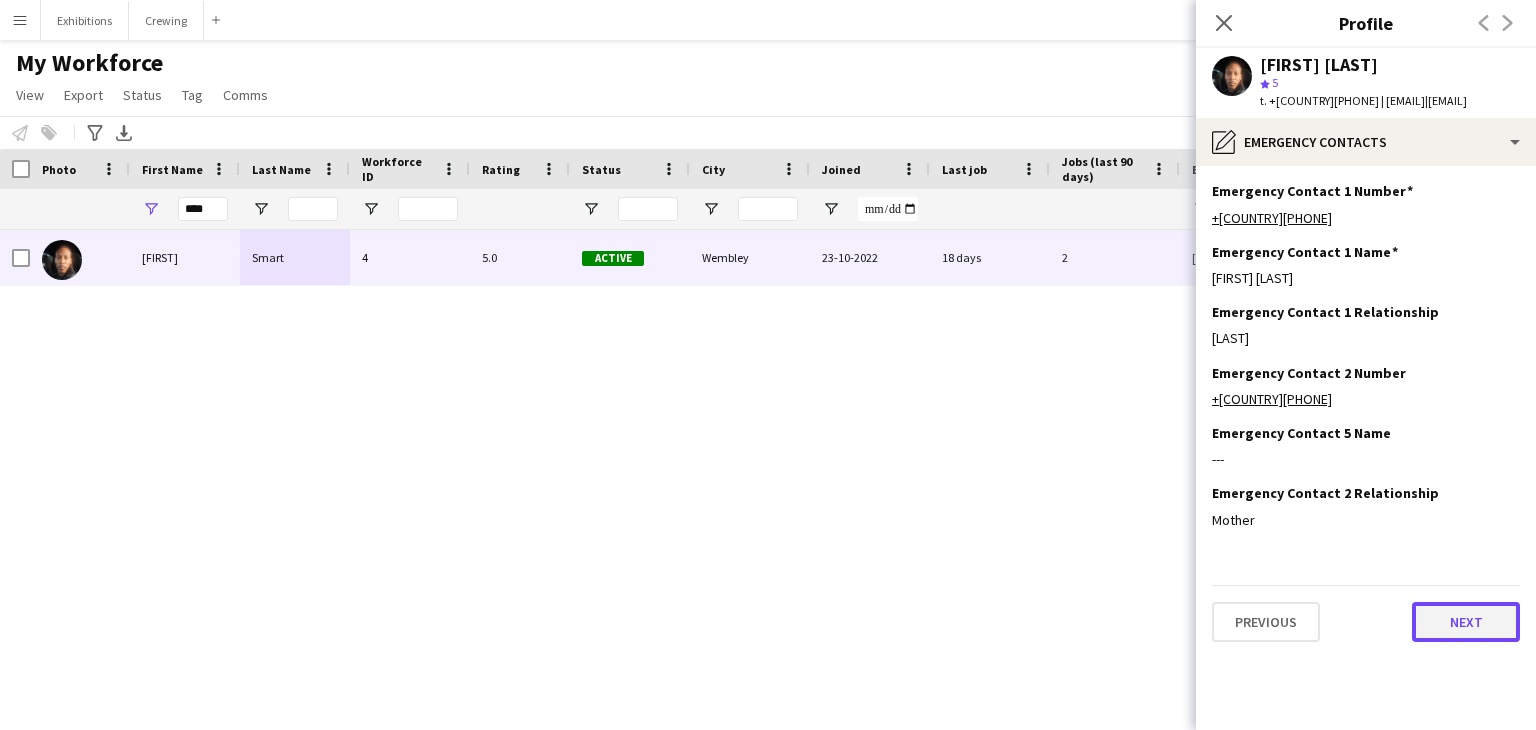 click on "Next" 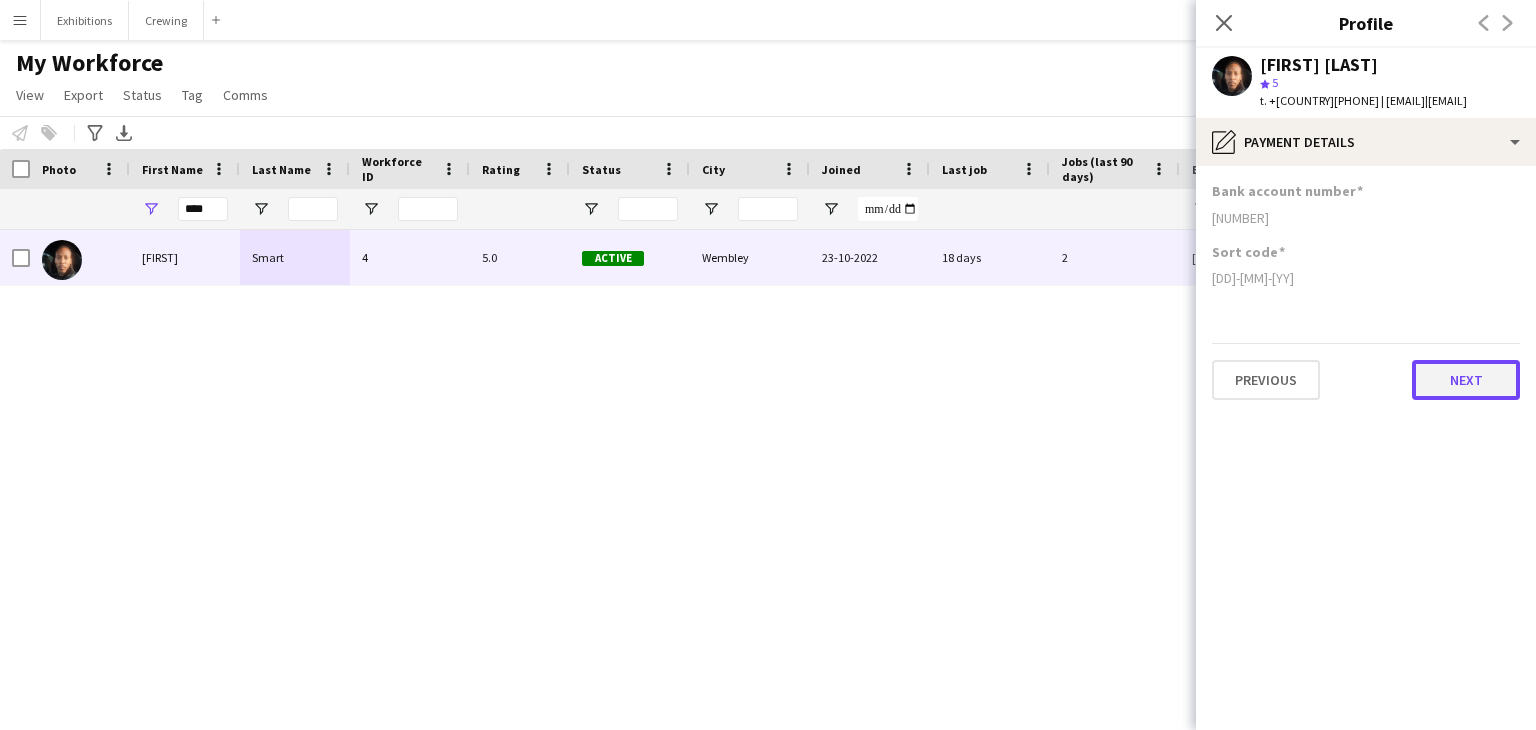 click on "Next" 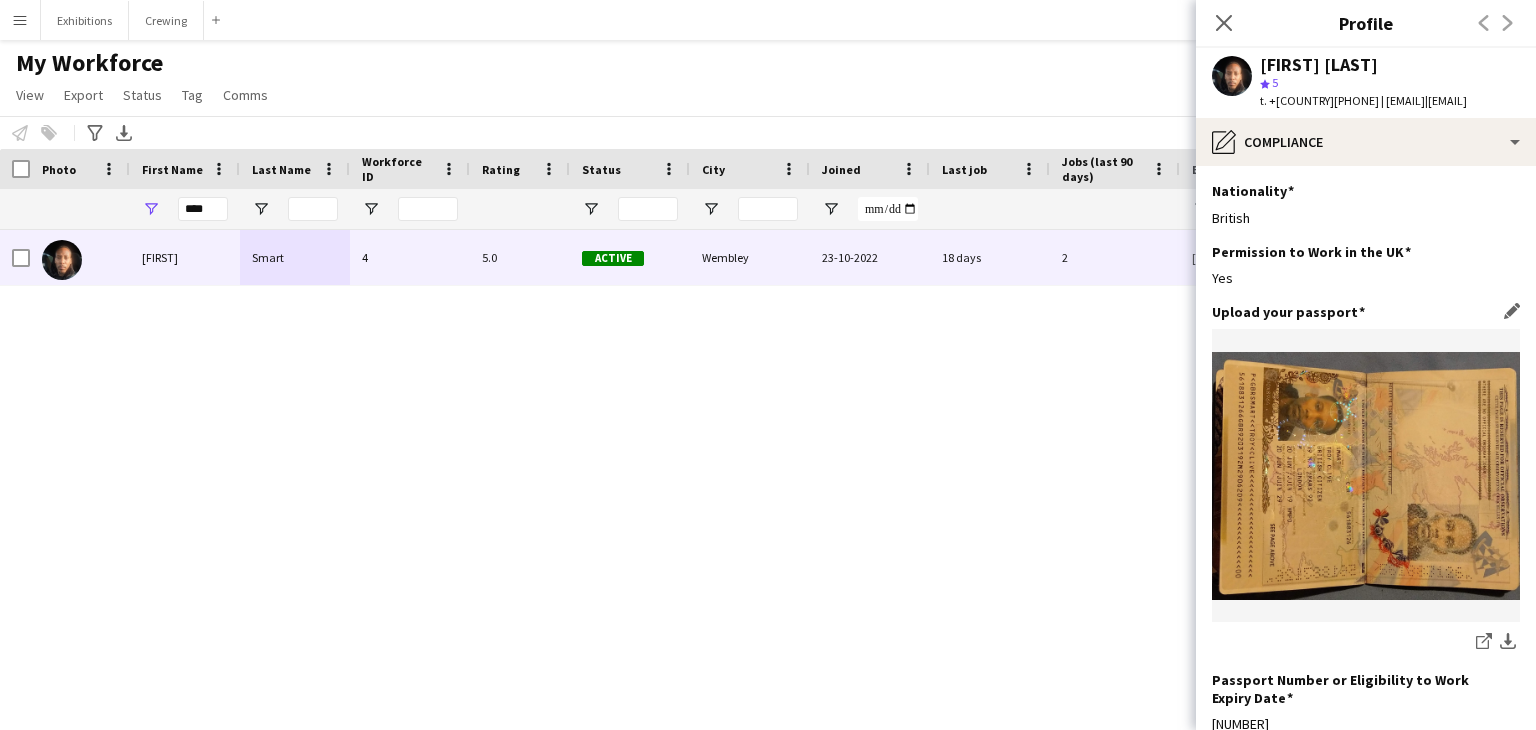 click 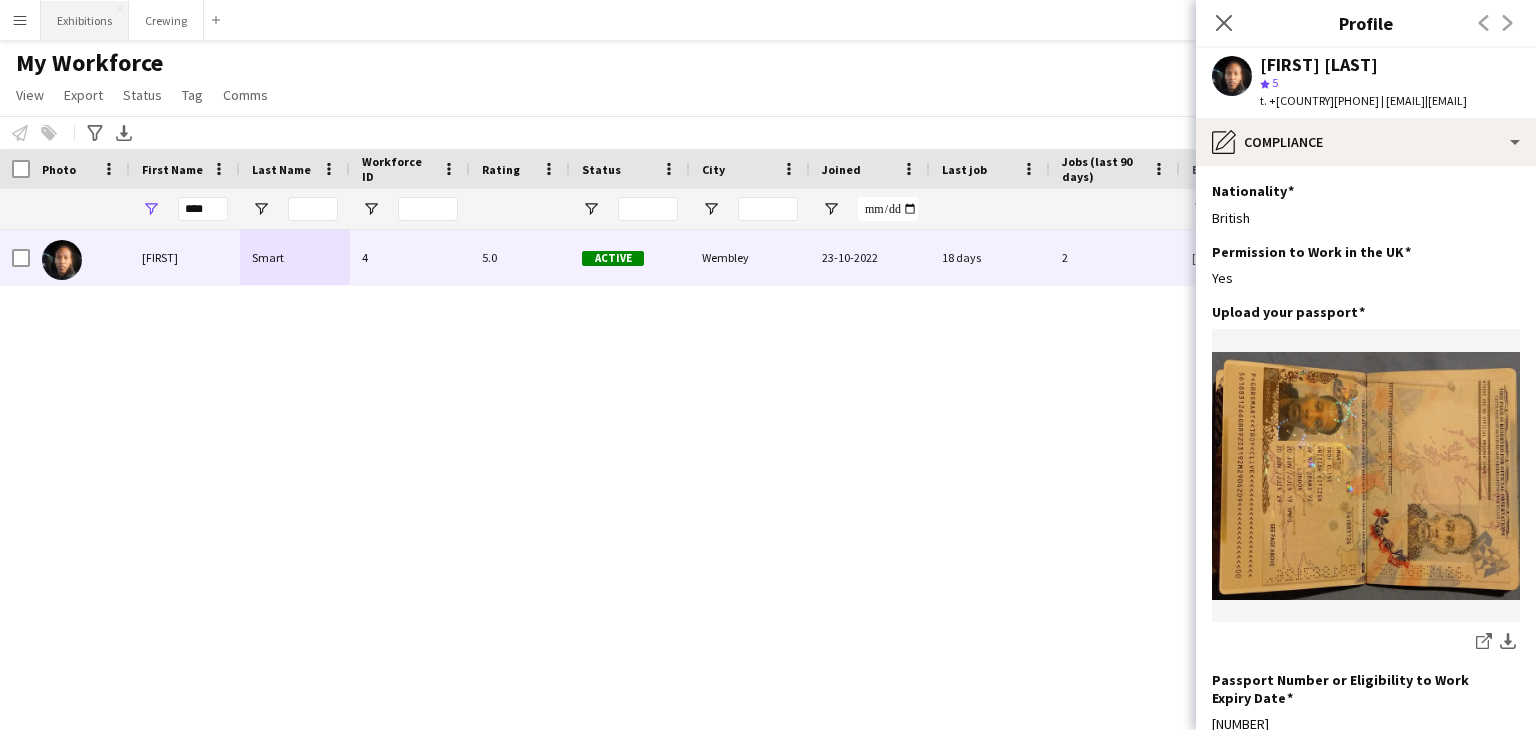click on "Exhibitions
Close" at bounding box center (85, 20) 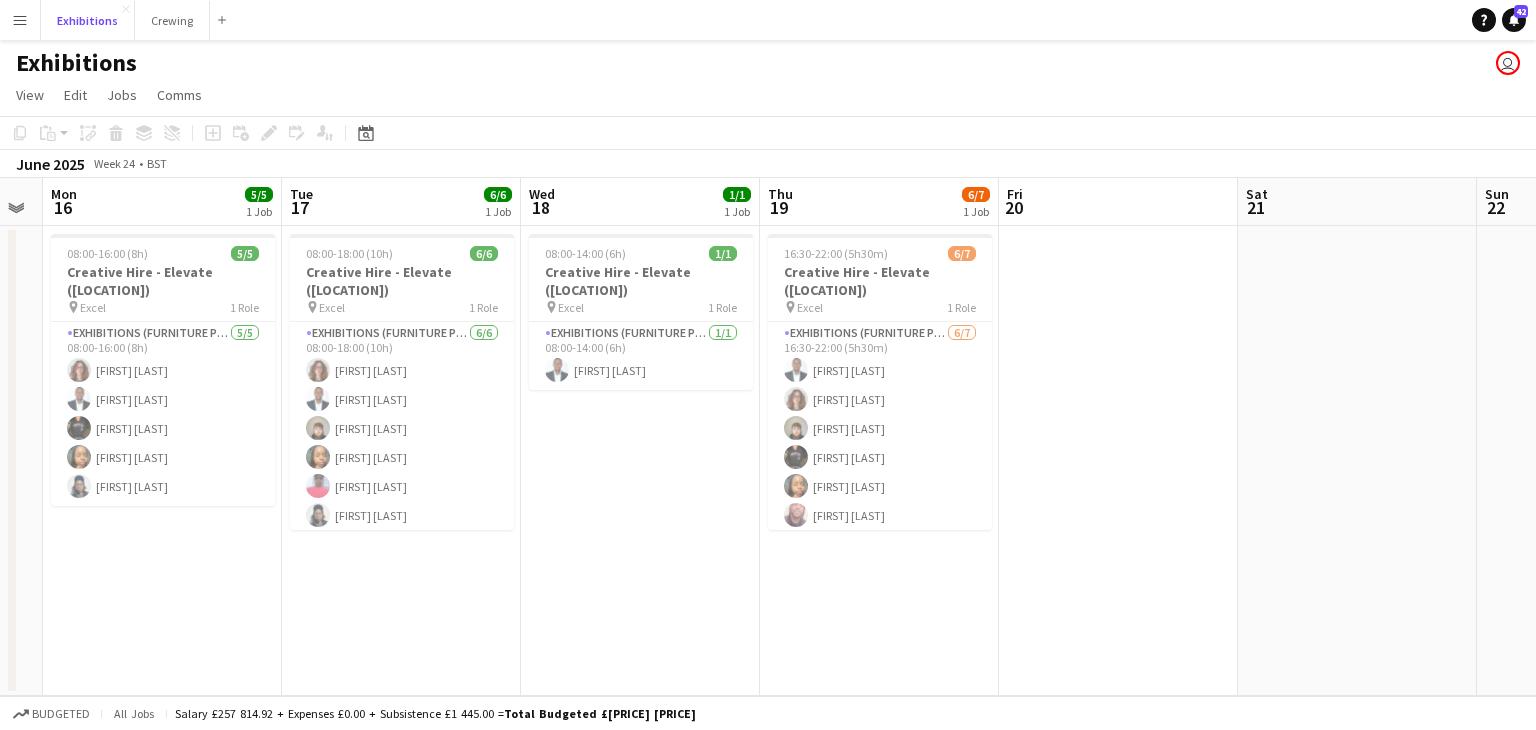 scroll, scrollTop: 0, scrollLeft: 434, axis: horizontal 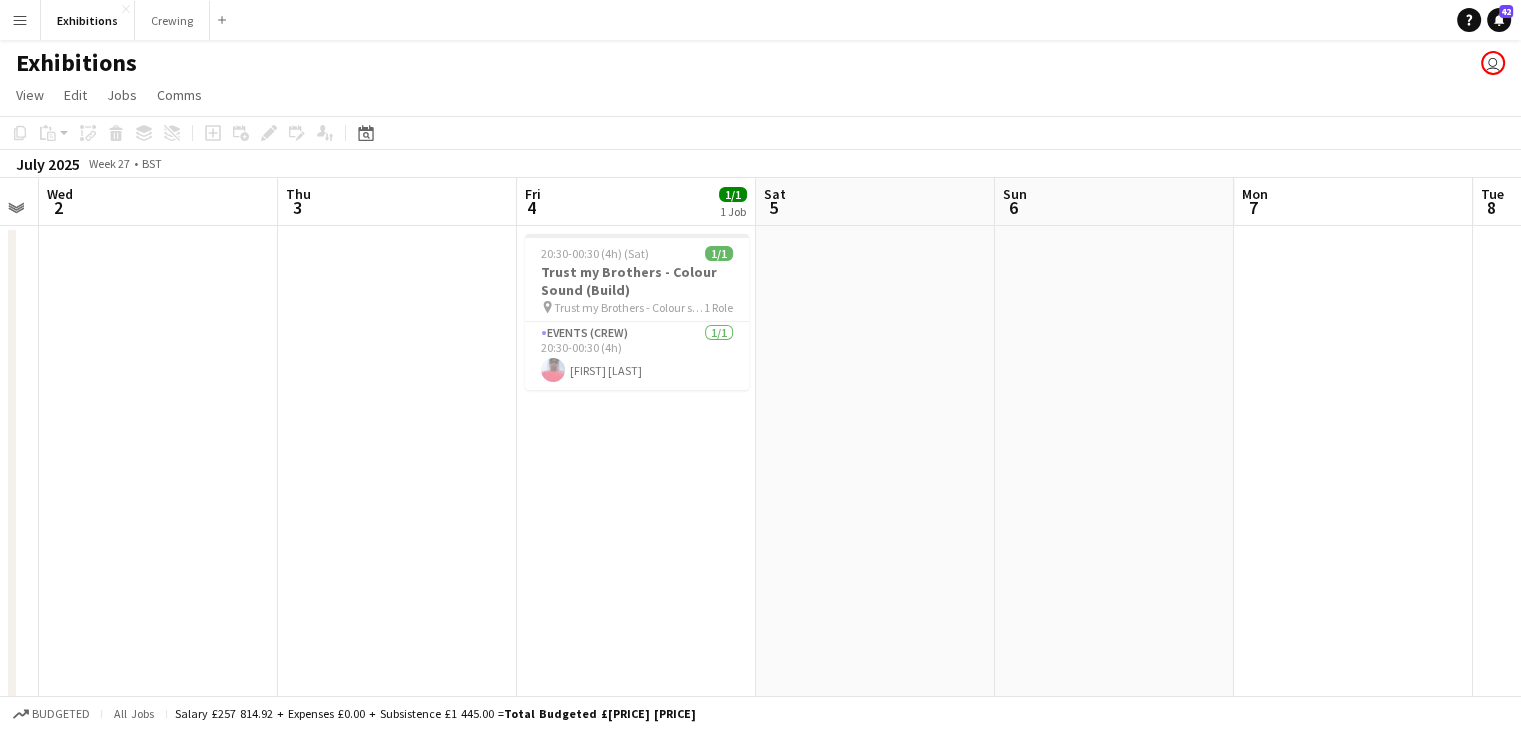 click on "[HH]:[MM]-[HH]:[MM] ([HOURS]) (Sat)   [NUM]/[NUM]   Trust my Brothers - Colour Sound (Build)
pin
Trust my Brothers - Colour sound (Build)   1 Role   Events (Crew)   [NUM]/[NUM]   [HH]:[MM]-[HH]:[MM] ([HOURS])
[FIRST] [LAST]" at bounding box center [636, 510] 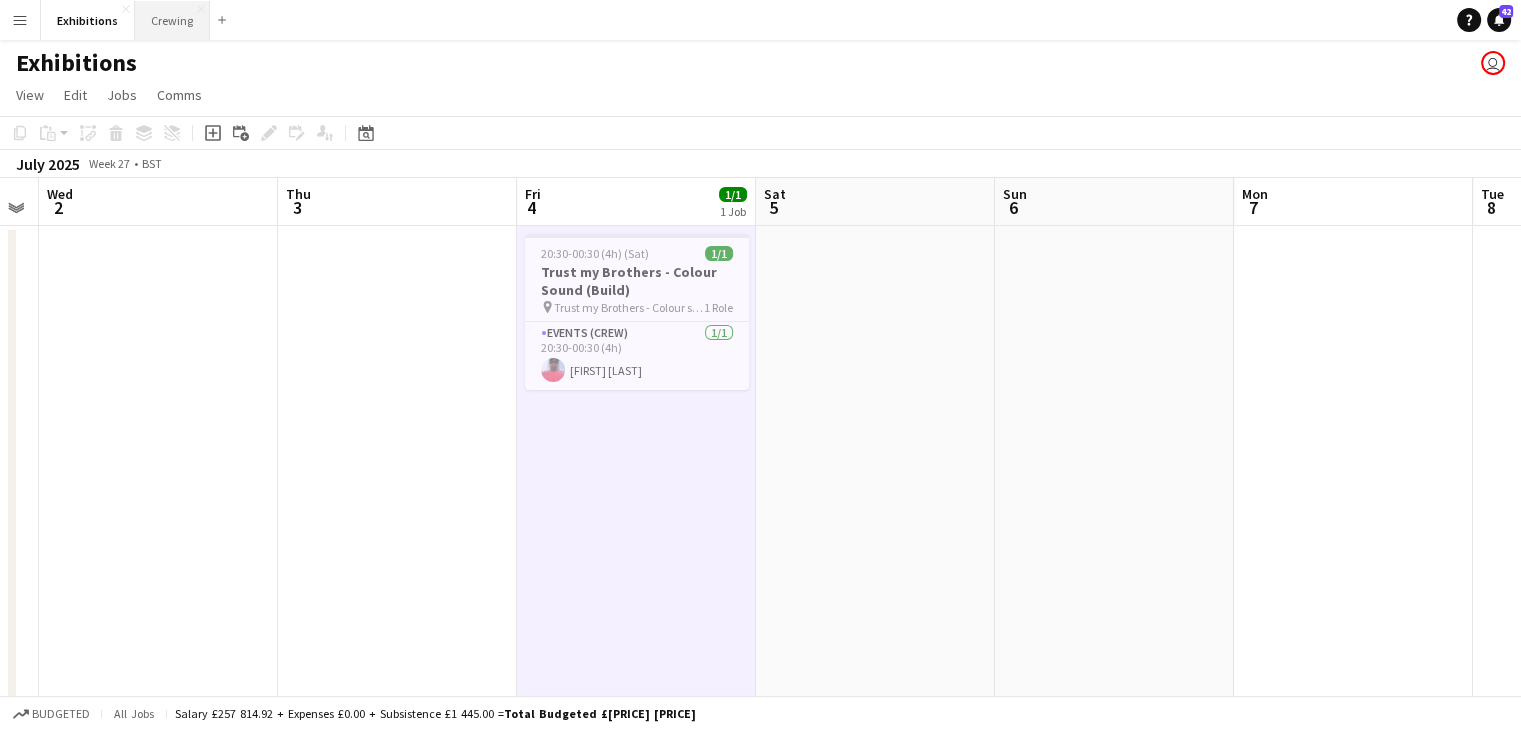 click on "Crewing
Close" at bounding box center (172, 20) 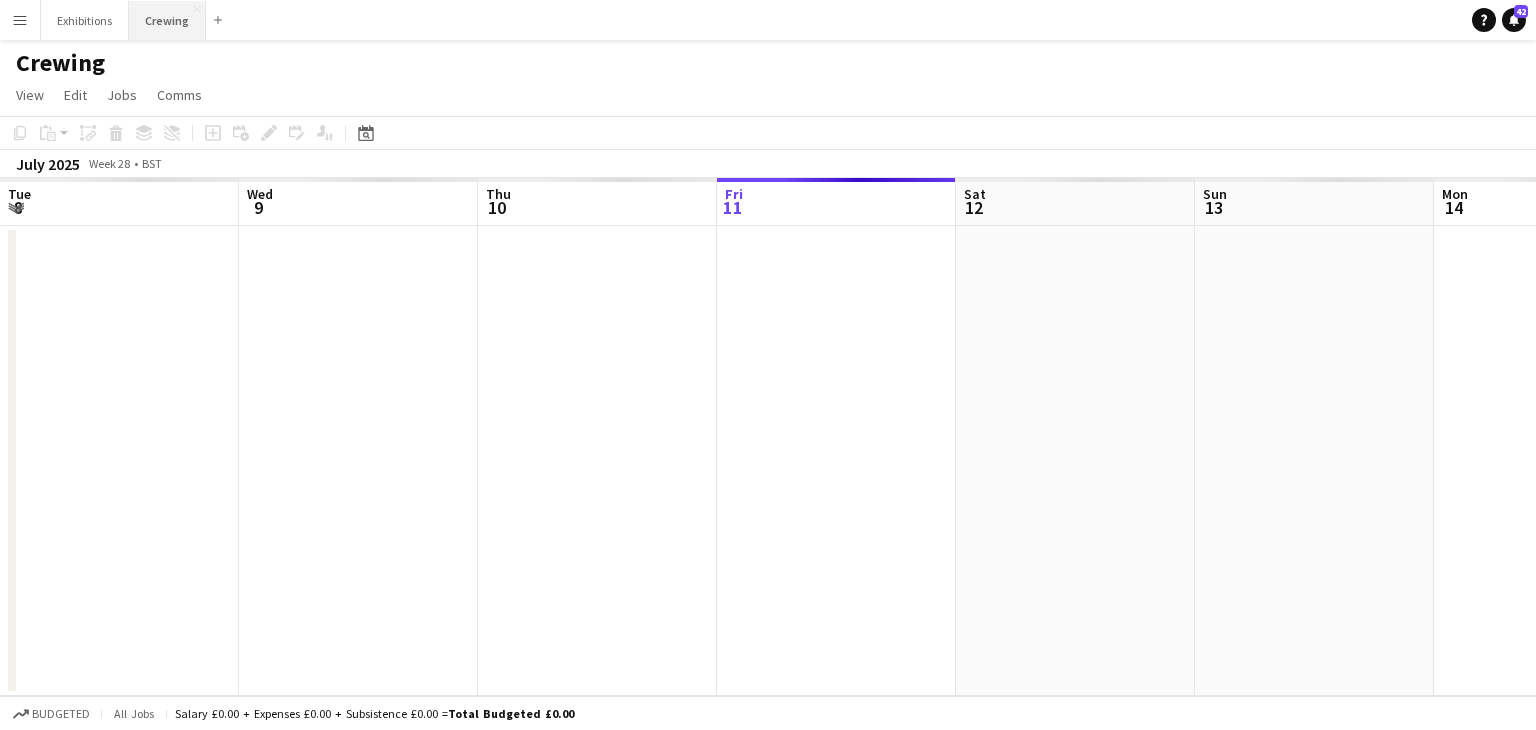 scroll, scrollTop: 0, scrollLeft: 478, axis: horizontal 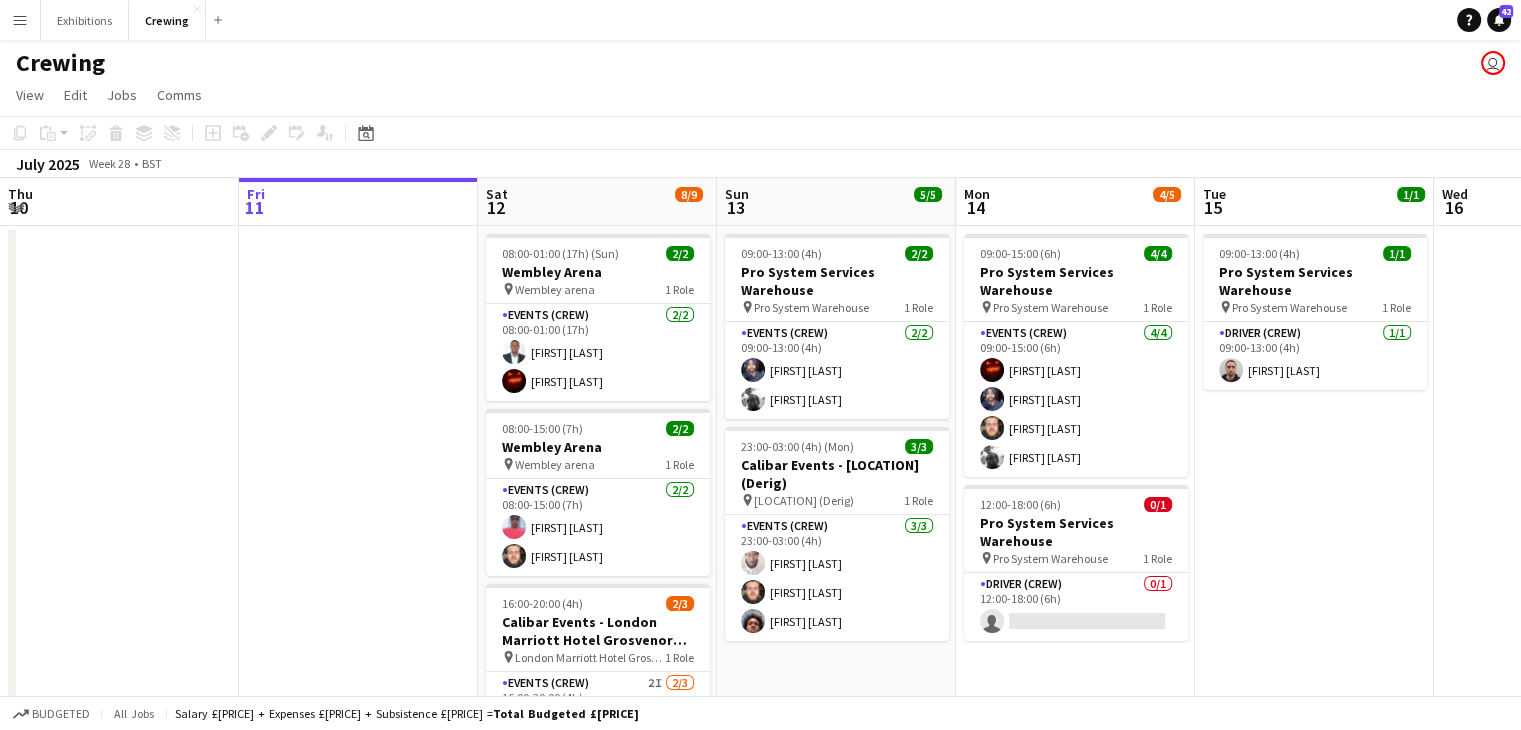 click on "Menu" at bounding box center (20, 20) 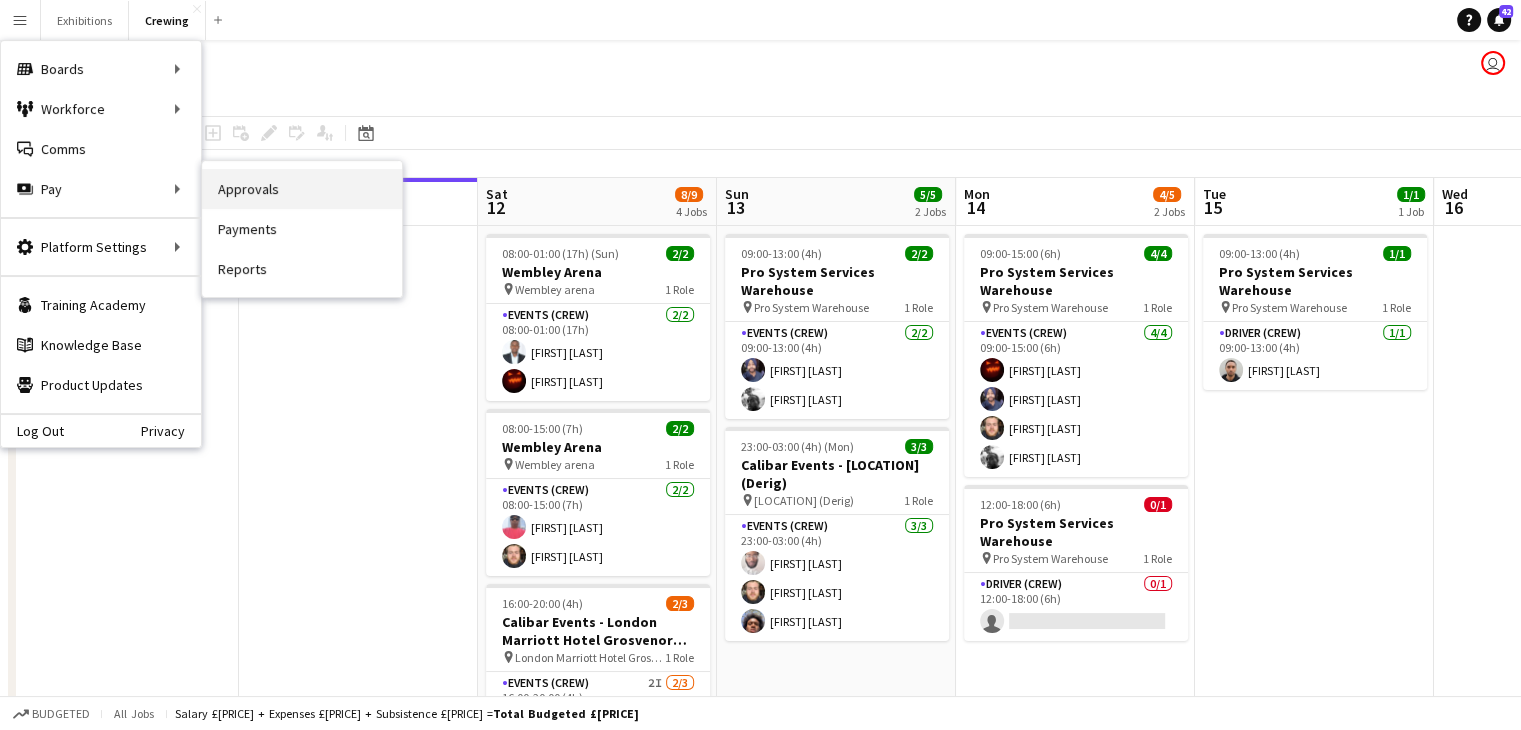 click on "Approvals" at bounding box center (302, 189) 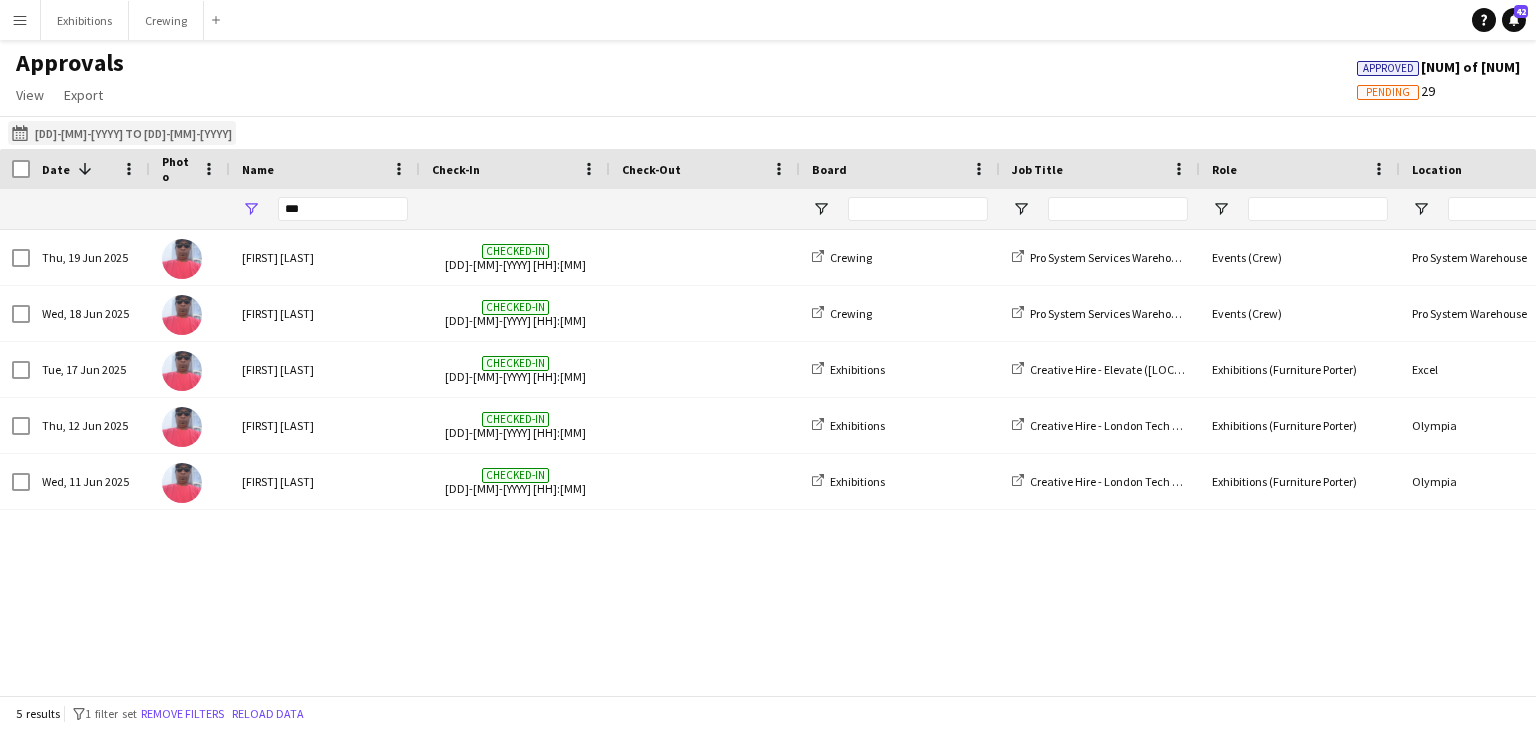 click on "[DATE] to [DATE]" 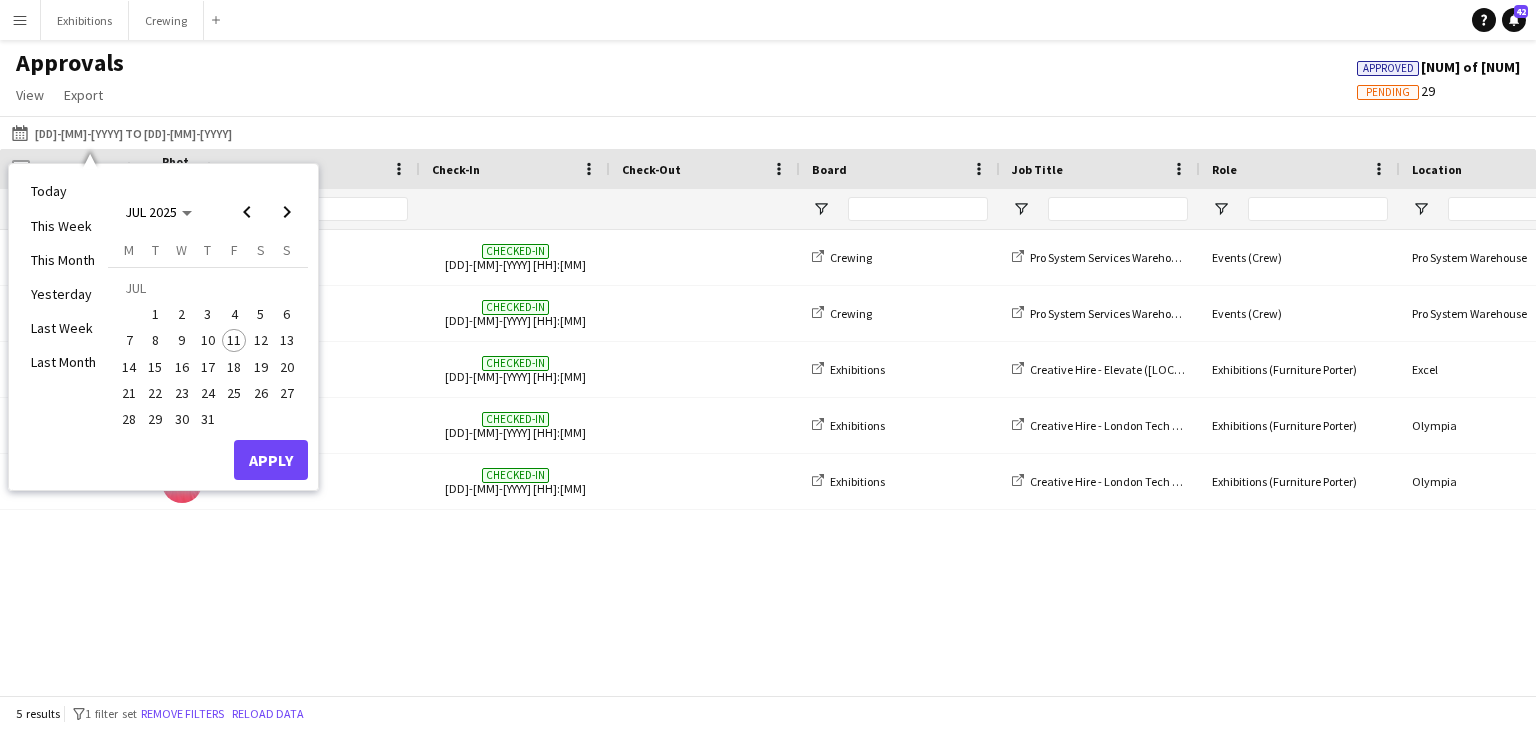 click on "6" at bounding box center [287, 314] 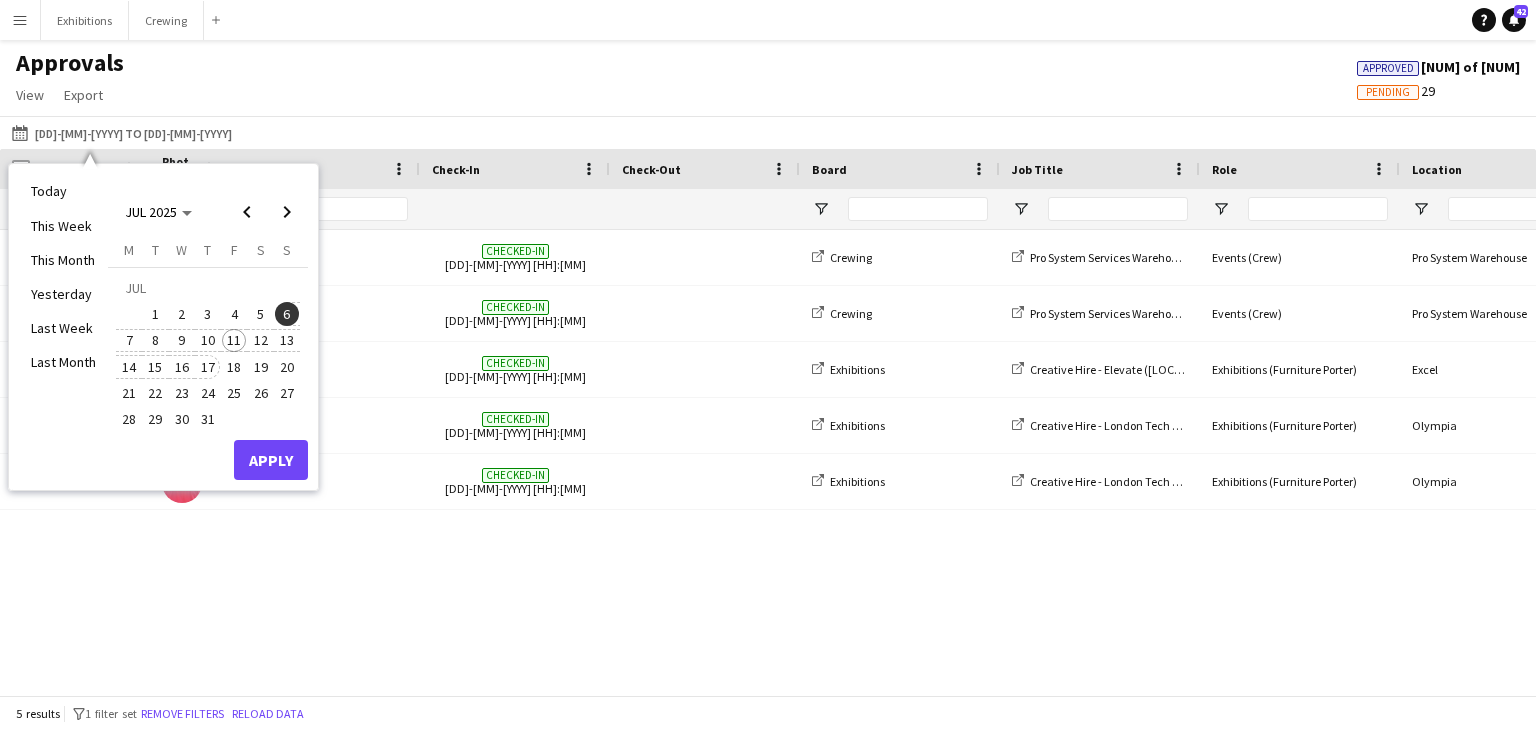 click on "17" at bounding box center [208, 367] 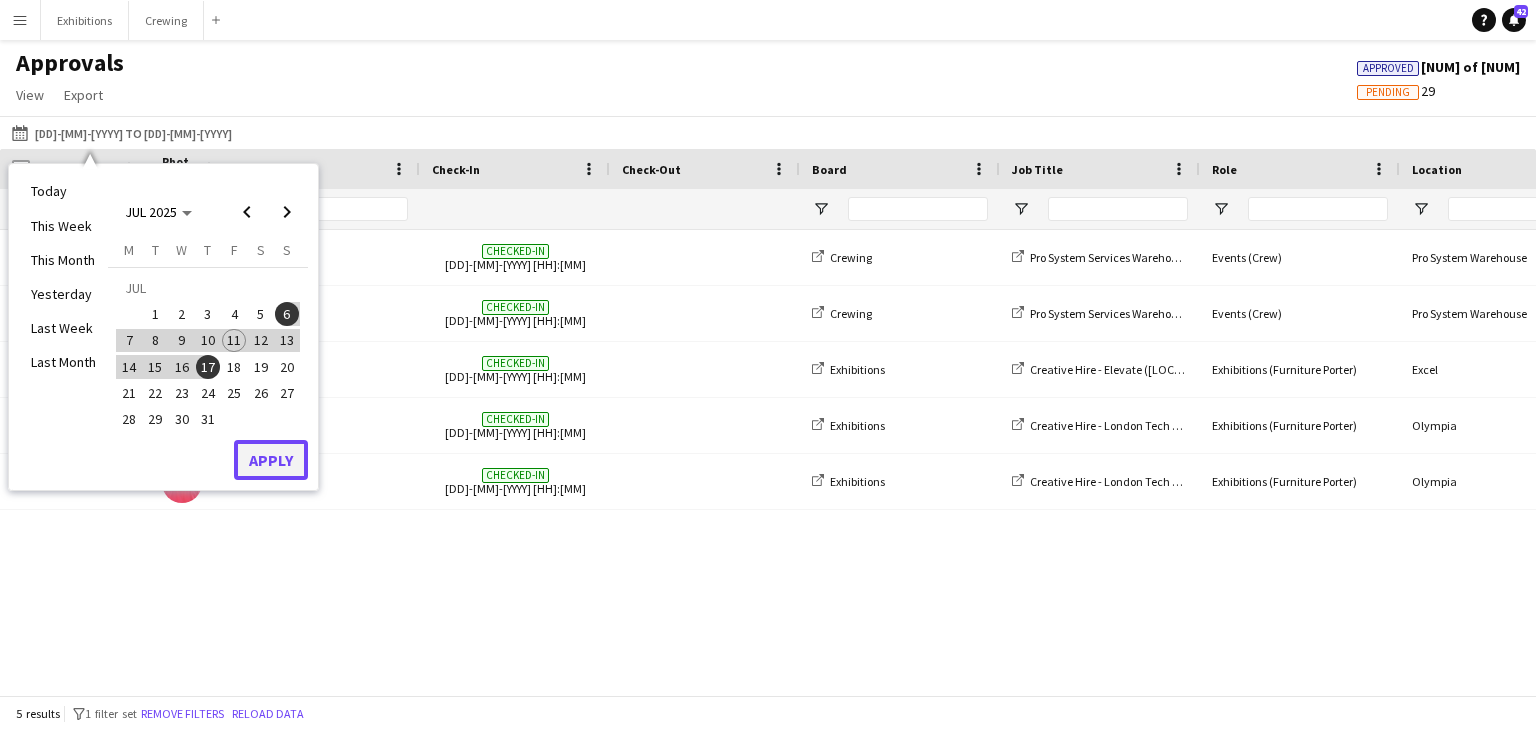 click on "Apply" at bounding box center [271, 460] 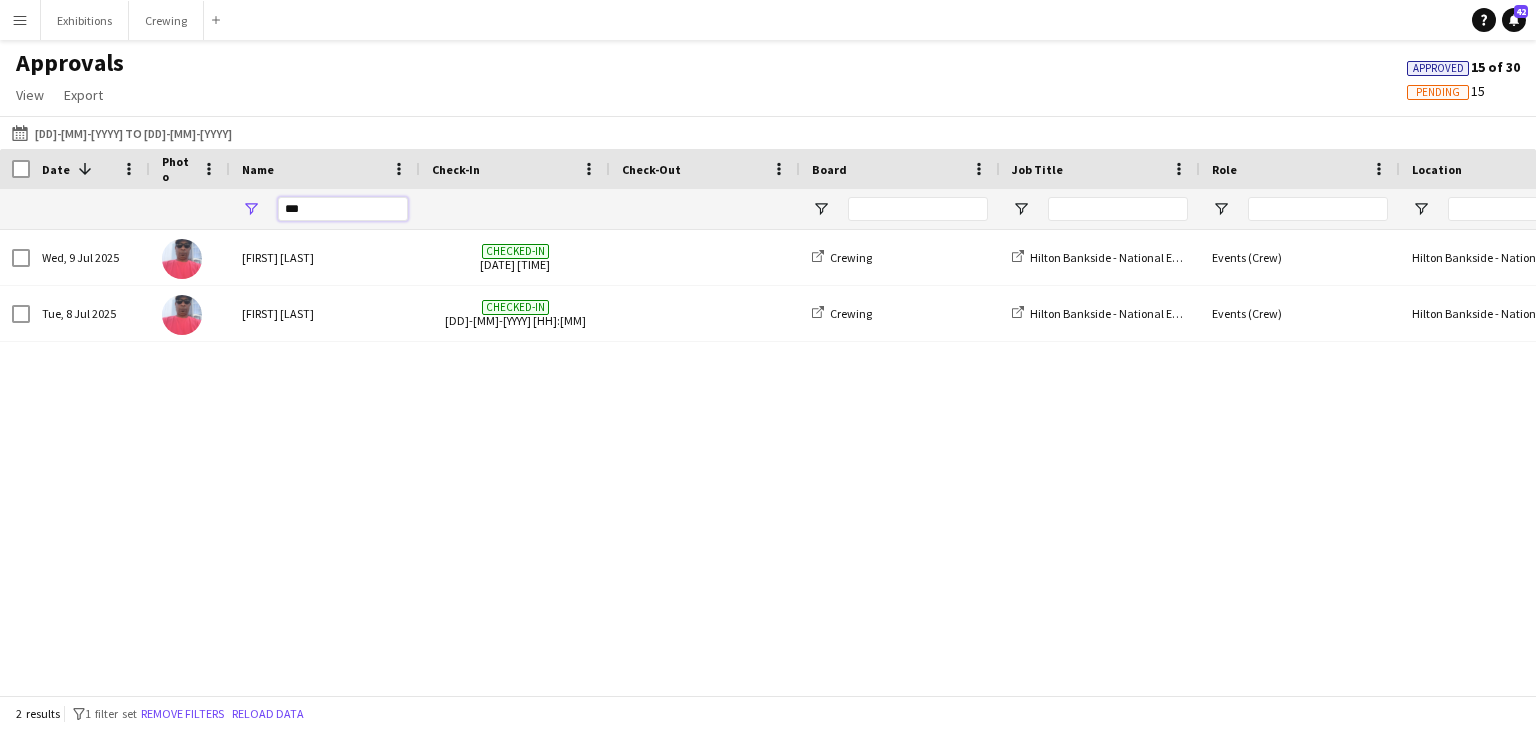 click on "***" at bounding box center [343, 209] 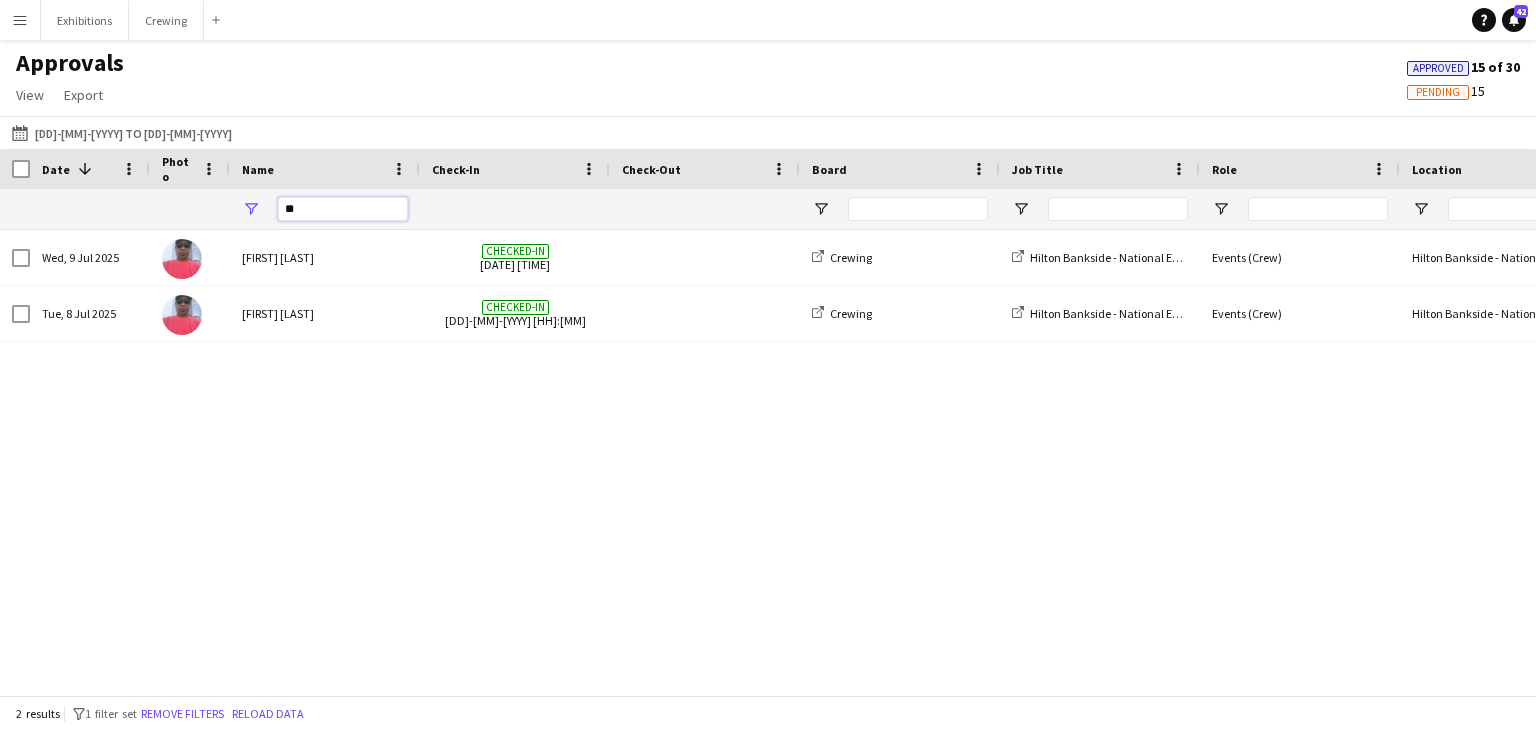 type on "*" 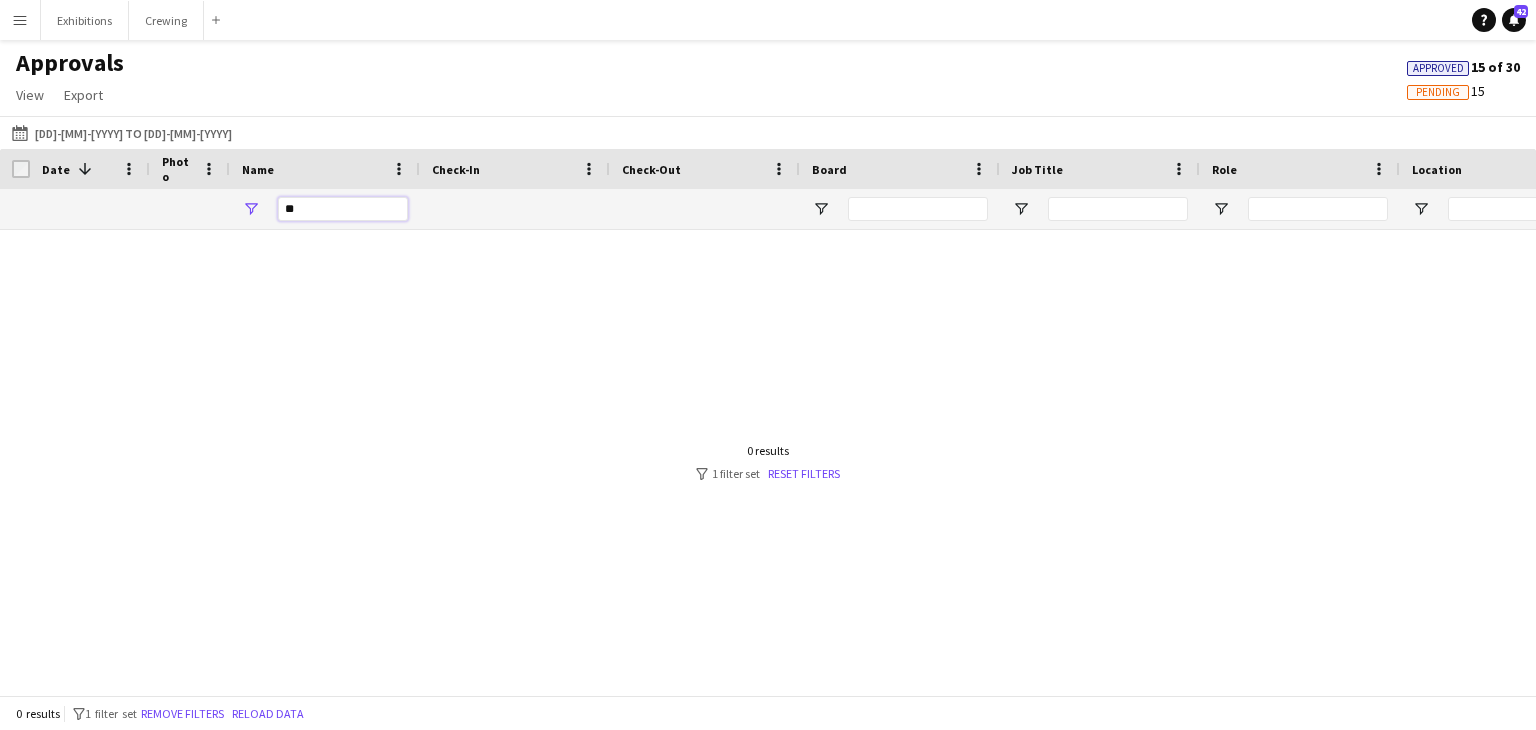 type on "*" 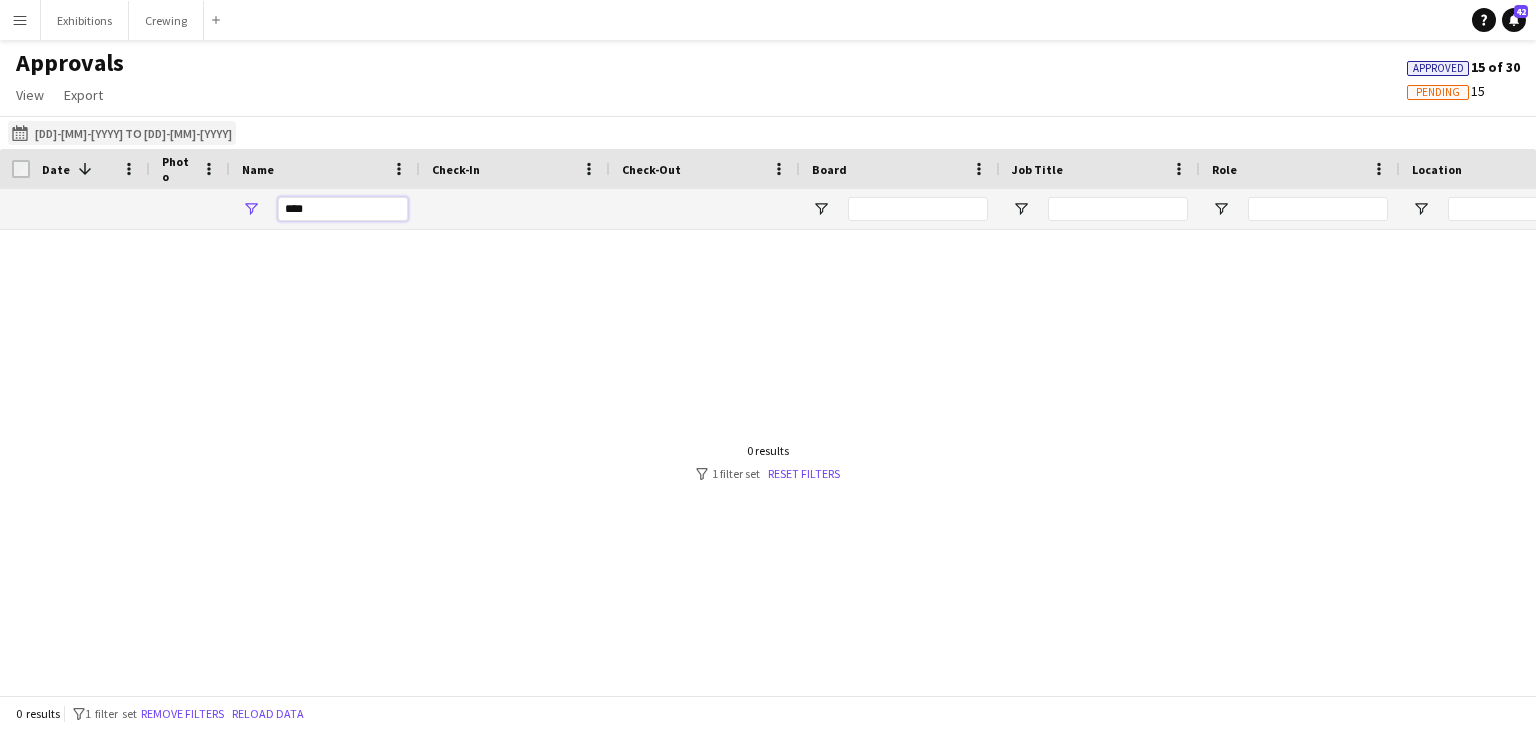 type on "****" 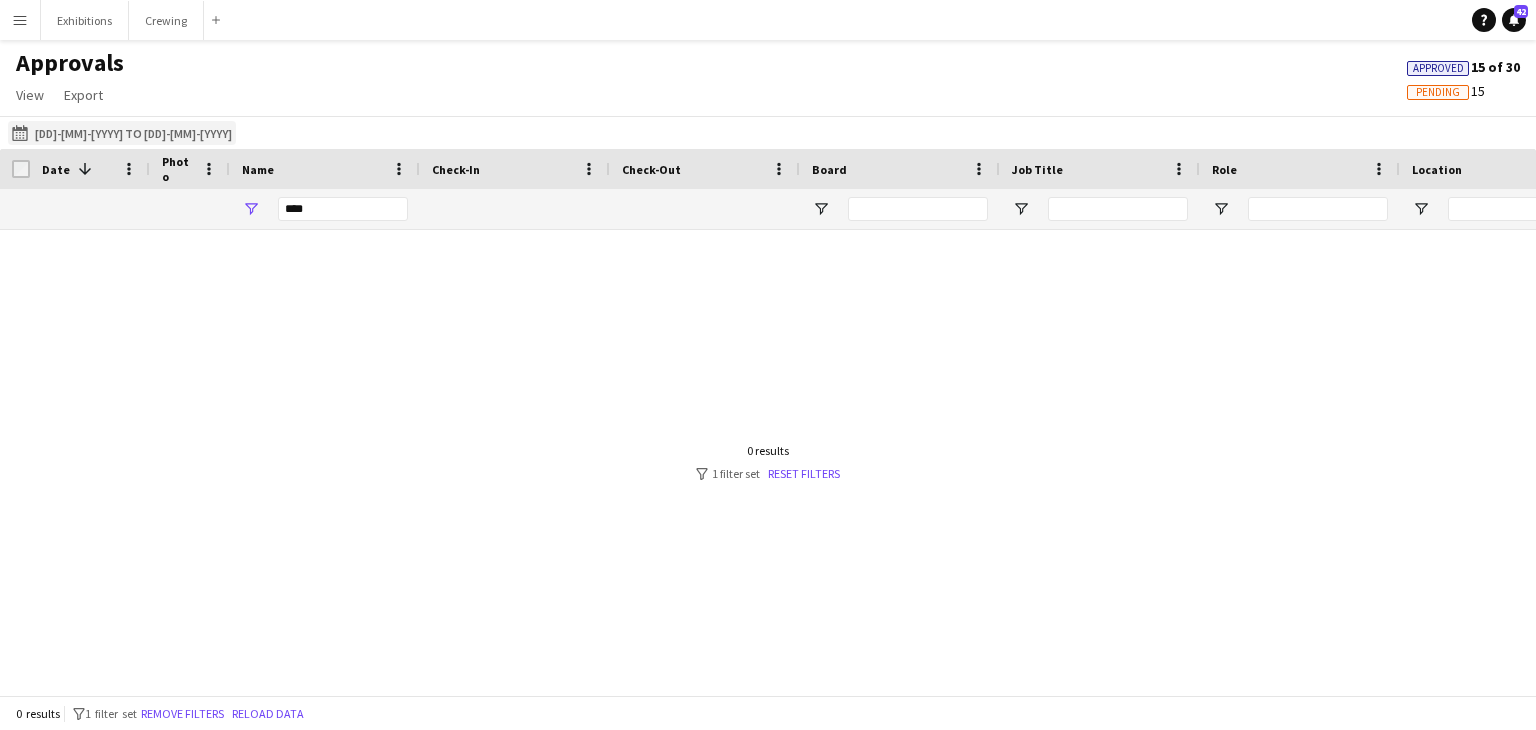 click on "[DD]-[MM]-[YYYY] to [DD]-[MM]-[YYYY]
[DD]-[MM]-[YYYY] to [DD]-[MM]-[YYYY]" 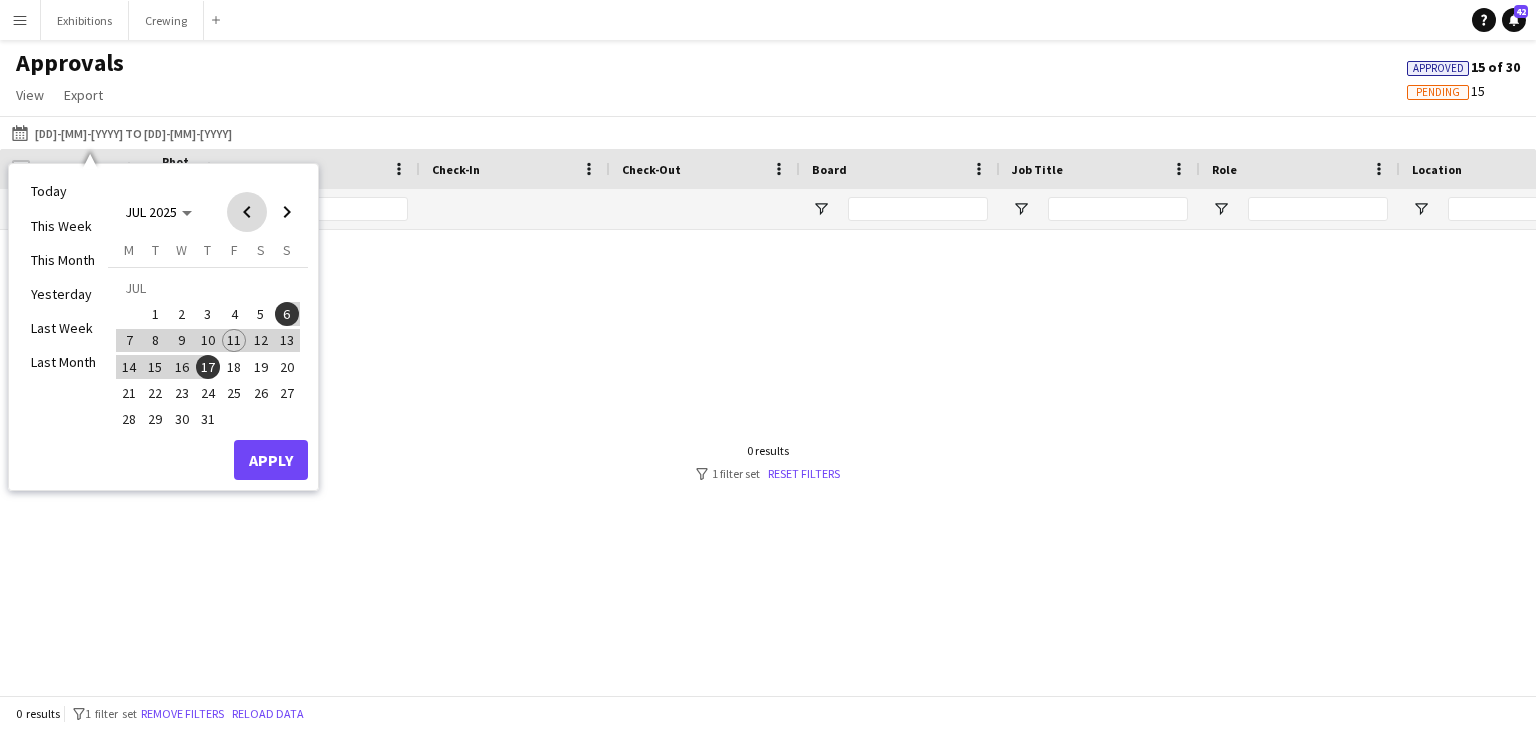 click at bounding box center (247, 212) 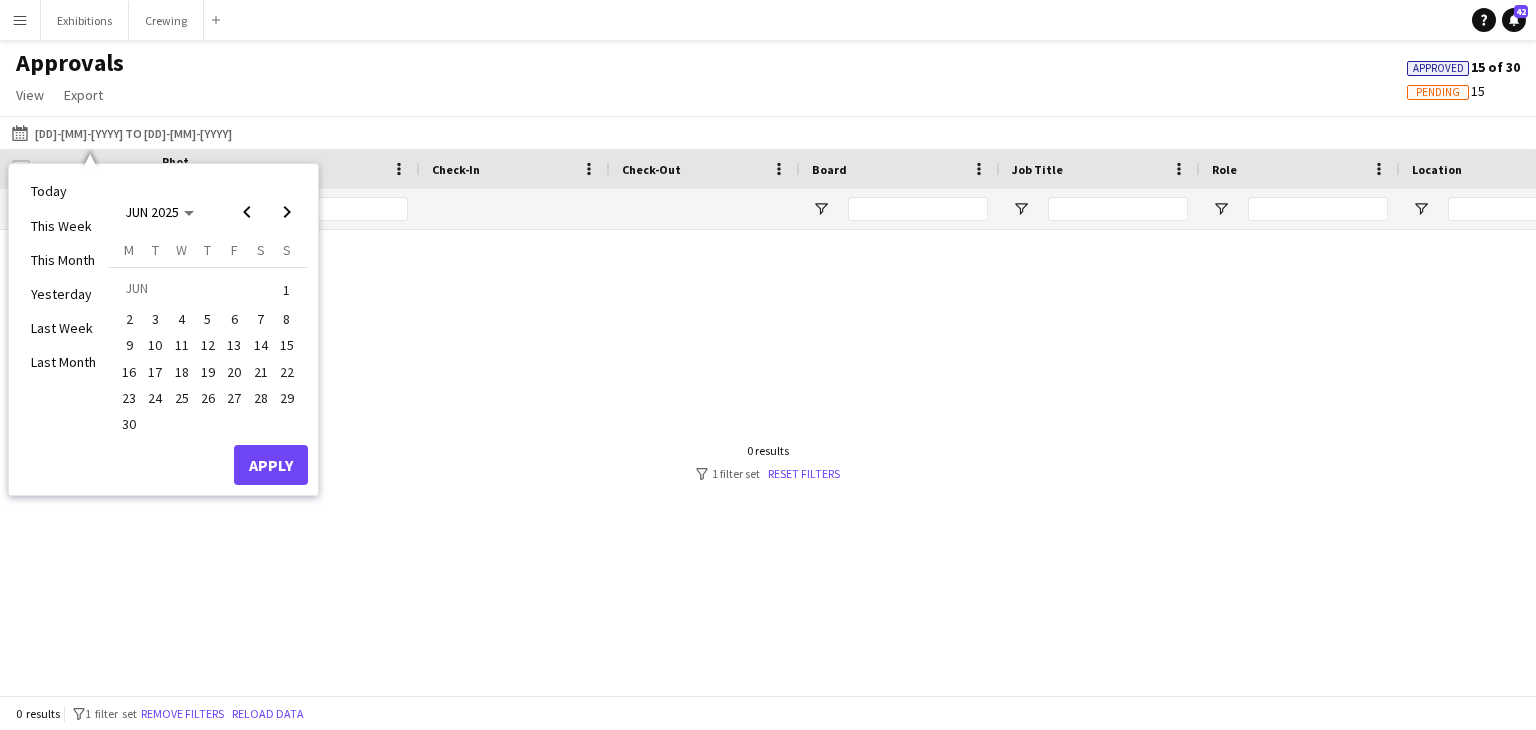 click on "6" at bounding box center (234, 319) 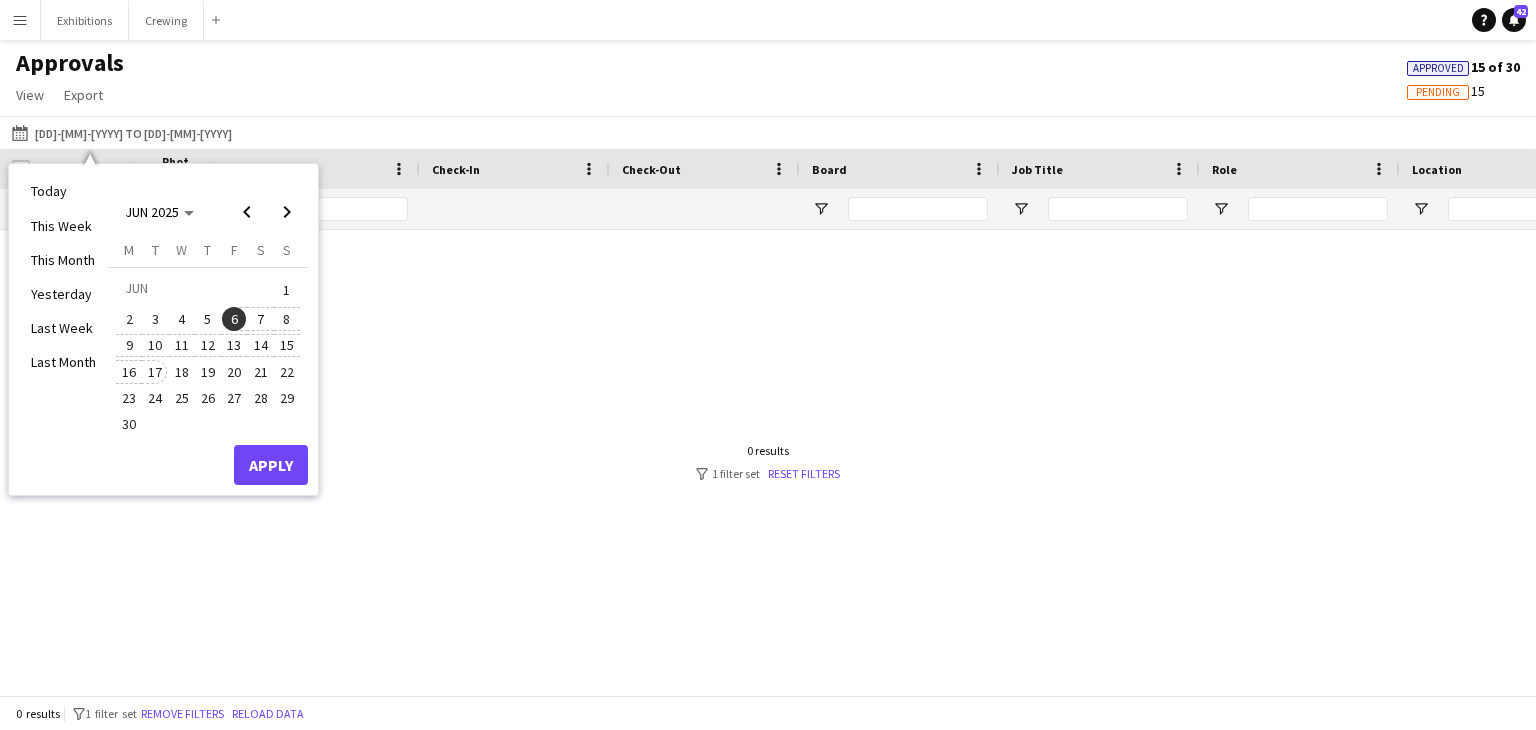 click on "17" at bounding box center [156, 372] 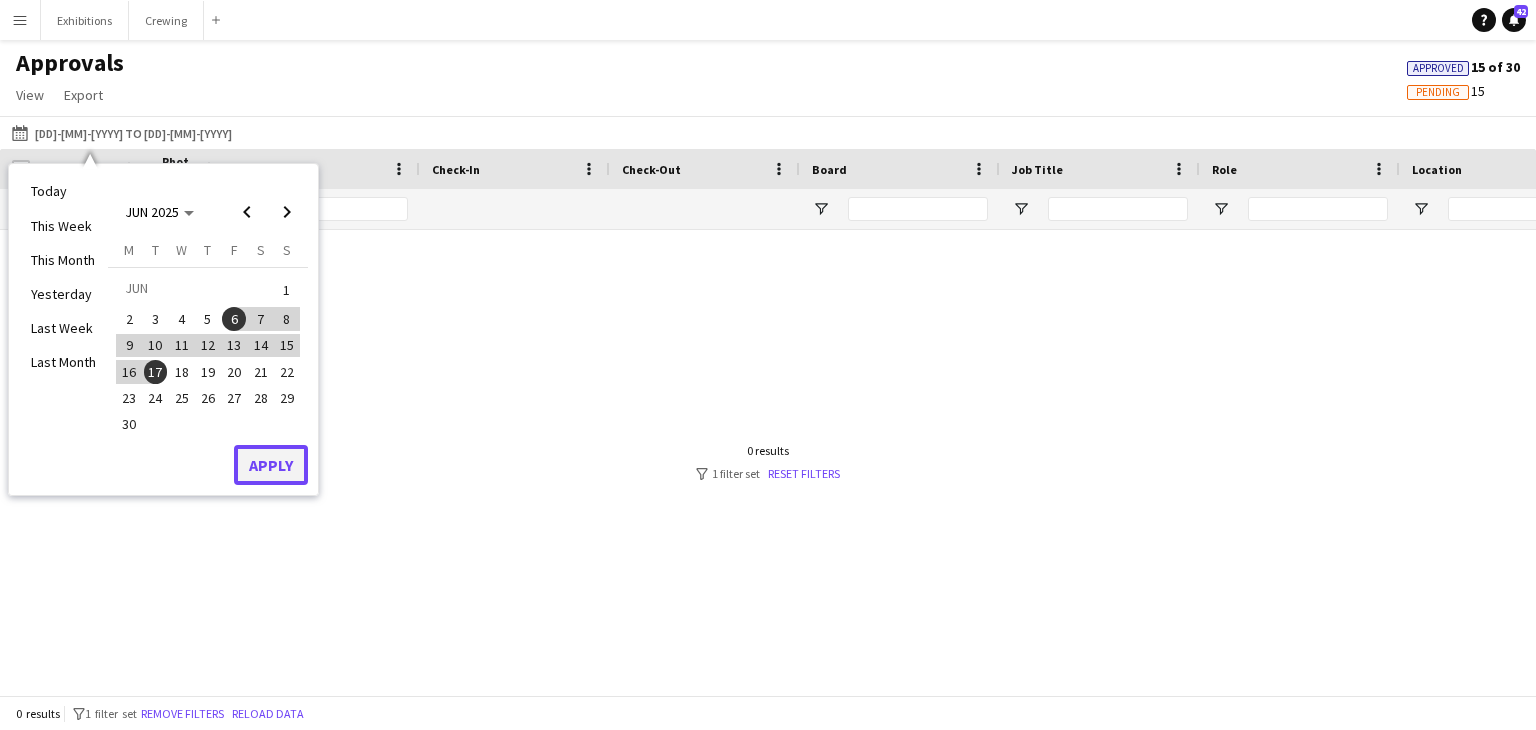 click on "Apply" at bounding box center (271, 465) 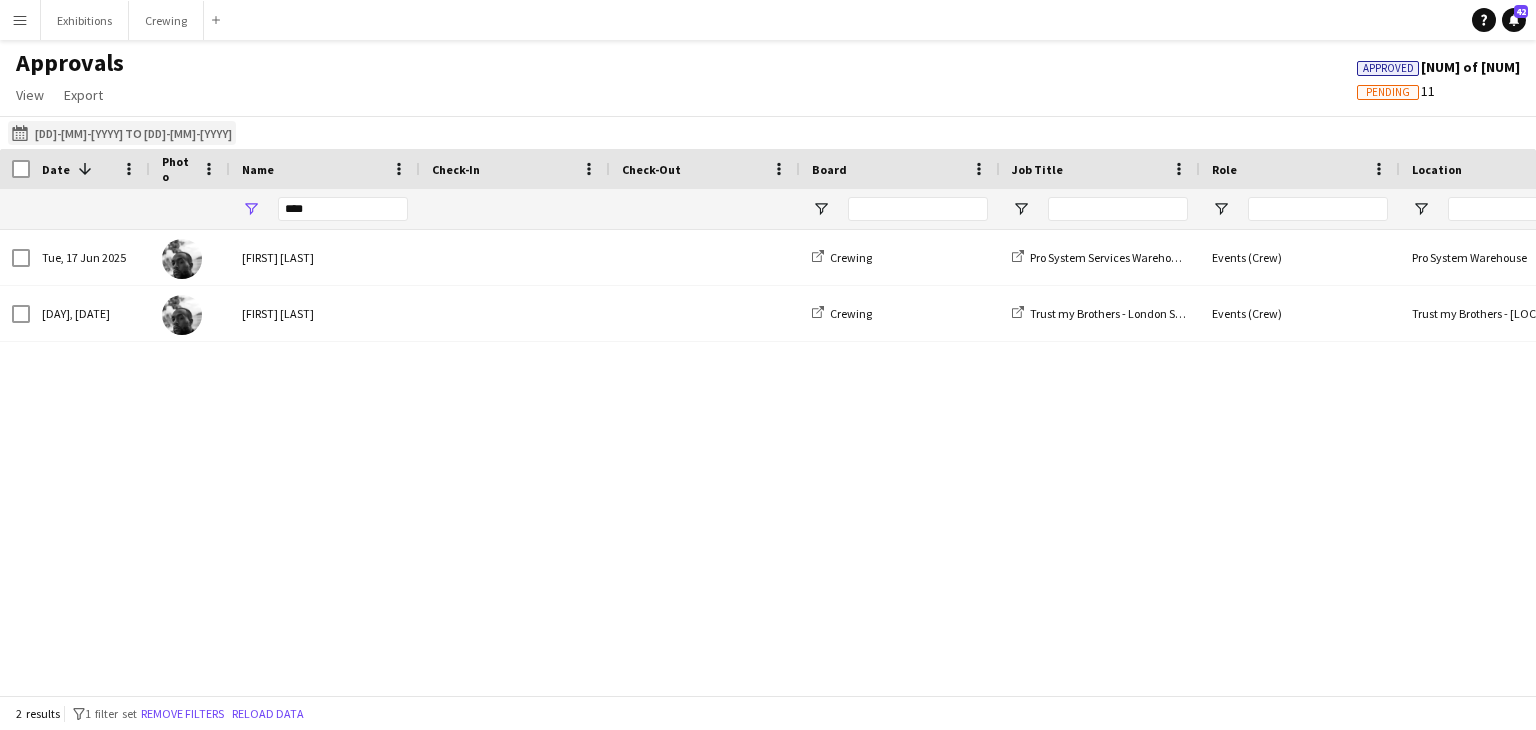 click on "[DD]-[MM]-[YYYY] to [DD]-[MM]-[YYYY]
[DD]-[MM]-[YYYY] to [DD]-[MM]-[YYYY]" 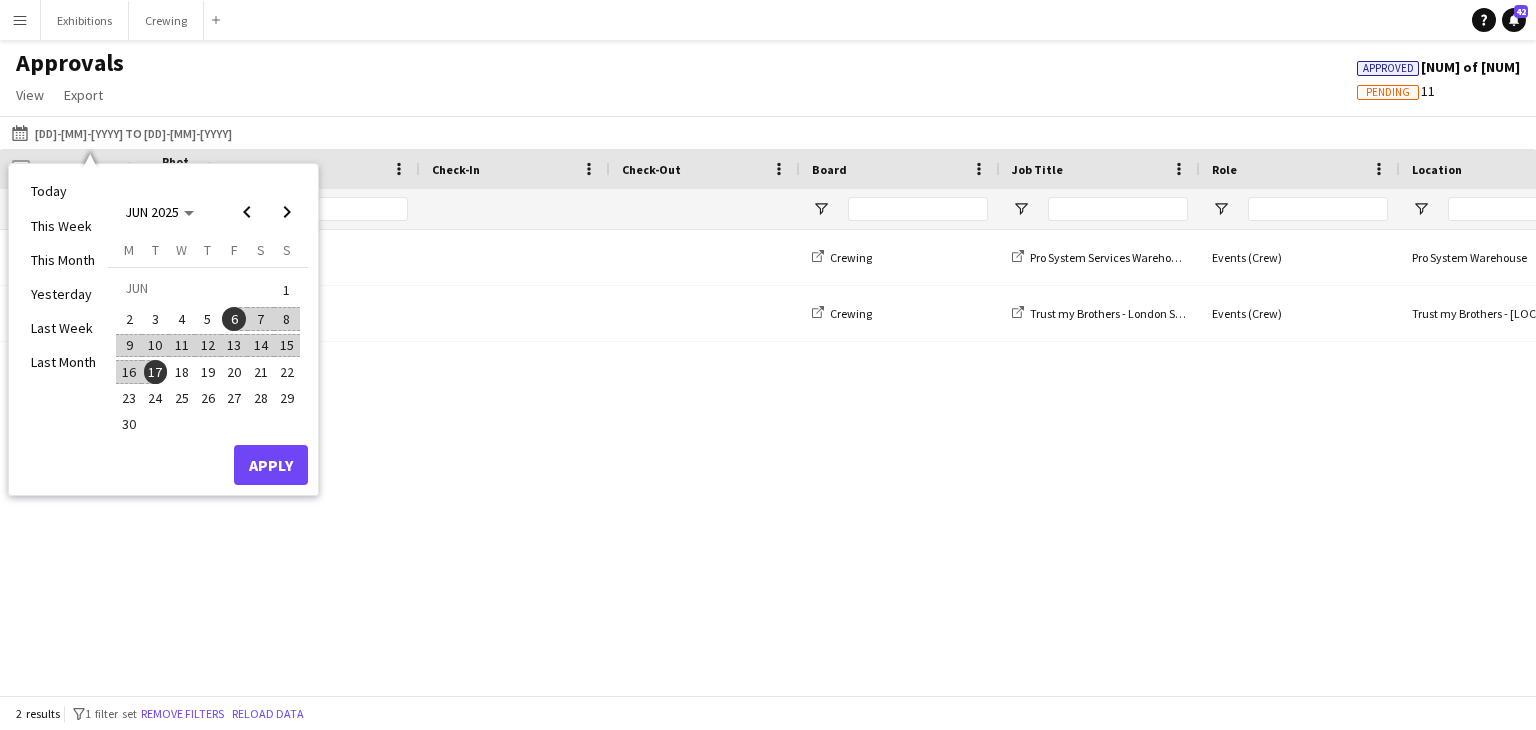 click on "6" at bounding box center (234, 319) 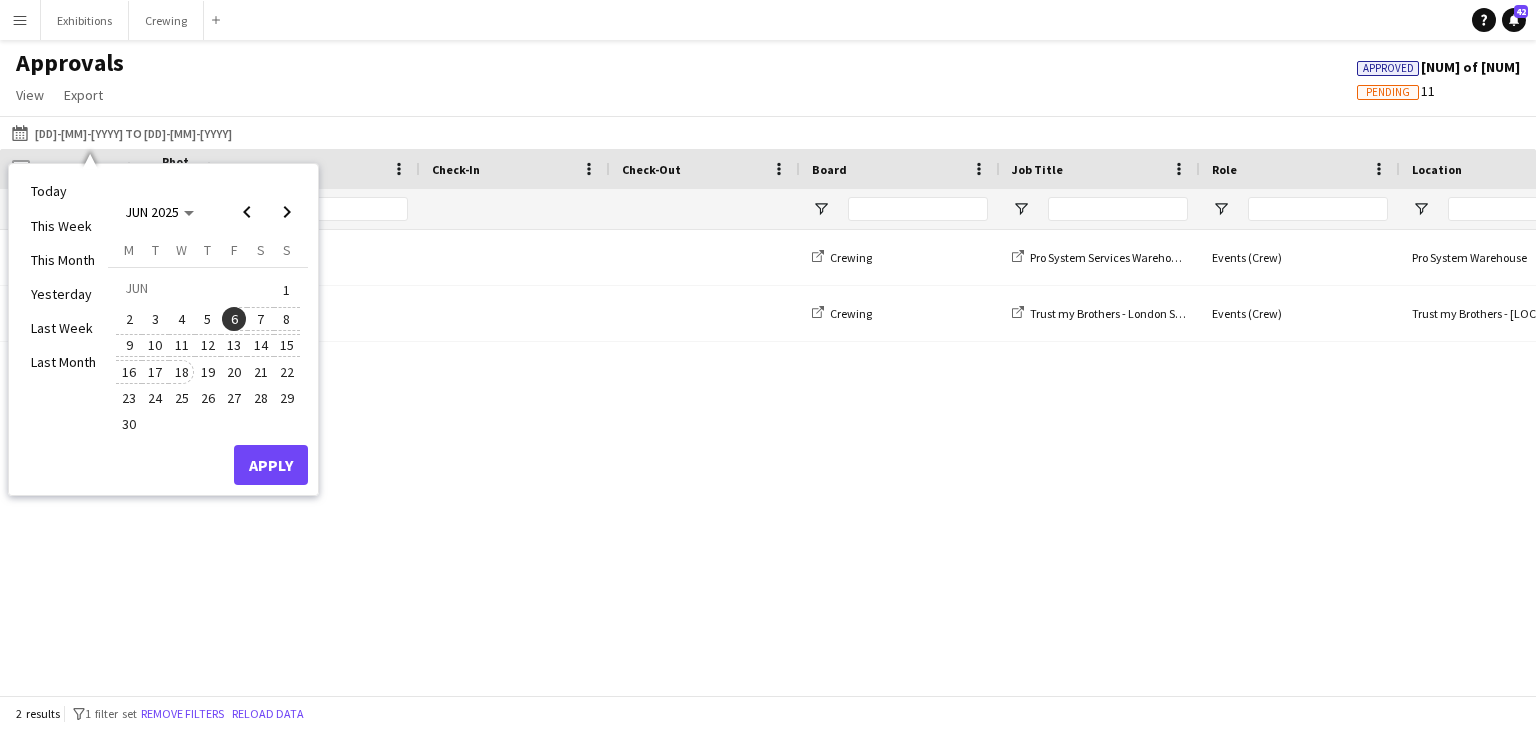 click on "18" at bounding box center [182, 372] 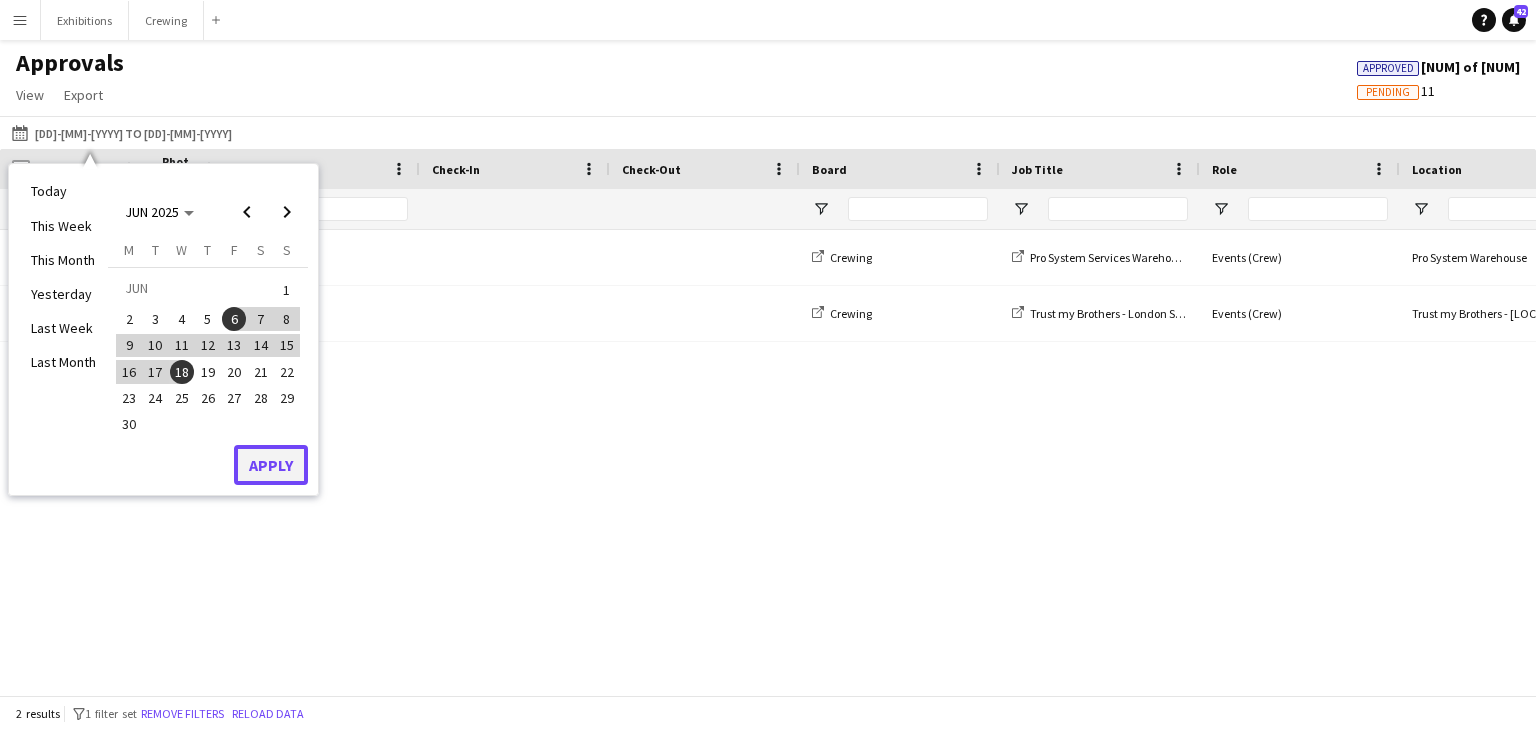 click on "Apply" at bounding box center [271, 465] 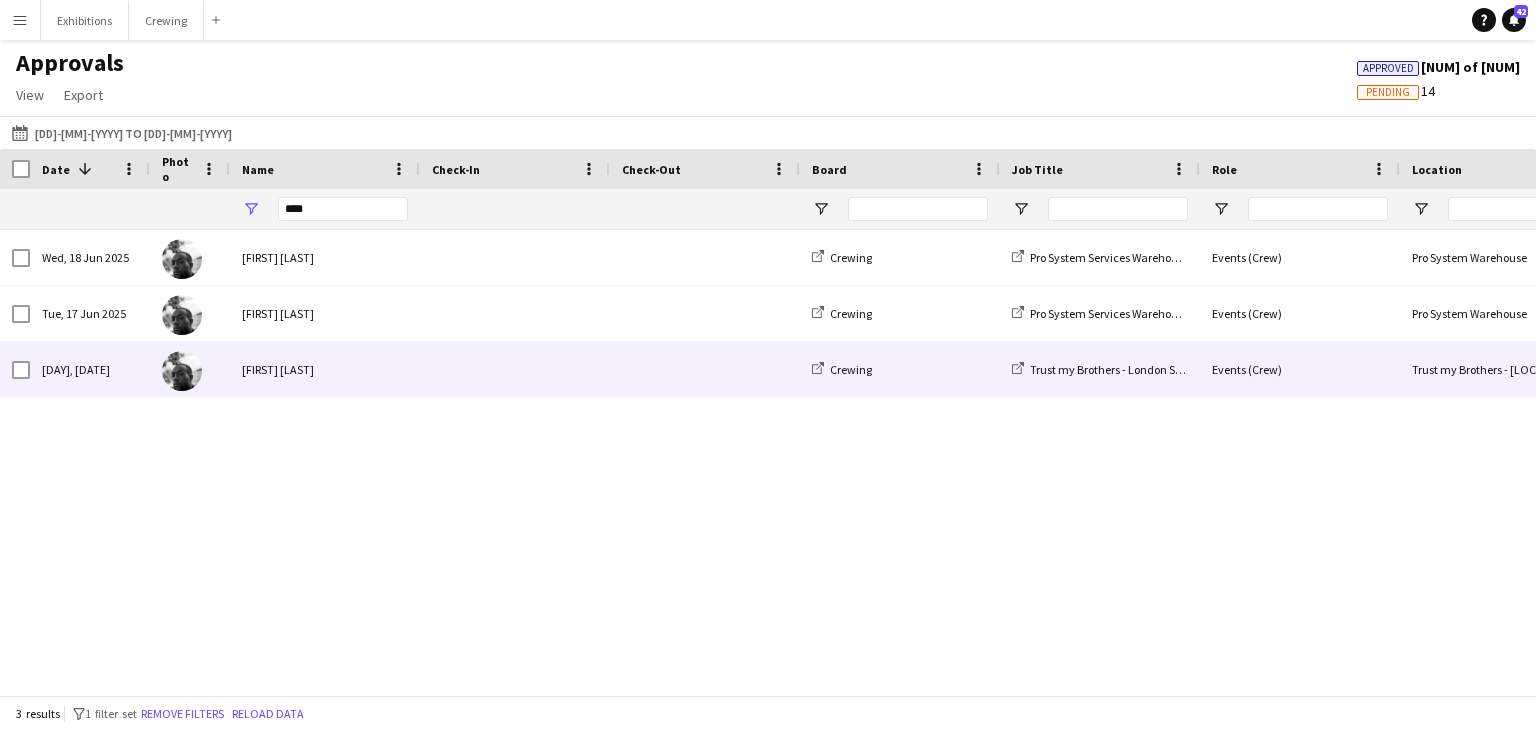 click at bounding box center (515, 369) 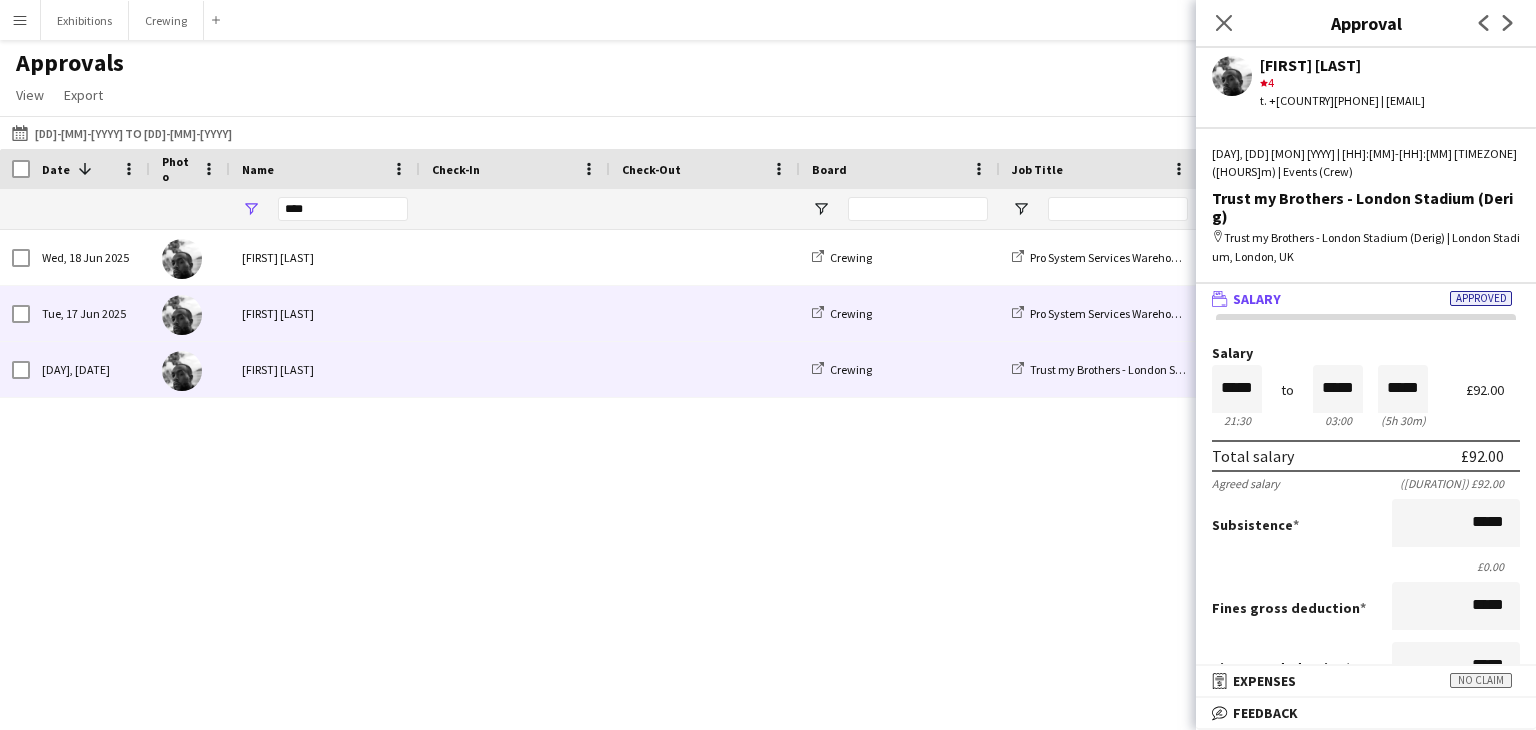 click on "[FIRST] [LAST]" at bounding box center [325, 313] 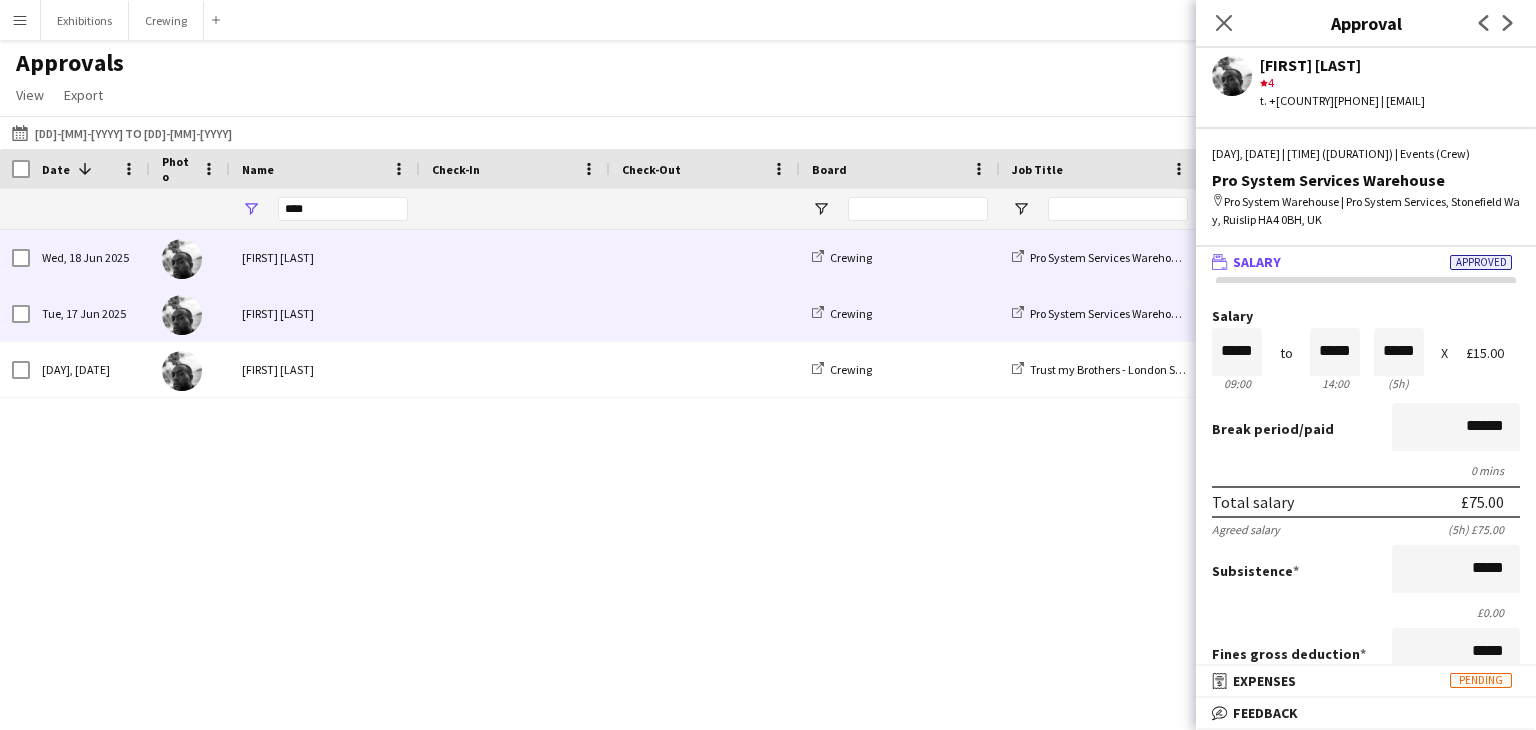 click on "[FIRST] [LAST]" at bounding box center (325, 257) 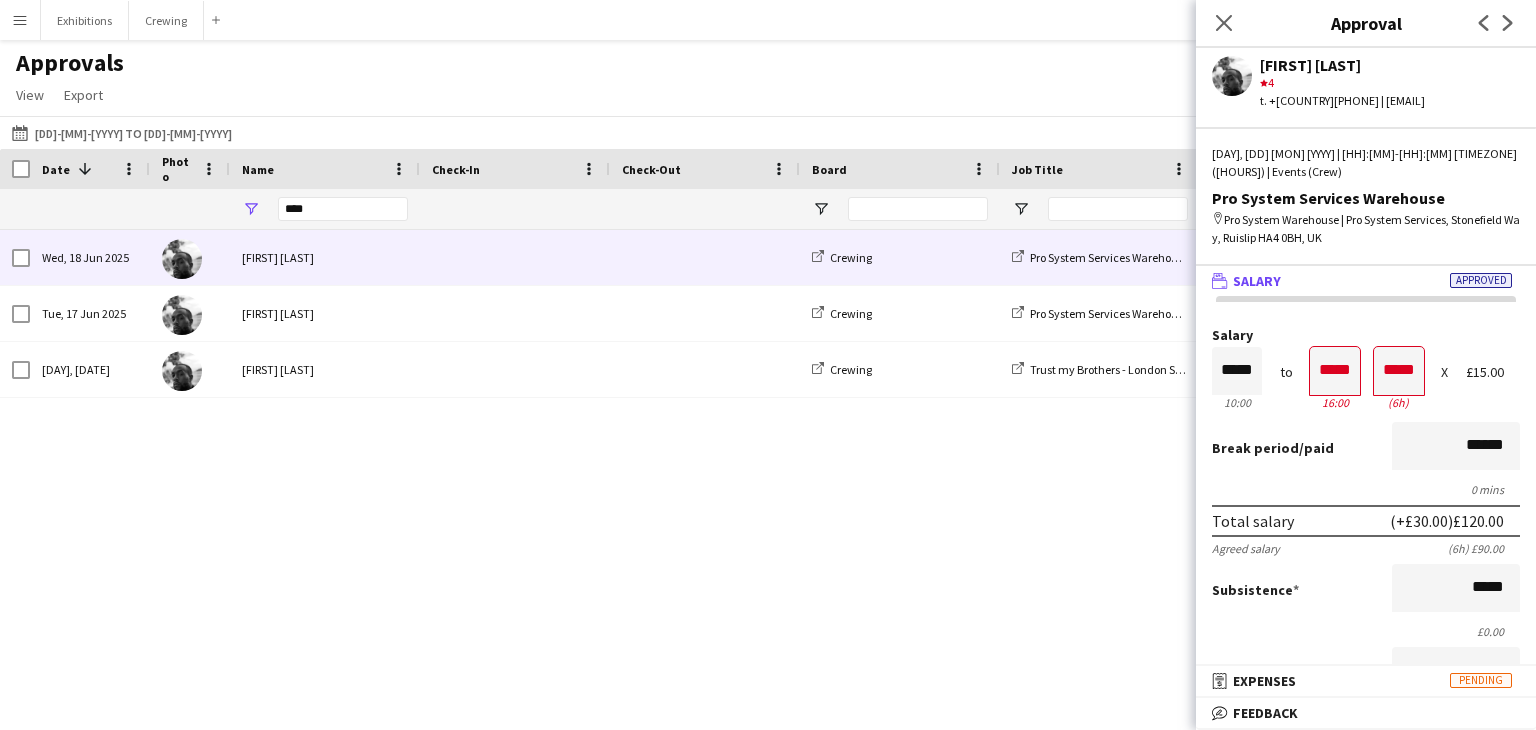 click on "Tue, [DD] [MON] [YYYY] [FIRST] [LAST]
Crewing
Pro System Services Warehouse
Events (Crew) Pro System Warehouse
[HH]:[MM]
-
[HH]:[MM]
Fri, [DD] [MON] [YYYY] [FIRST] [LAST]
Crewing
Trust my Brothers -  London Stadium (Derig)
Events (Crew) Trust my Brothers - London Stadium (Derig)
[HH]:[MM]
-
[HH]:[MM]" at bounding box center [768, 455] 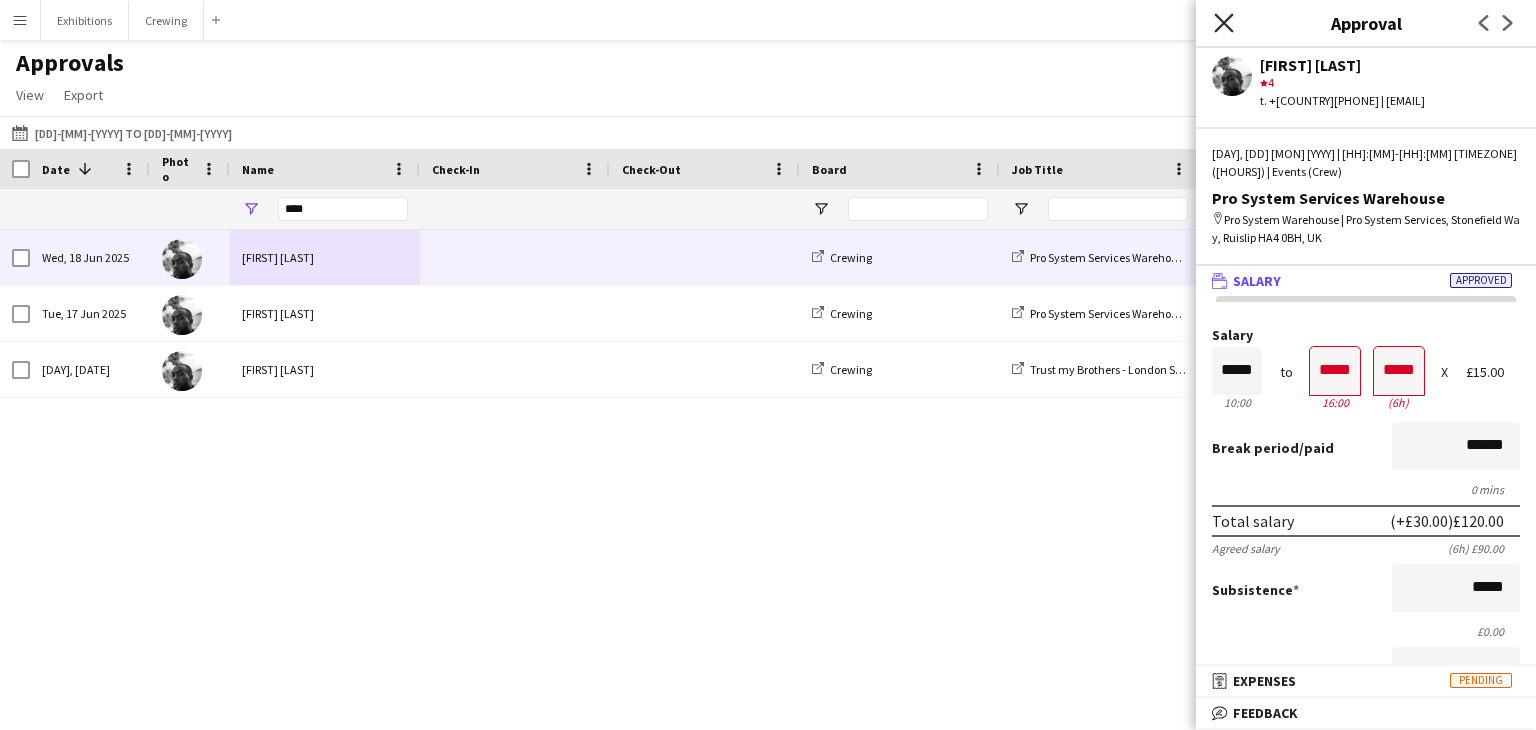click 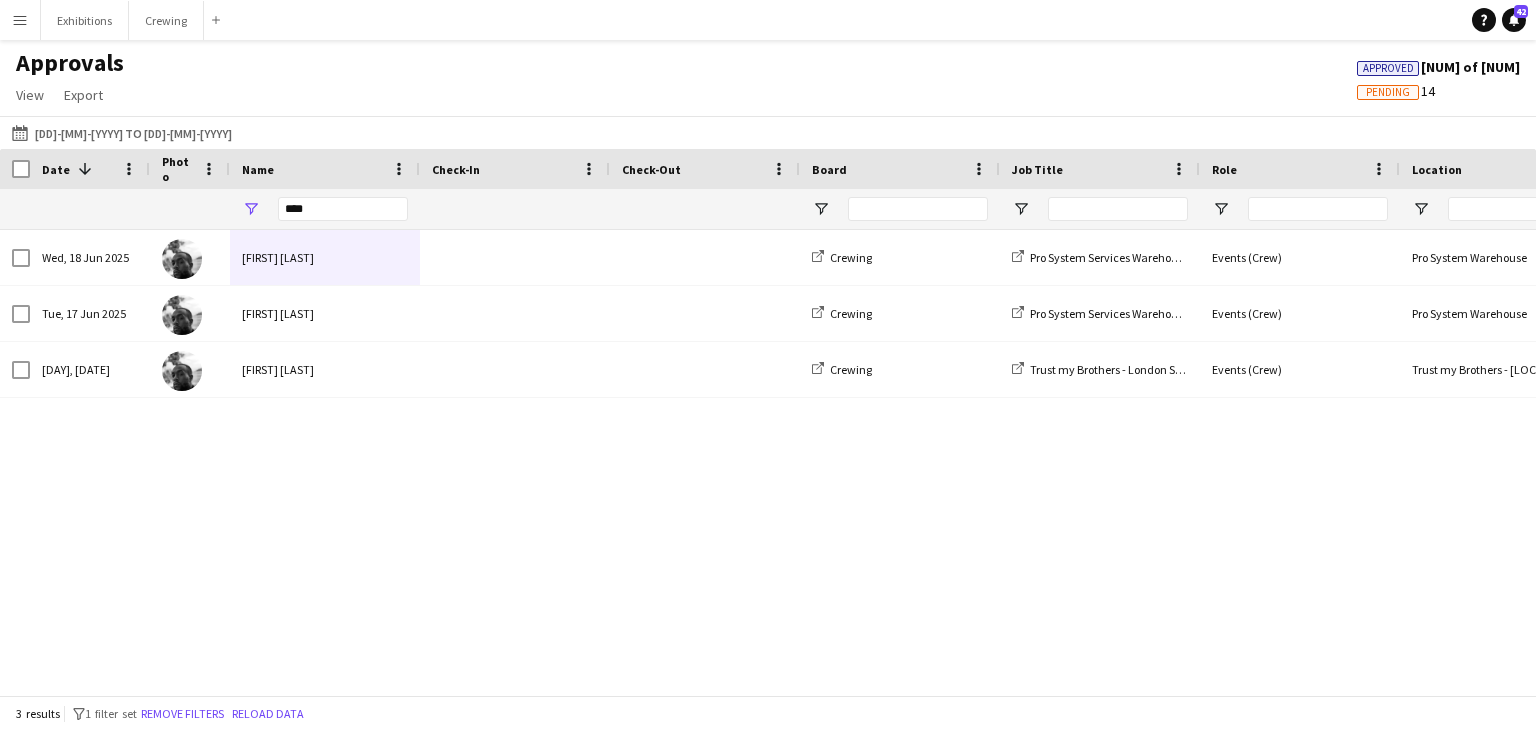 click on "Tue, [DD] [MON] [YYYY] [FIRST] [LAST]
Crewing
Pro System Services Warehouse
Events (Crew) Pro System Warehouse
[HH]:[MM]
-
[HH]:[MM]
Fri, [DD] [MON] [YYYY] [FIRST] [LAST]
Crewing
Trust my Brothers -  London Stadium (Derig)
Events (Crew) Trust my Brothers - London Stadium (Derig)
[HH]:[MM]
-
[HH]:[MM]" at bounding box center (768, 455) 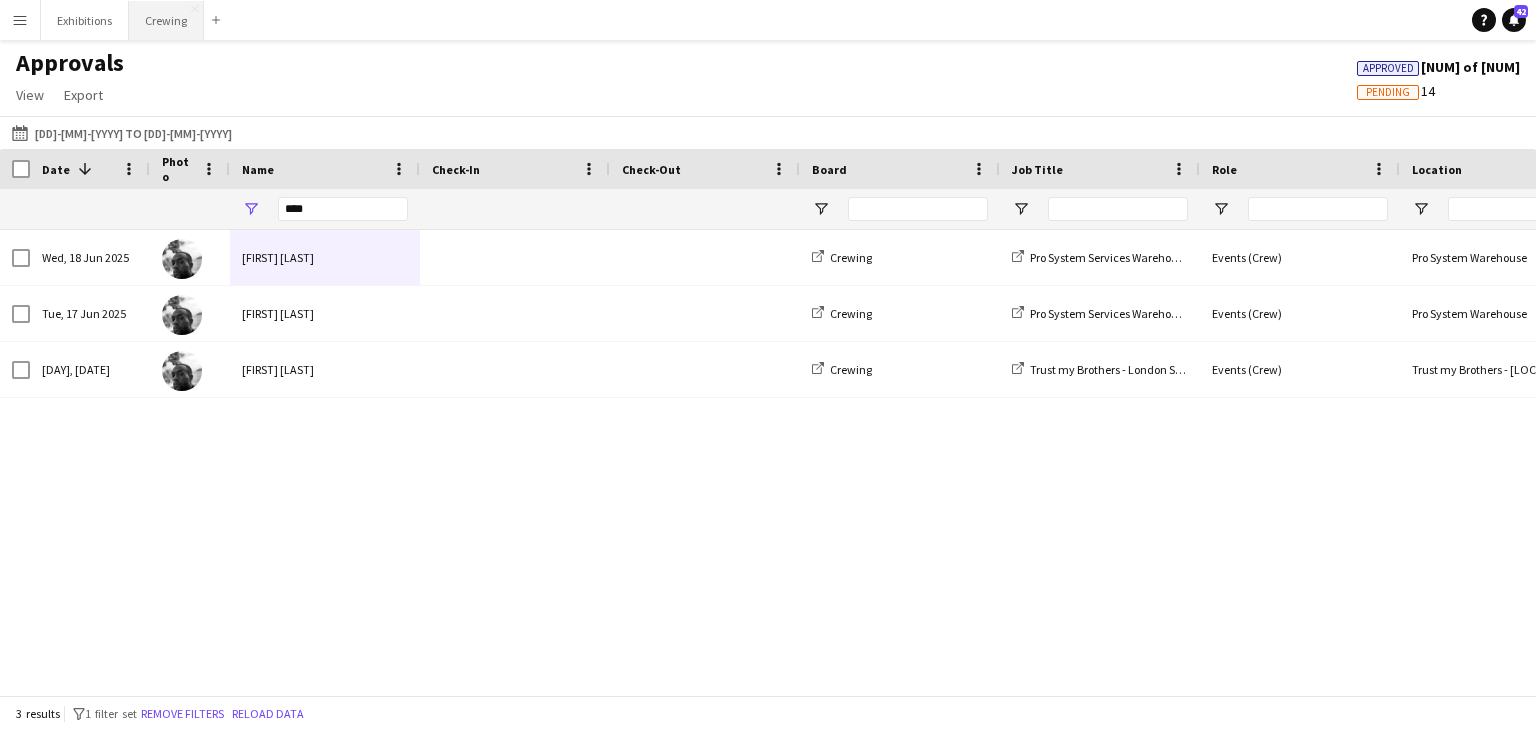 click on "Crewing
Close" at bounding box center [166, 20] 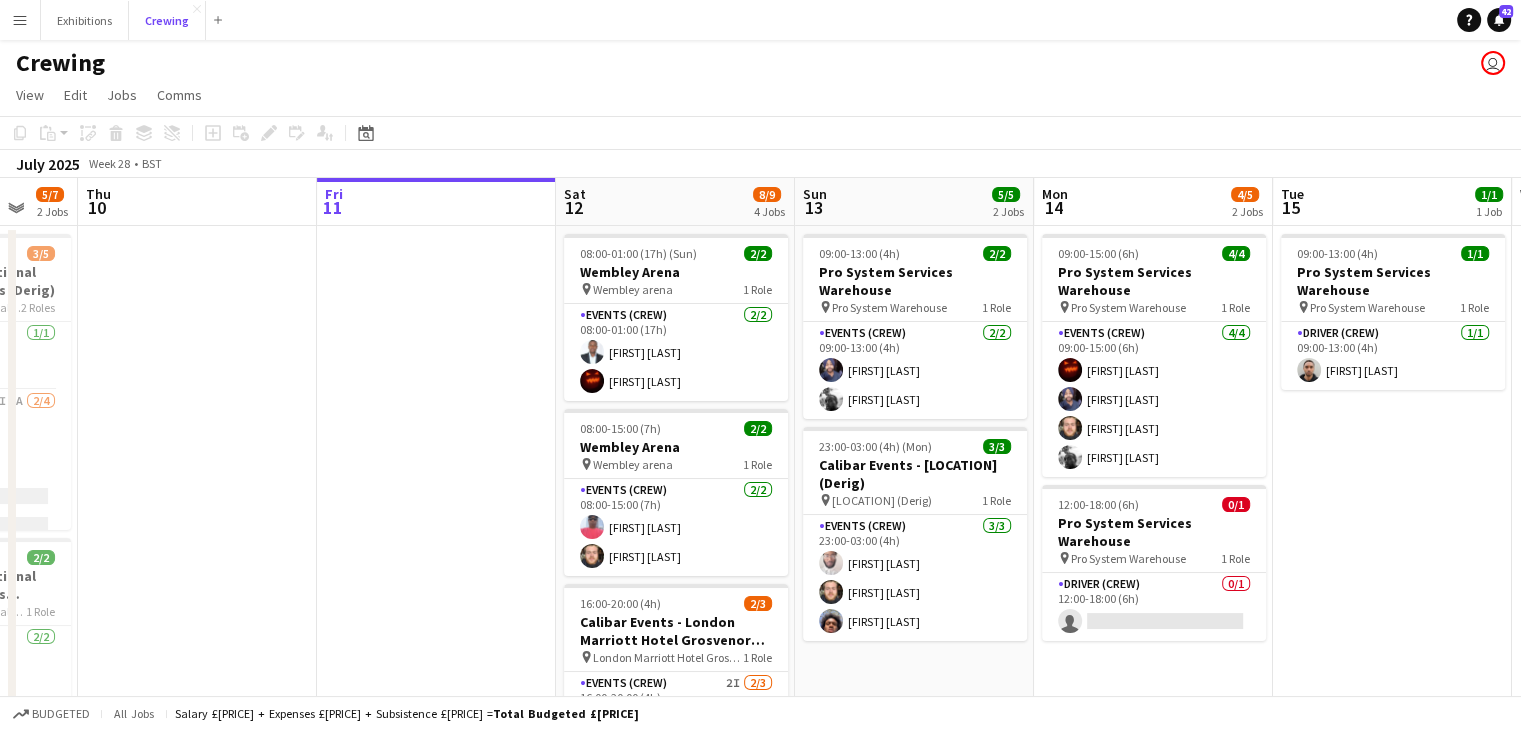 scroll, scrollTop: 0, scrollLeft: 601, axis: horizontal 